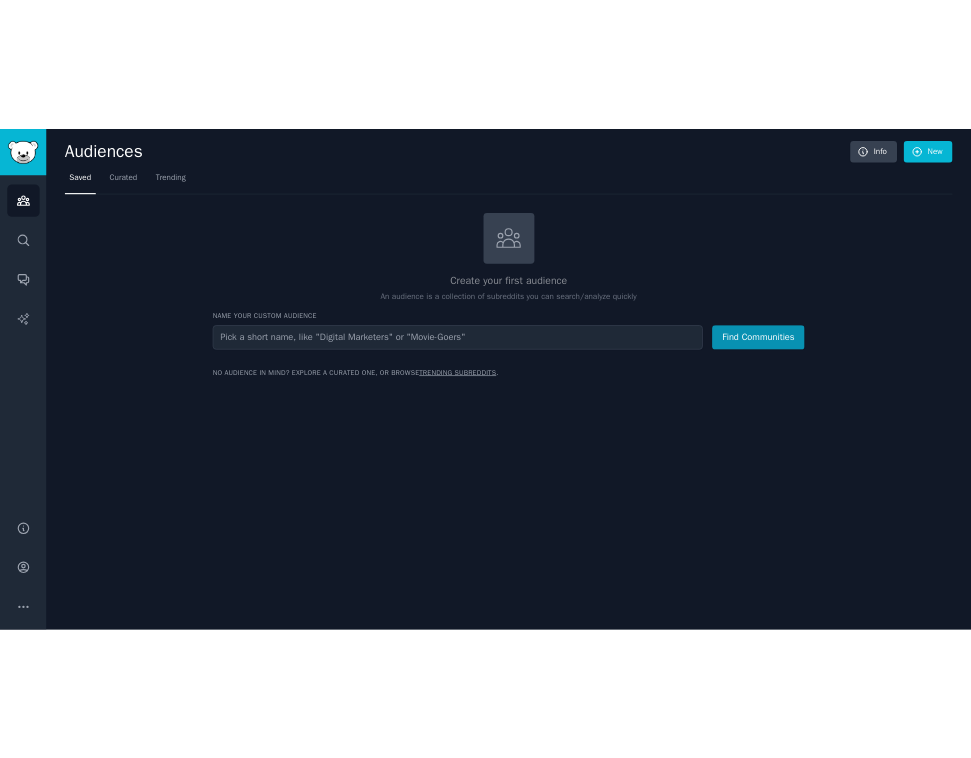 scroll, scrollTop: 0, scrollLeft: 0, axis: both 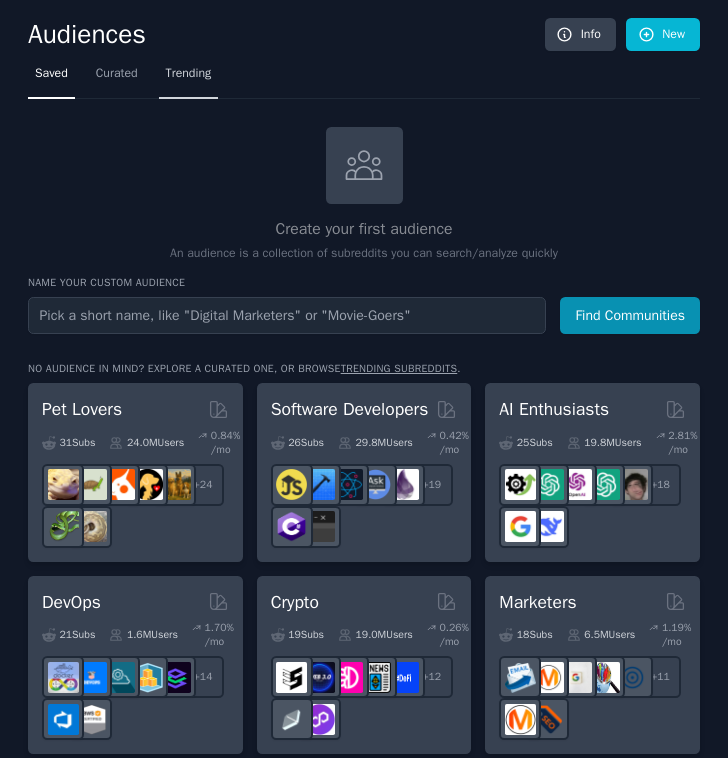 click on "Trending" at bounding box center [189, 74] 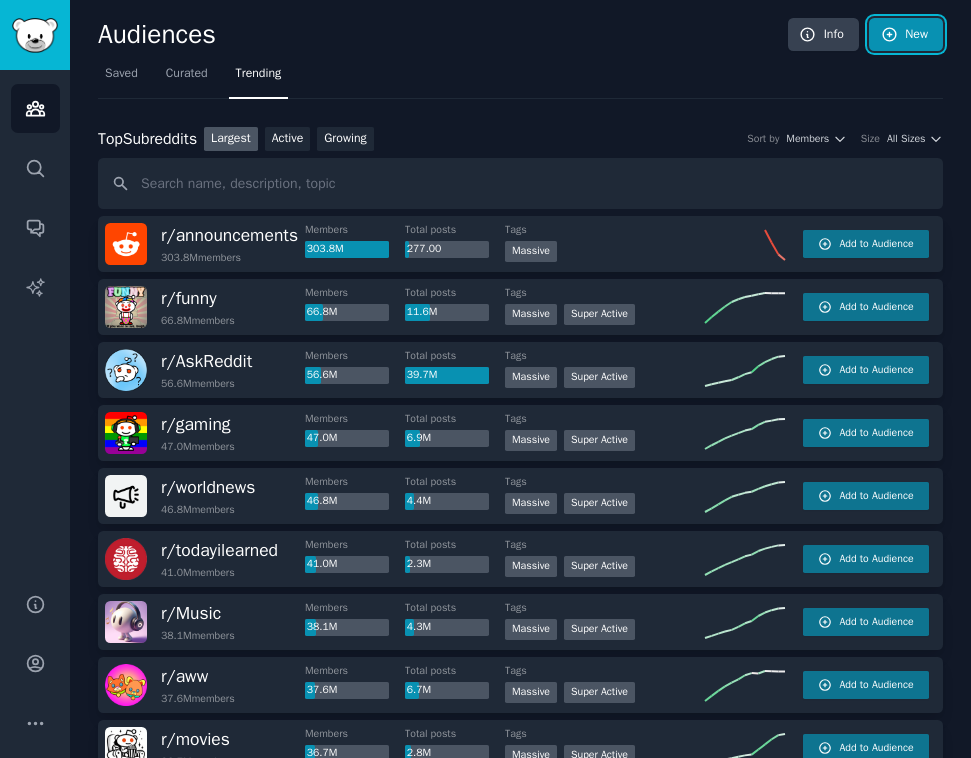 click 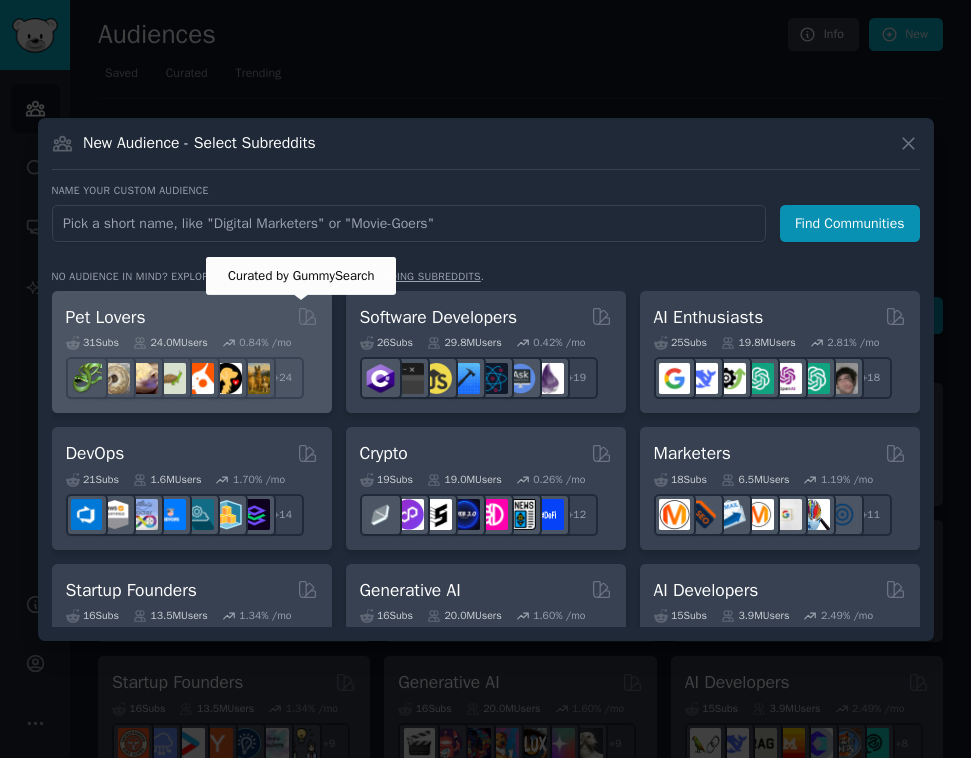 click 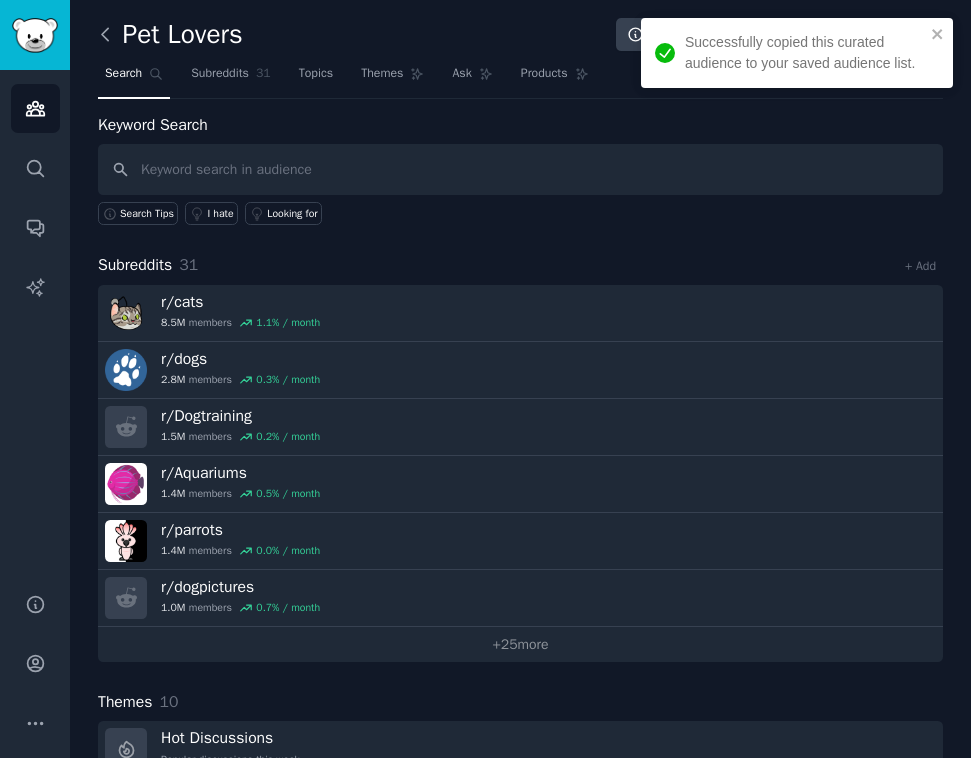click 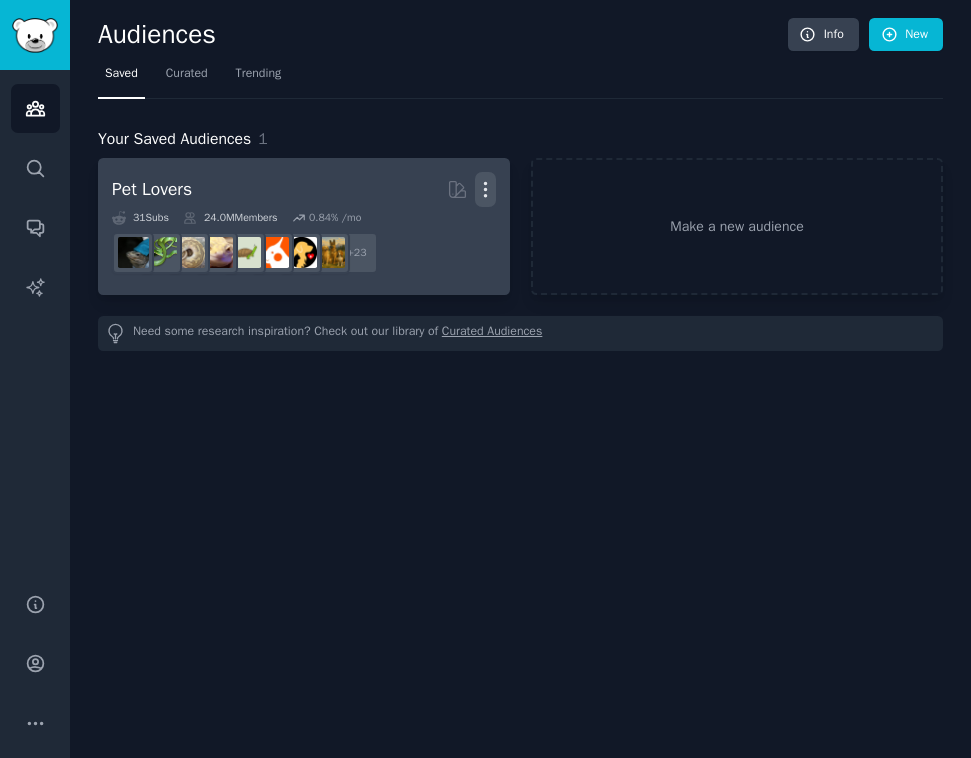 click 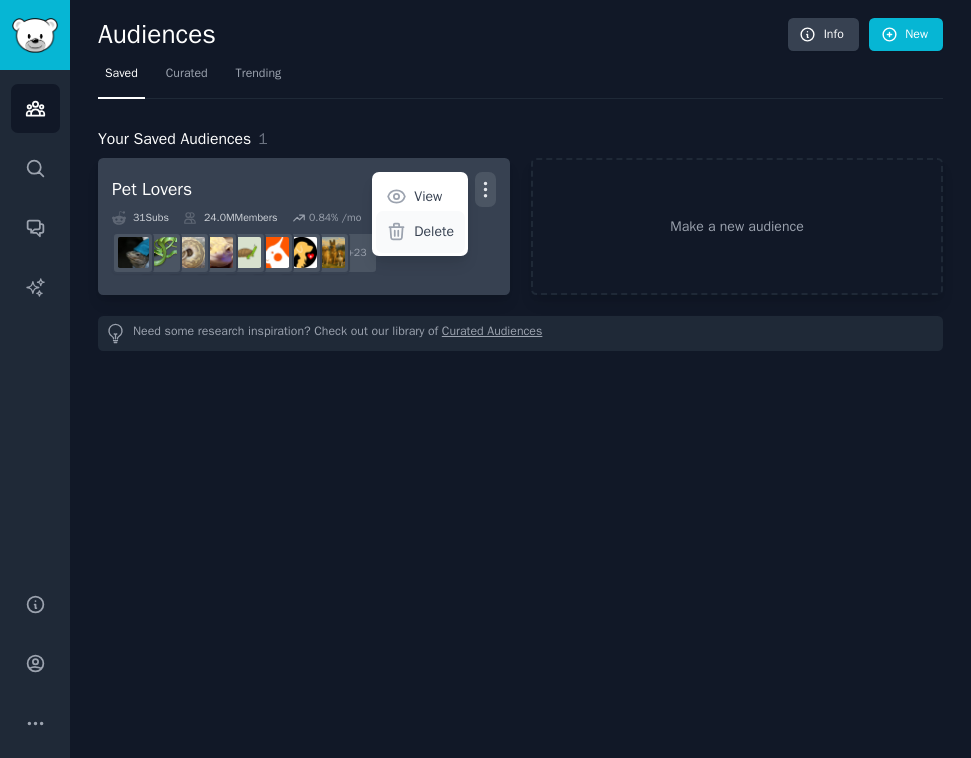 click on "Delete" at bounding box center (420, 232) 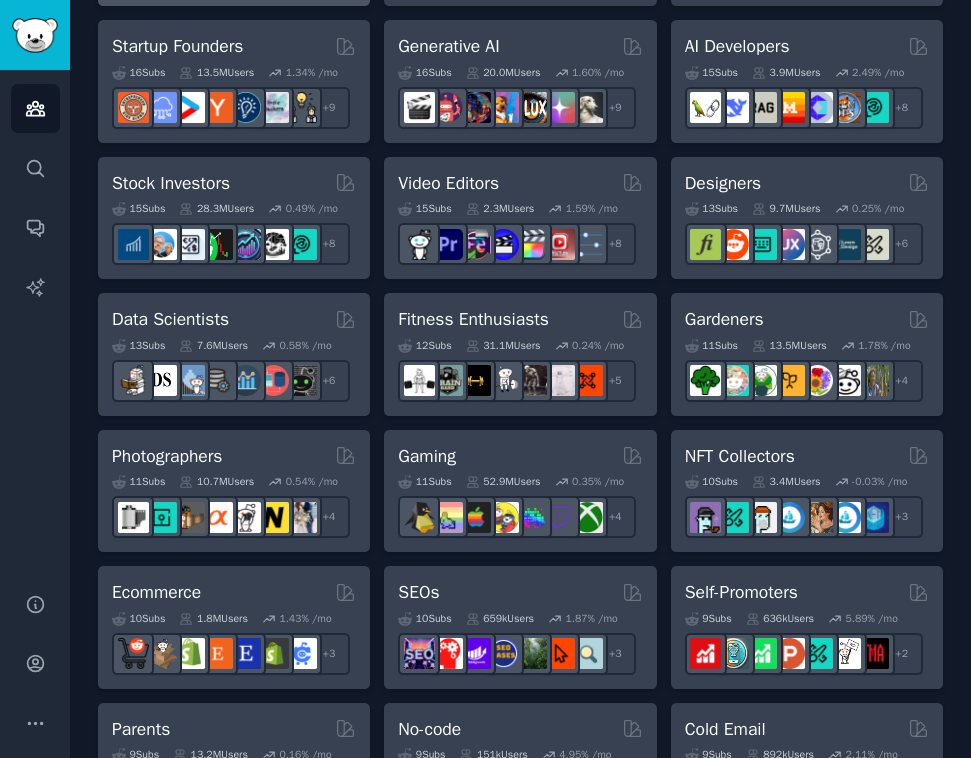 scroll, scrollTop: 0, scrollLeft: 0, axis: both 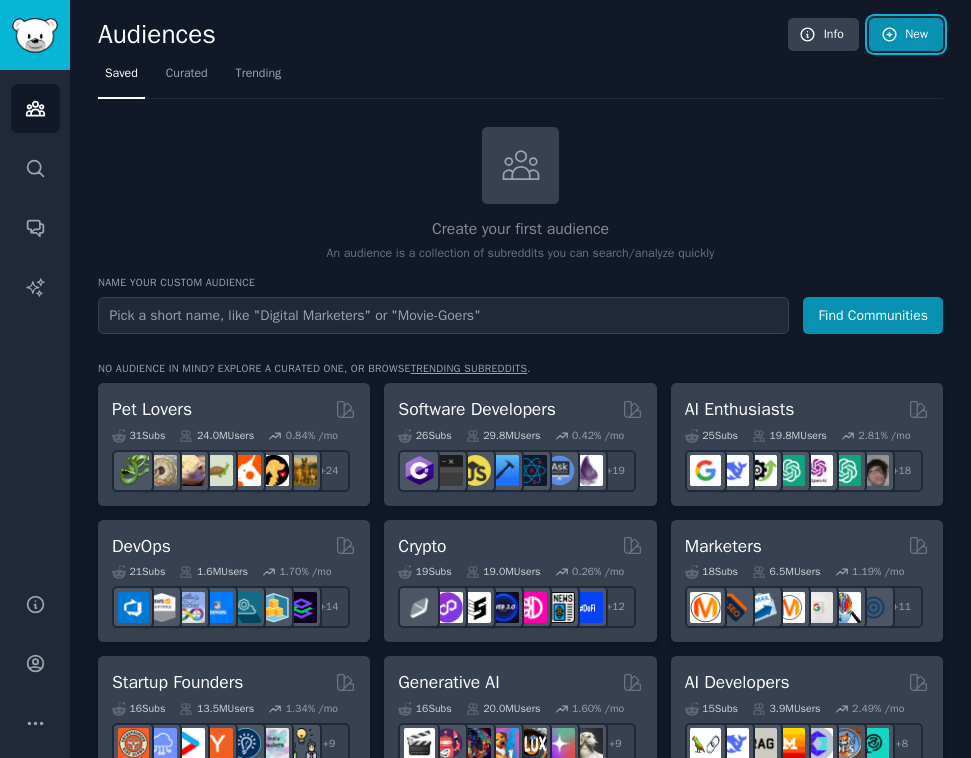 click on "New" at bounding box center [906, 35] 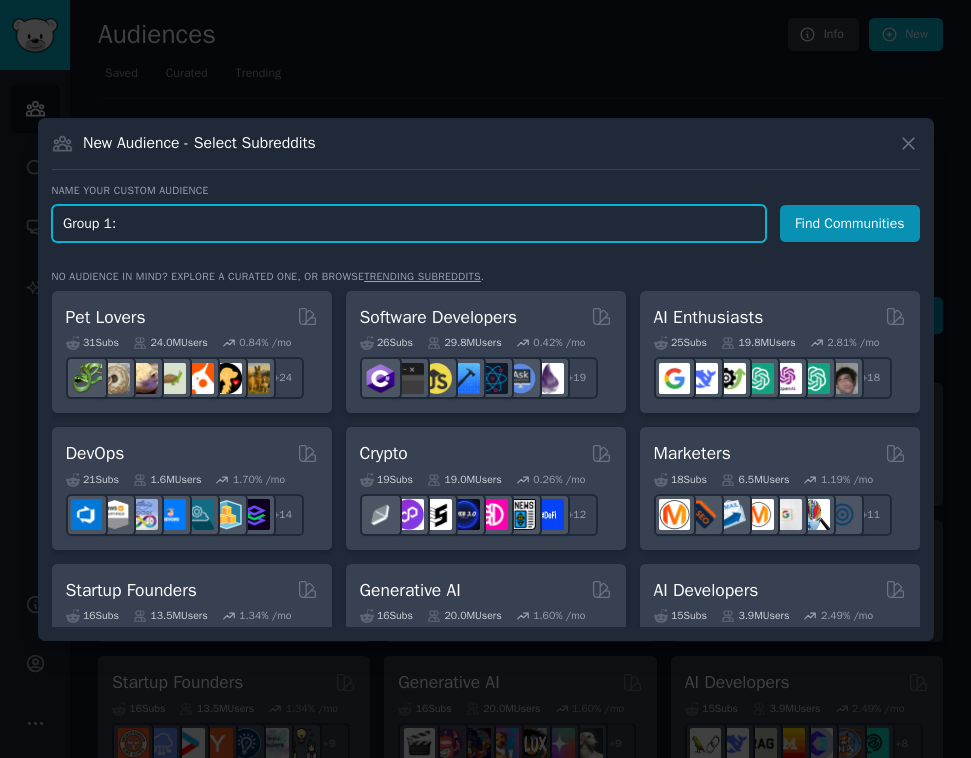 paste on "Burnout + Discouragement" 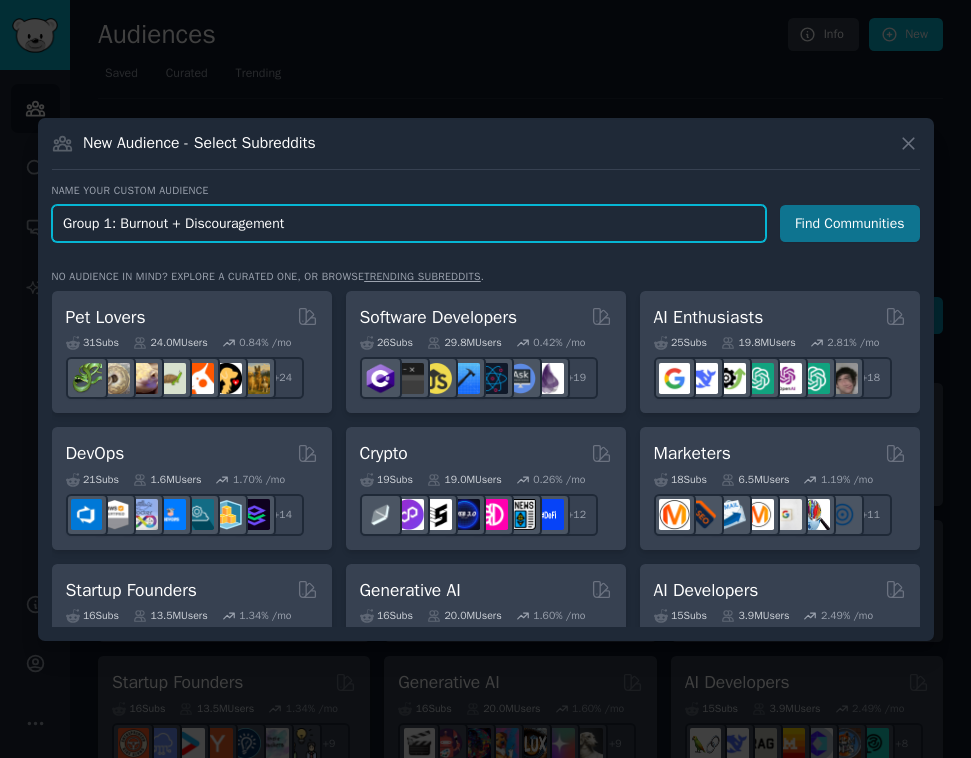 type on "Group 1: Burnout + Discouragement" 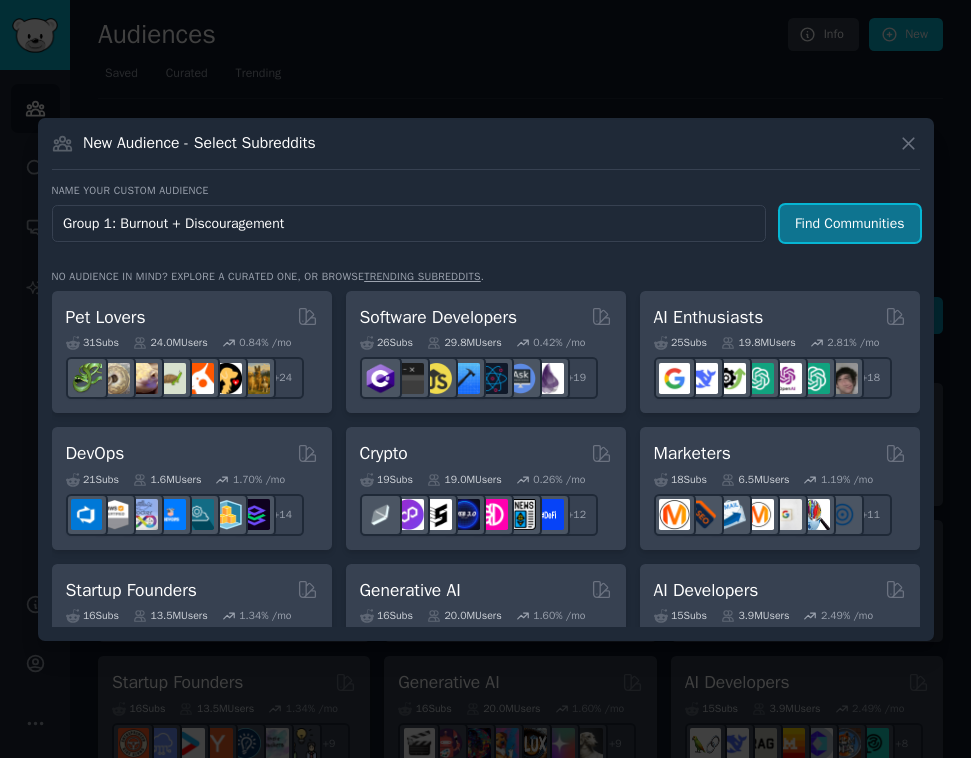 click on "Find Communities" at bounding box center [850, 223] 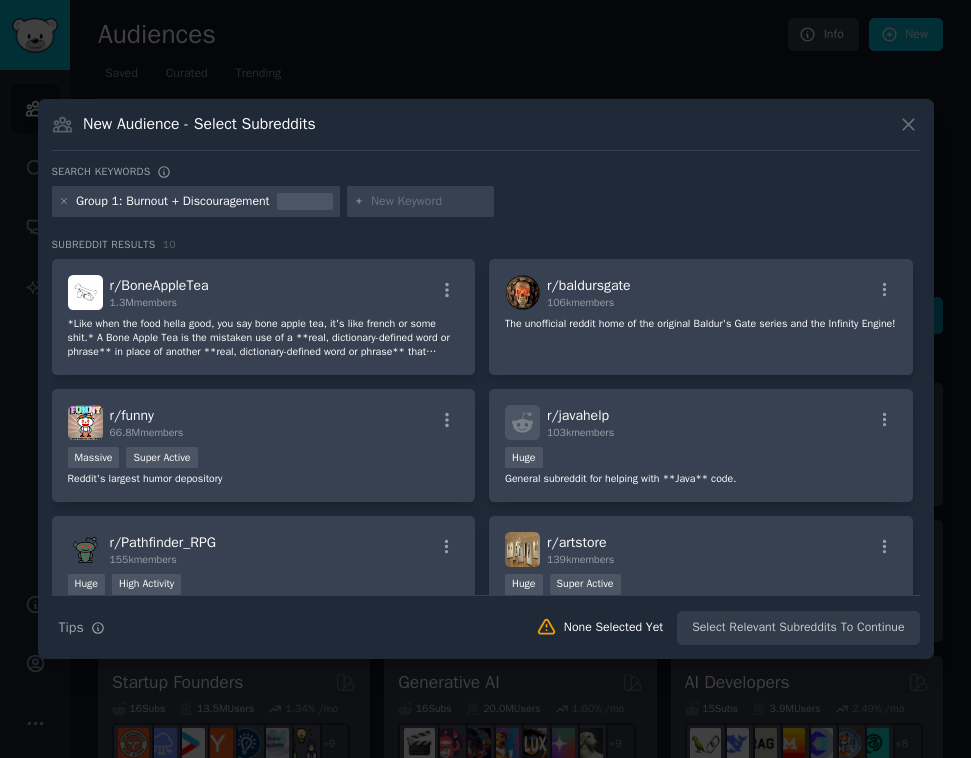 click on "Group 1: Burnout + Discouragement" at bounding box center [173, 202] 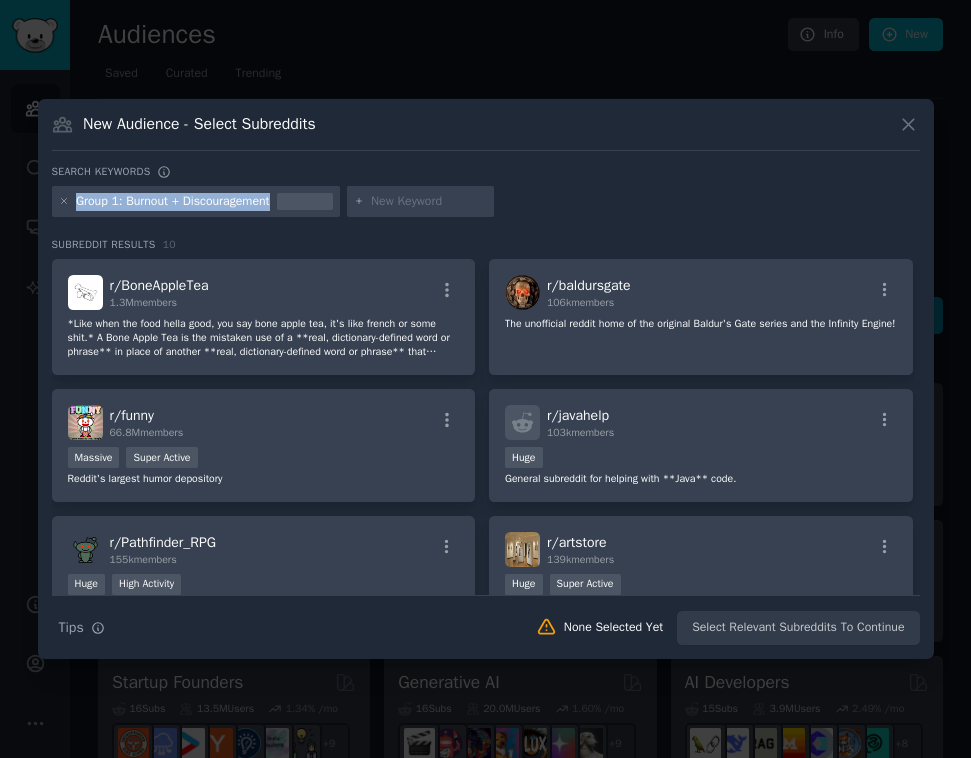 drag, startPoint x: 73, startPoint y: 201, endPoint x: 303, endPoint y: 191, distance: 230.21729 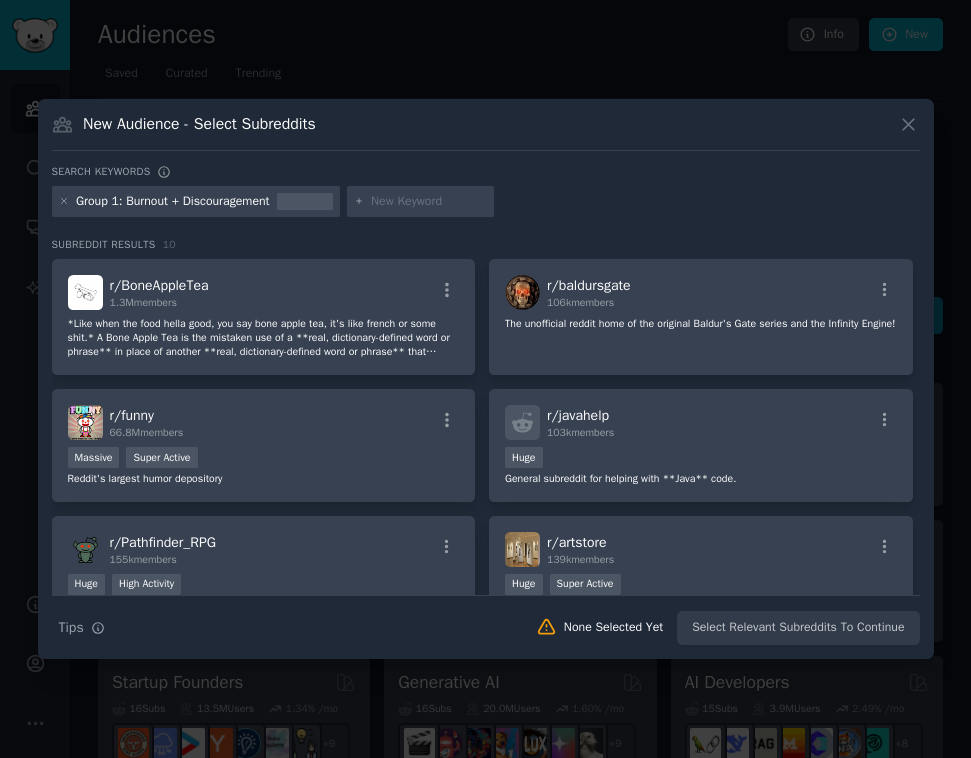 click on "Group 1: Burnout + Discouragement" at bounding box center (196, 202) 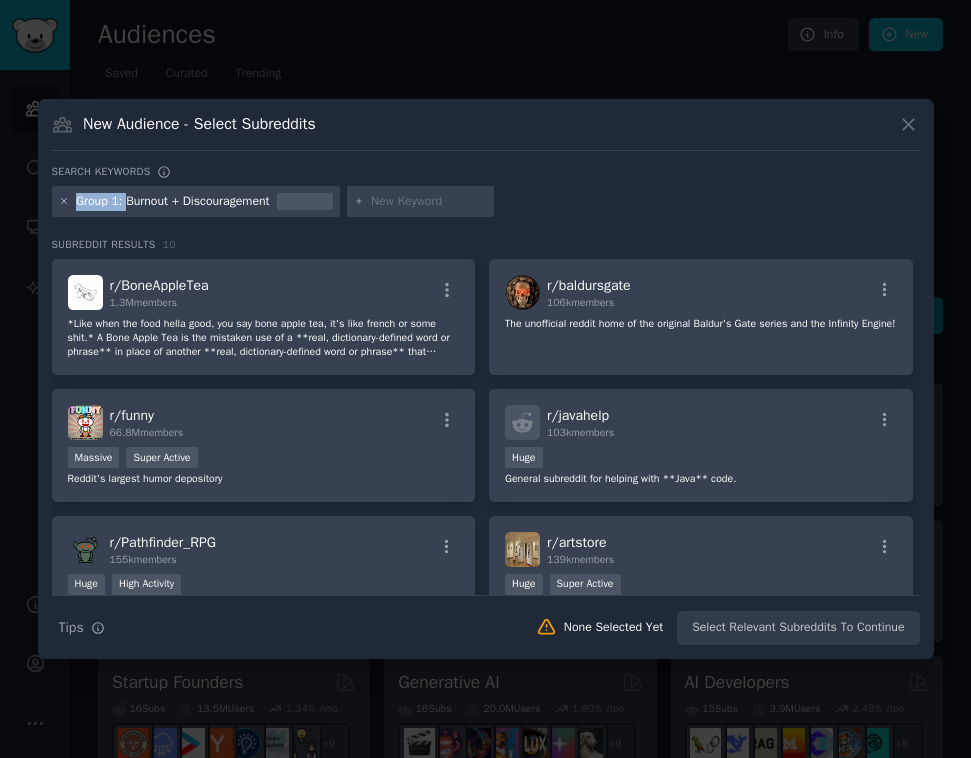 drag, startPoint x: 128, startPoint y: 205, endPoint x: 66, endPoint y: 203, distance: 62.03225 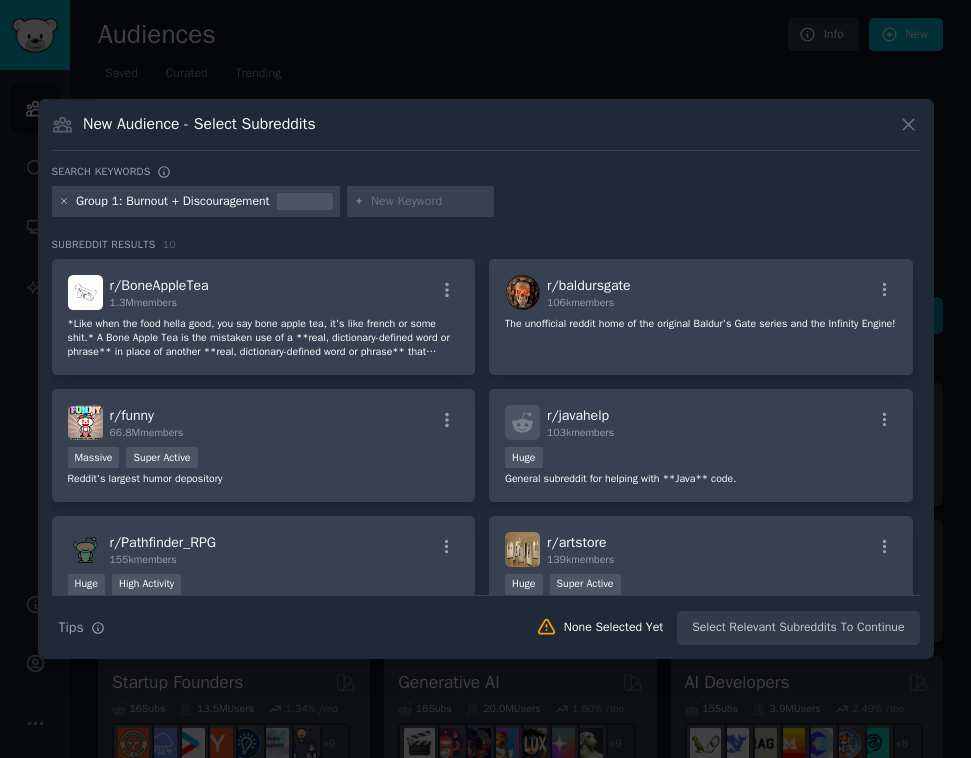 click 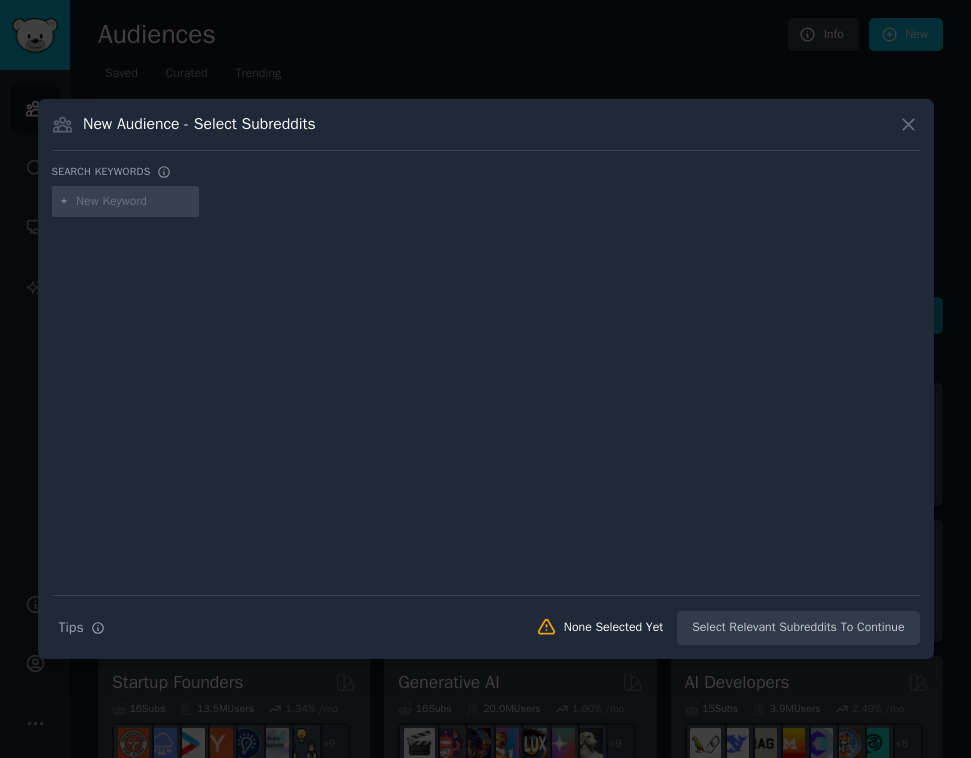 click at bounding box center (134, 202) 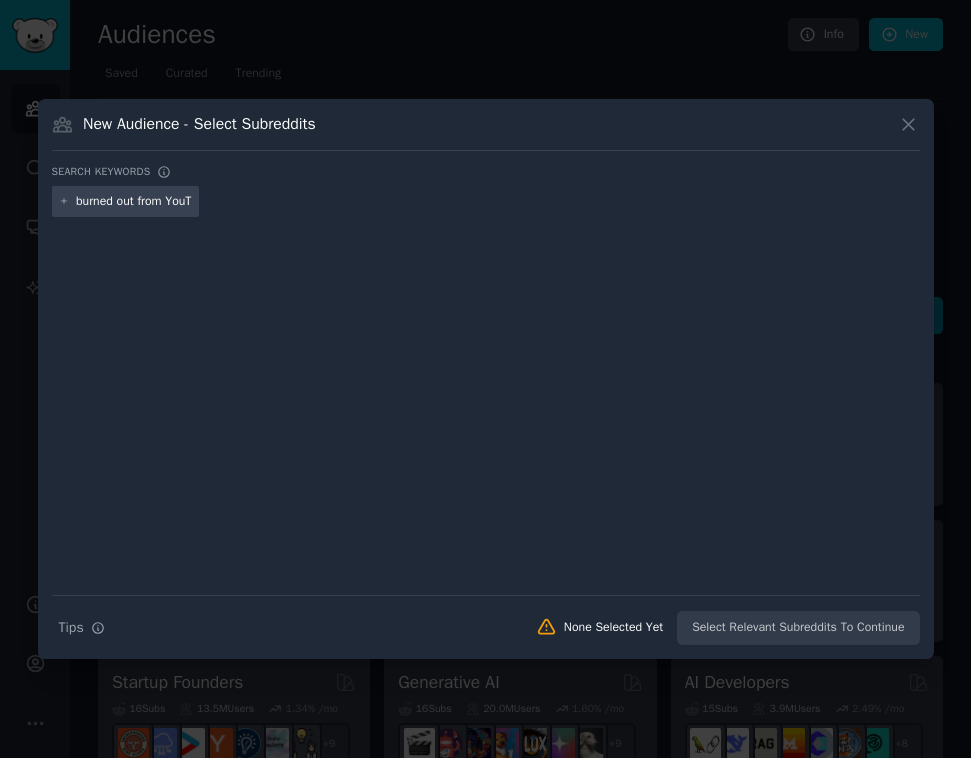 scroll, scrollTop: 0, scrollLeft: 10, axis: horizontal 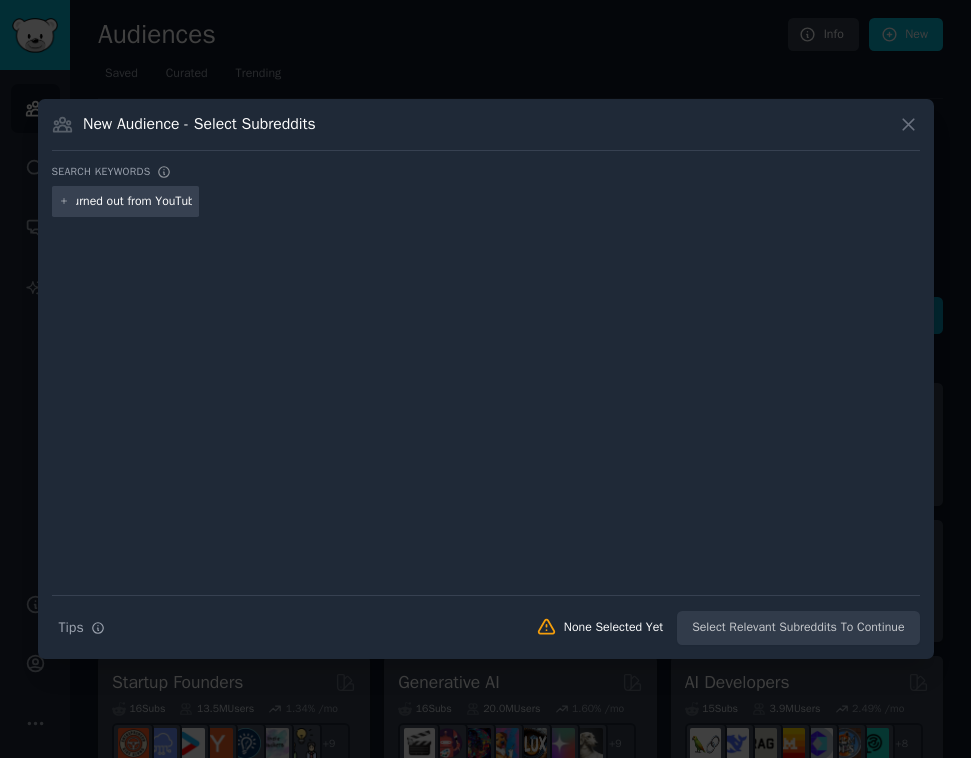 type 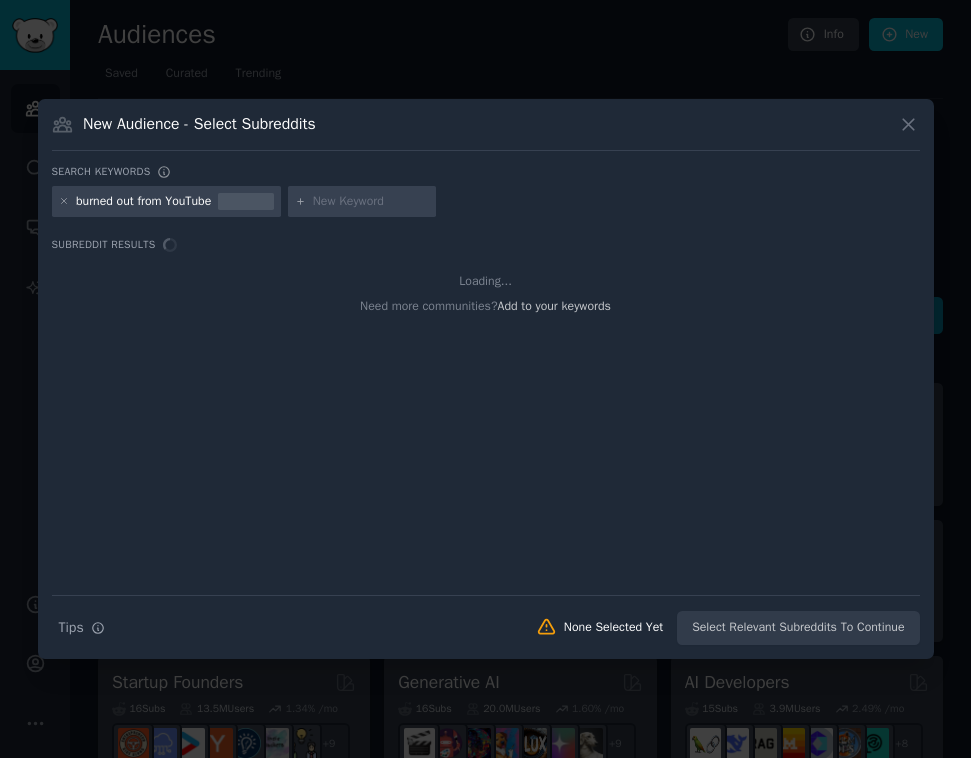 scroll, scrollTop: 0, scrollLeft: 0, axis: both 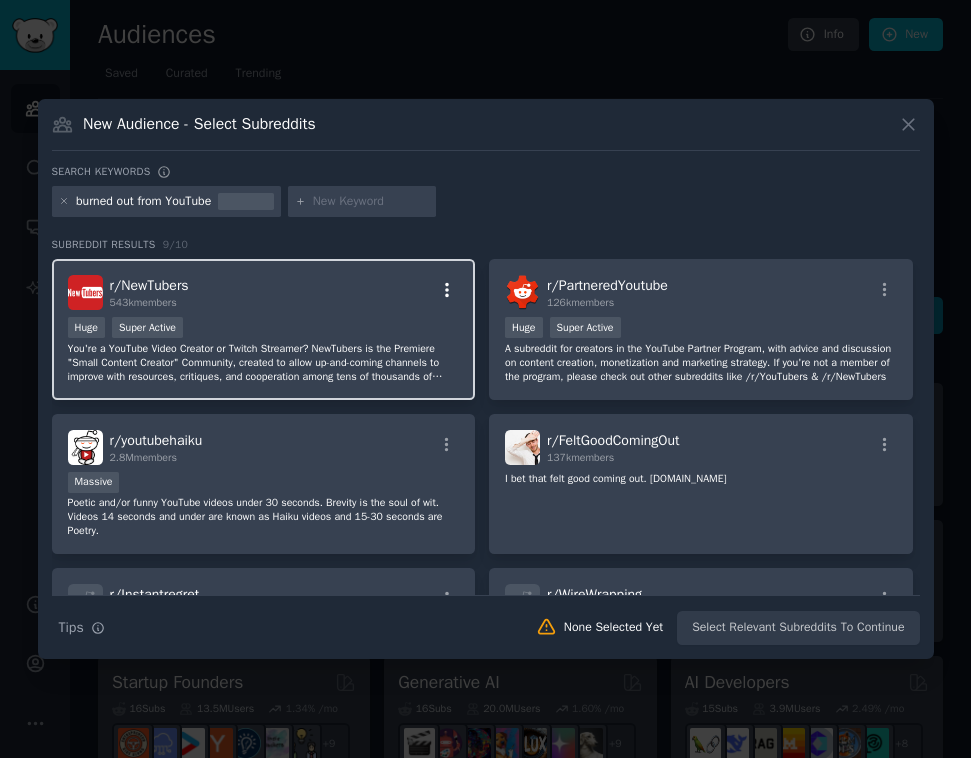 click 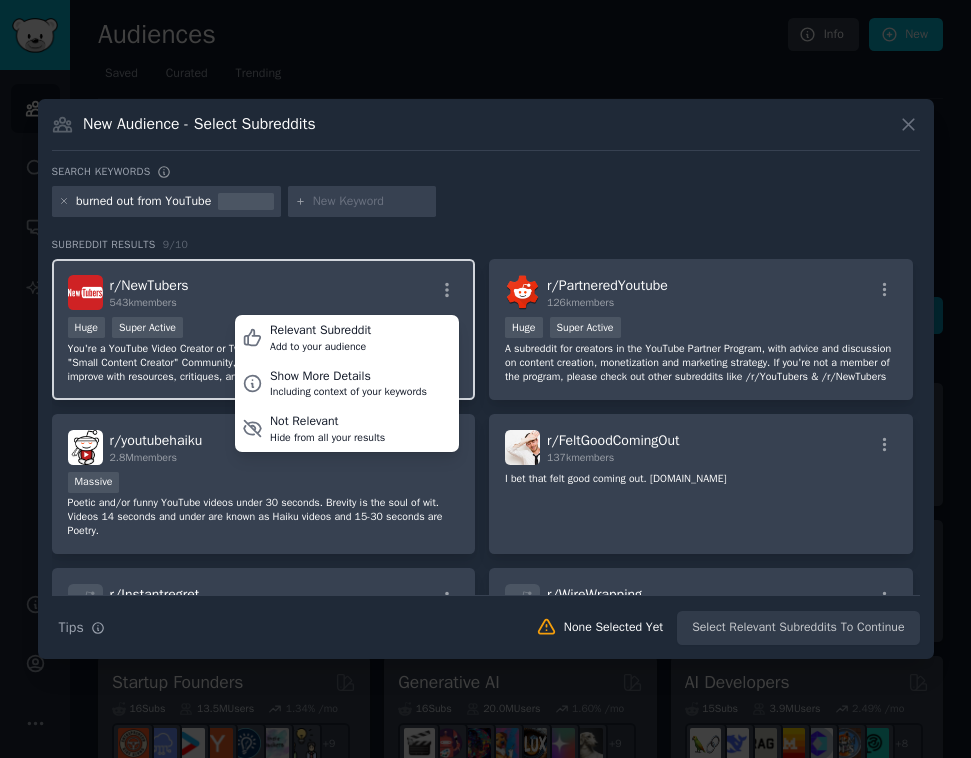 click on "r/ NewTubers 543k  members Relevant Subreddit Add to your audience Show More Details Including context of your keywords Not Relevant Hide from all your results" at bounding box center (264, 292) 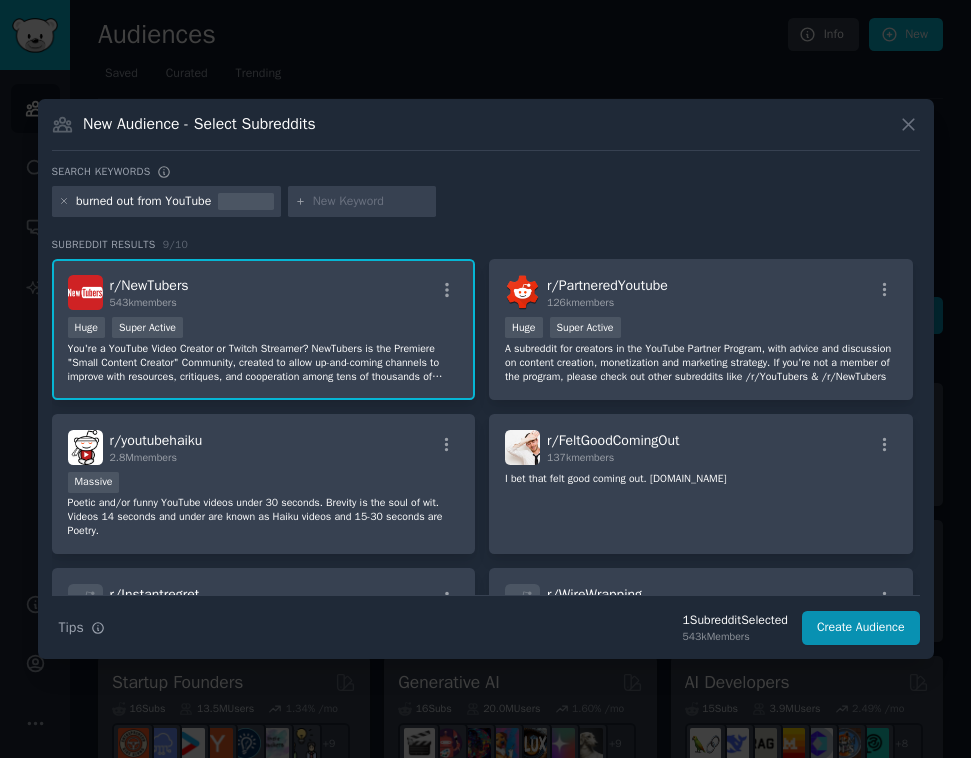 click on "r/ NewTubers 543k  members" at bounding box center [264, 292] 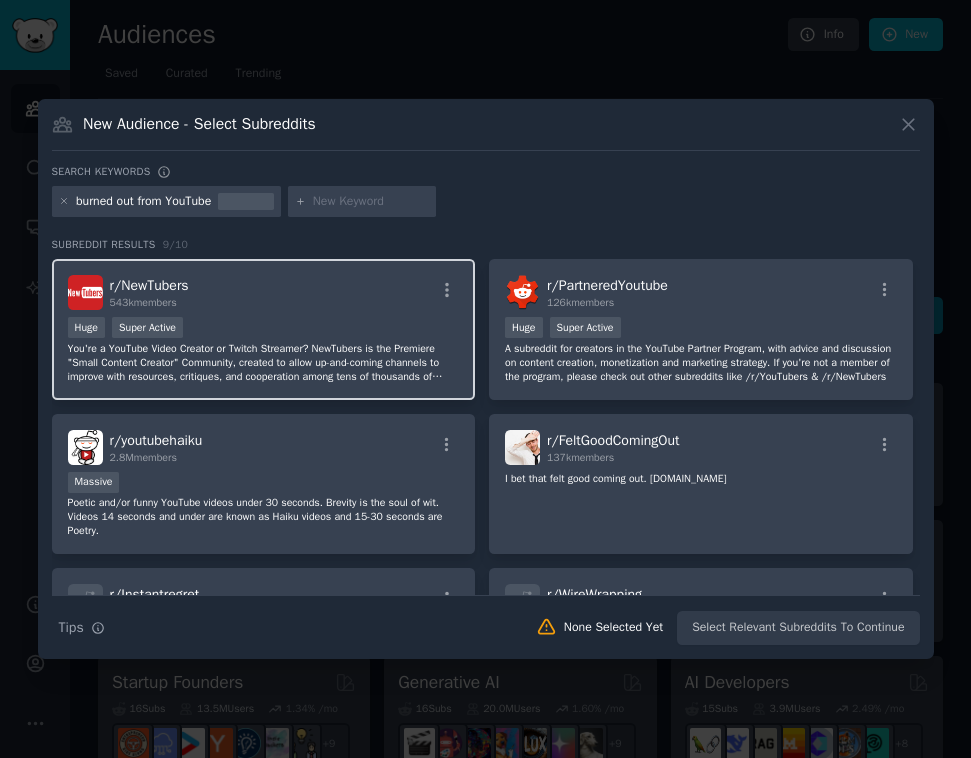 click on "r/ NewTubers 543k  members" at bounding box center (264, 292) 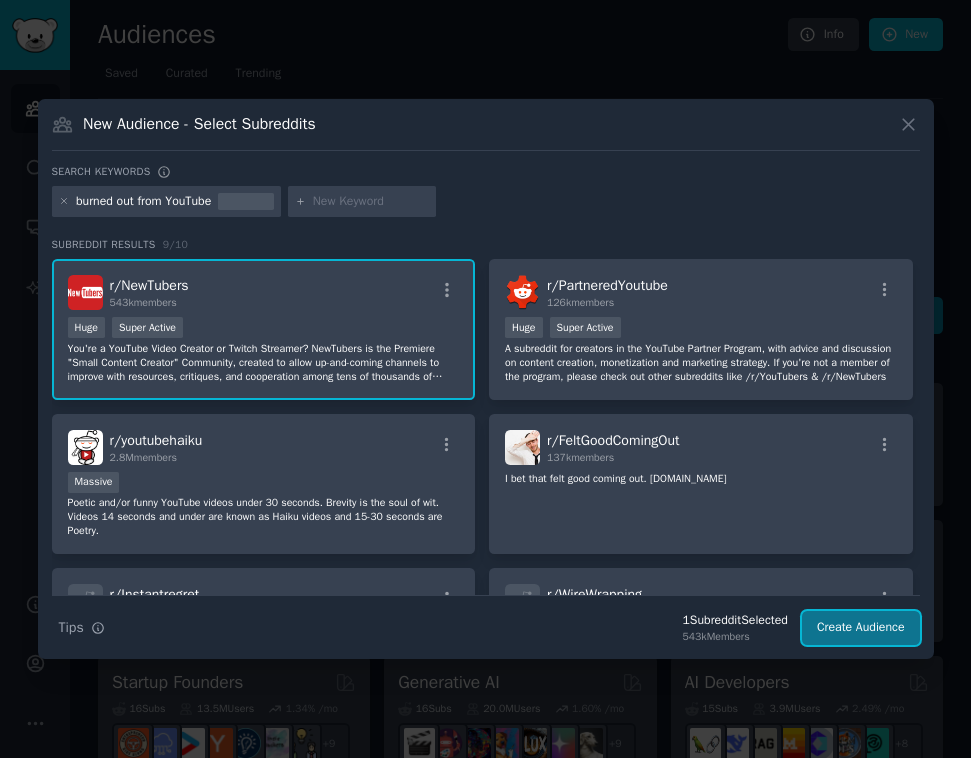 click on "Create Audience" at bounding box center (861, 628) 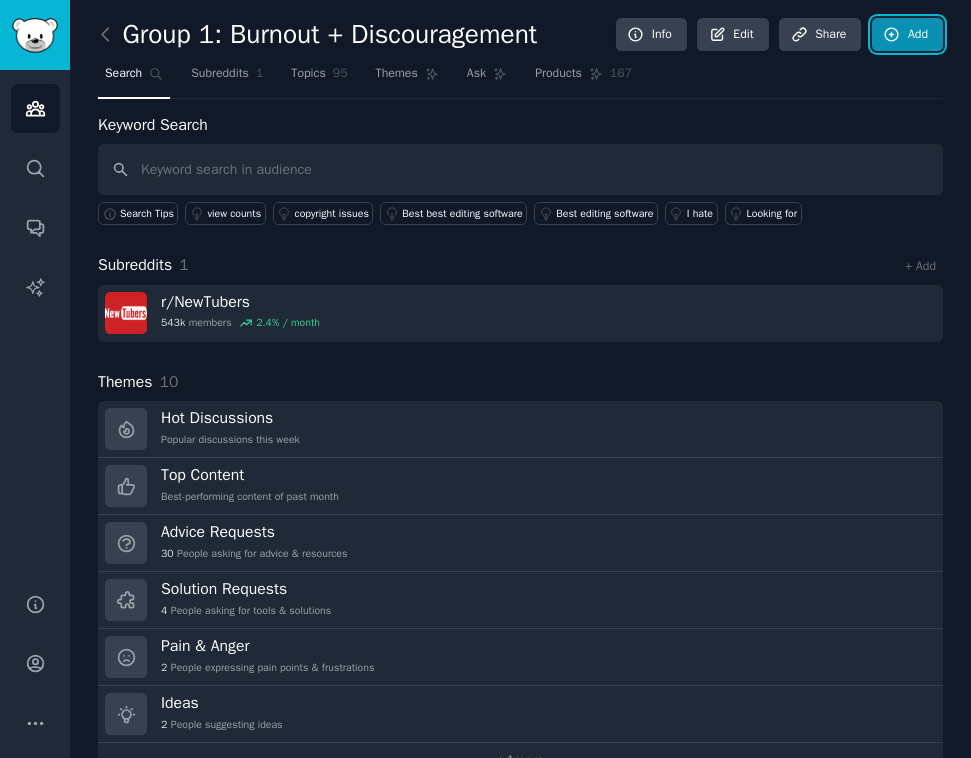click on "Add" at bounding box center (907, 35) 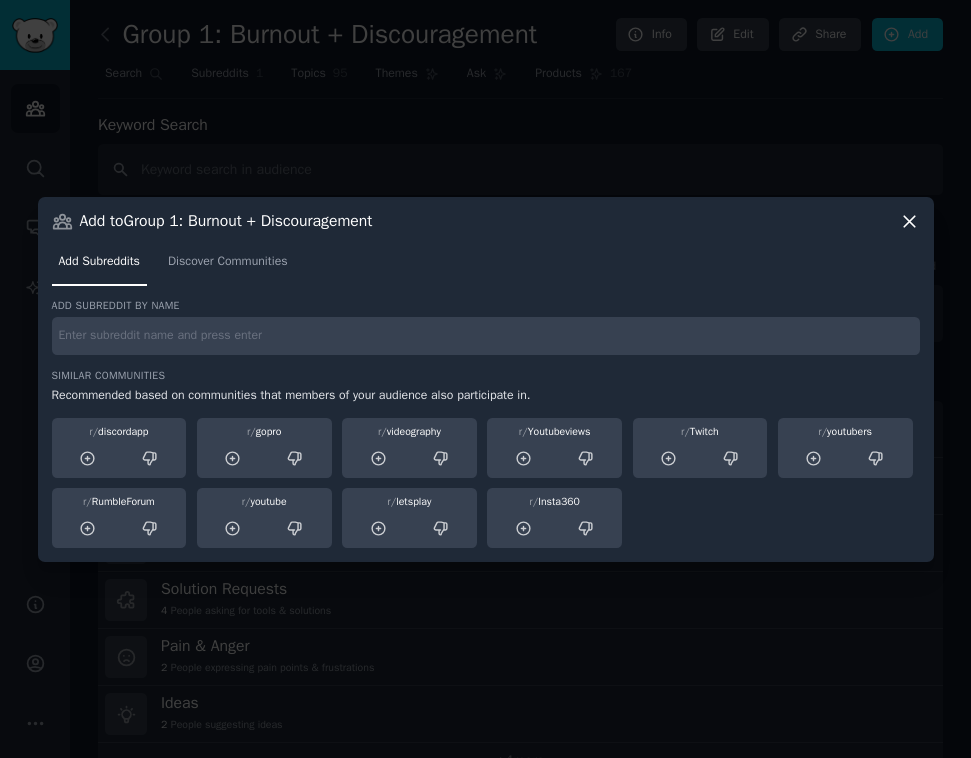 click at bounding box center (486, 336) 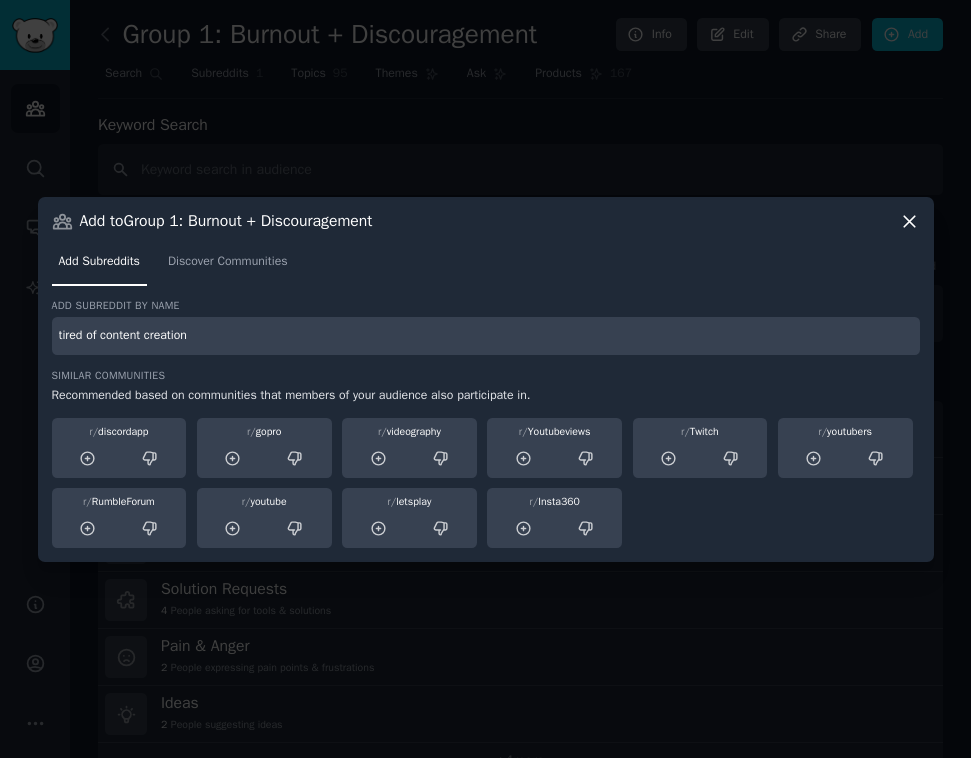 type on "tired of content creation" 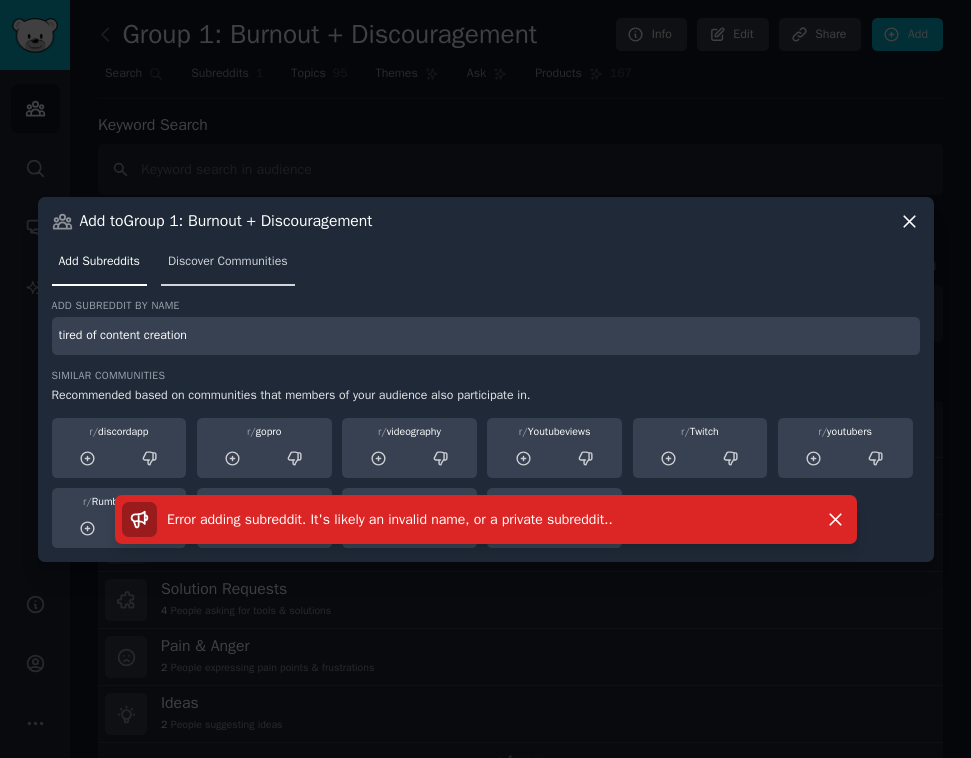 click on "Discover Communities" at bounding box center (228, 262) 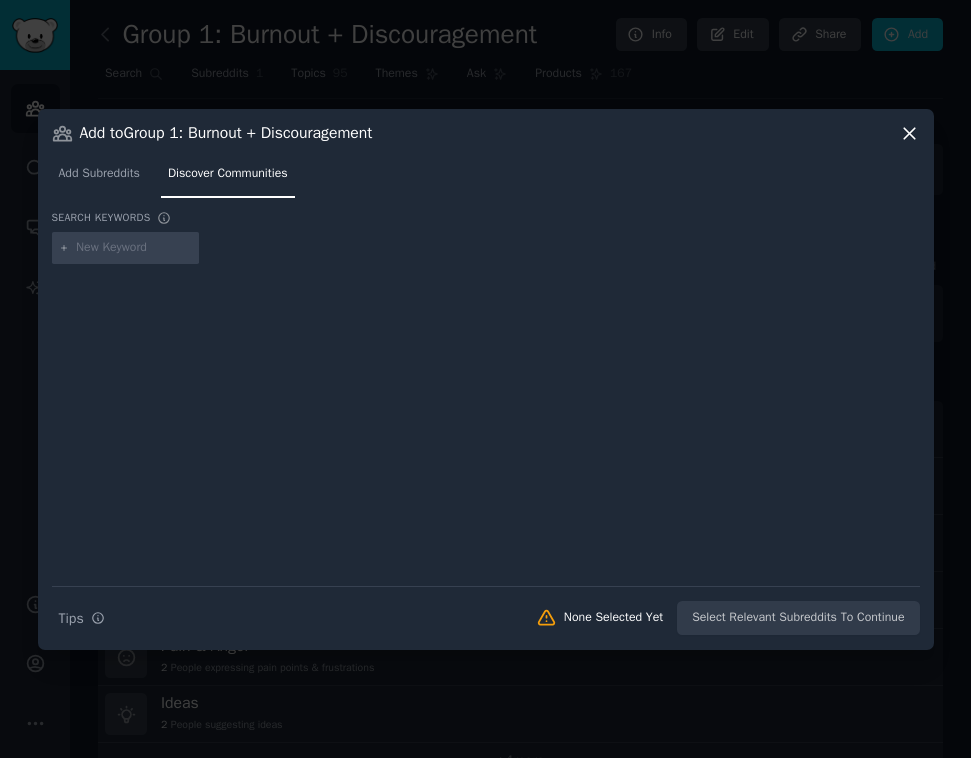 click at bounding box center (134, 248) 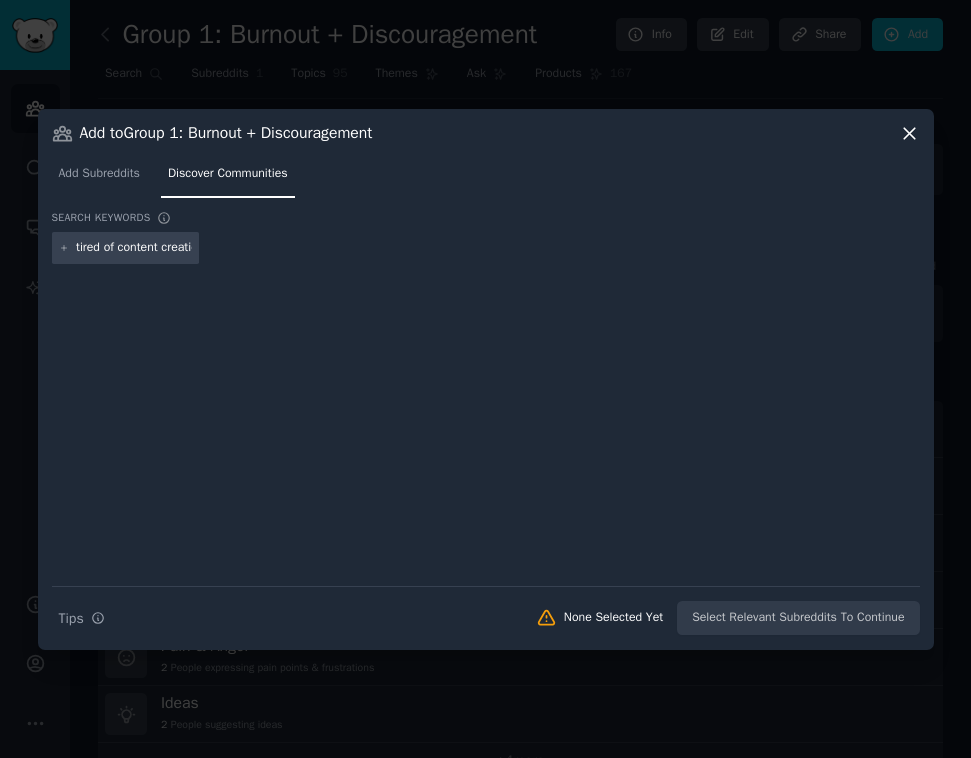 scroll, scrollTop: 0, scrollLeft: 3, axis: horizontal 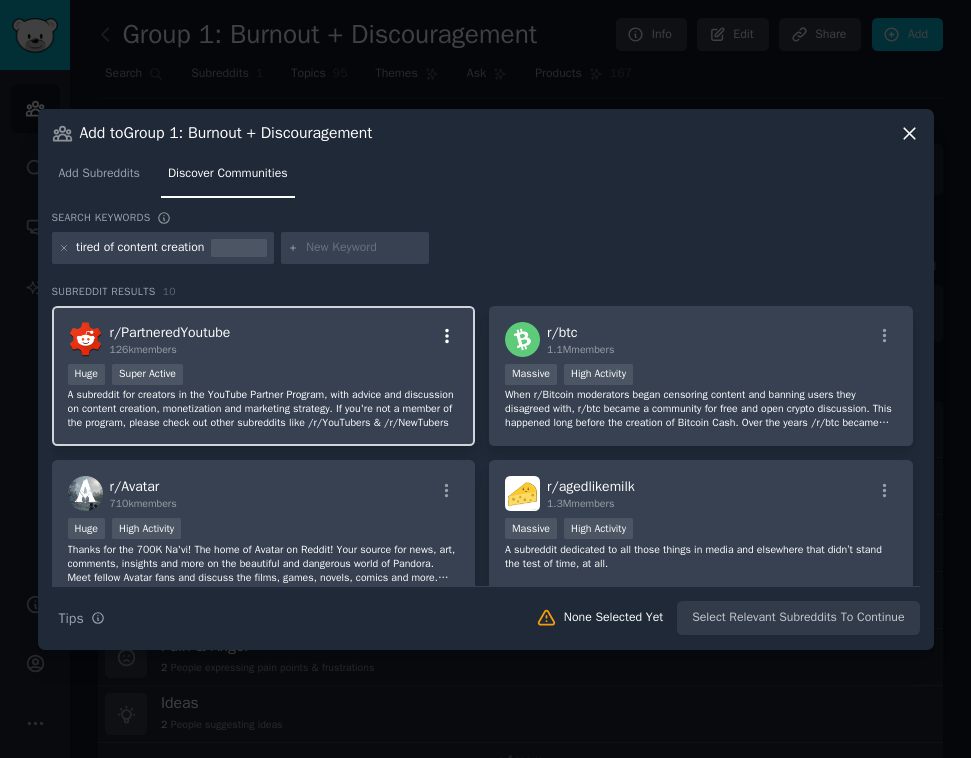 click 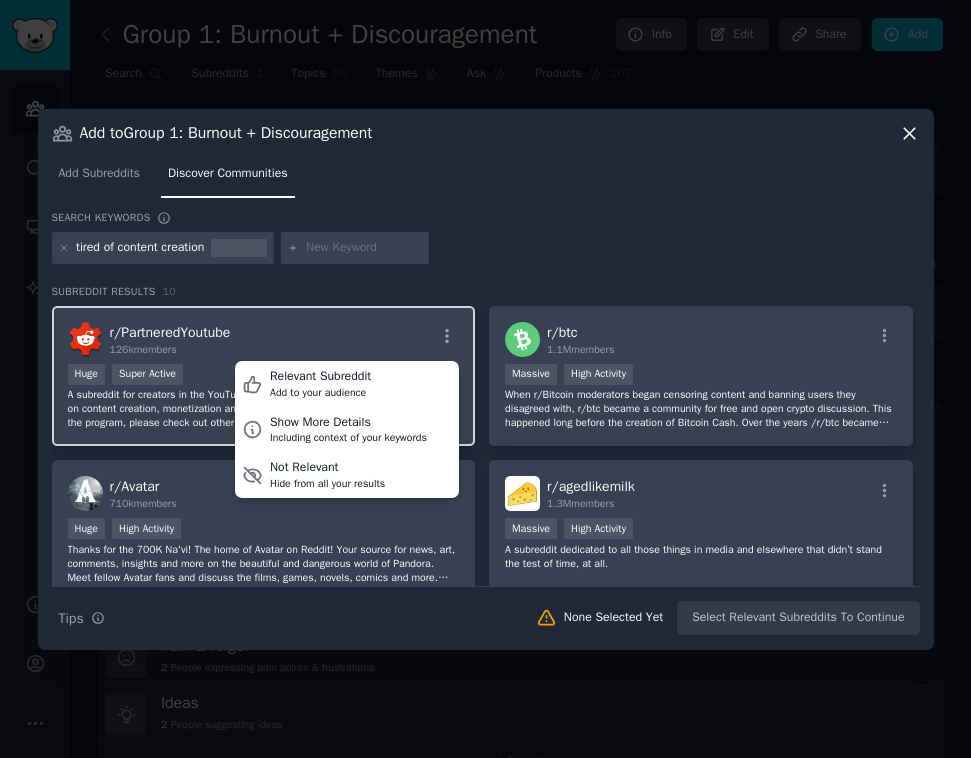 click on "r/ PartneredYoutube 126k  members Relevant Subreddit Add to your audience Show More Details Including context of your keywords Not Relevant Hide from all your results" at bounding box center [264, 339] 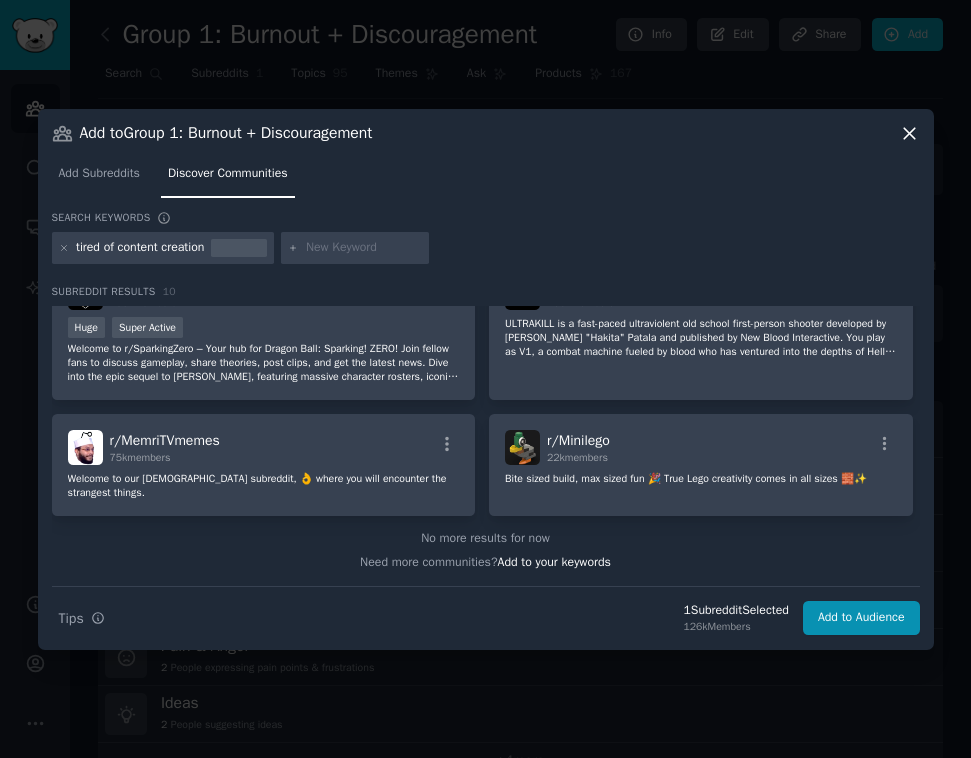 scroll, scrollTop: 0, scrollLeft: 0, axis: both 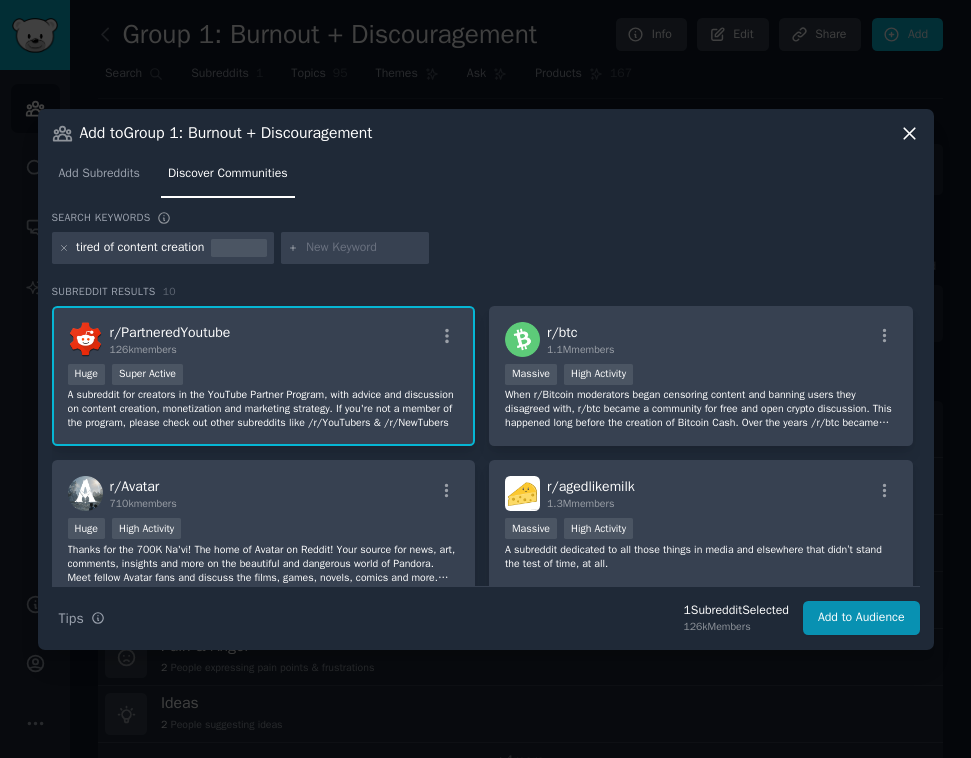 click at bounding box center (364, 248) 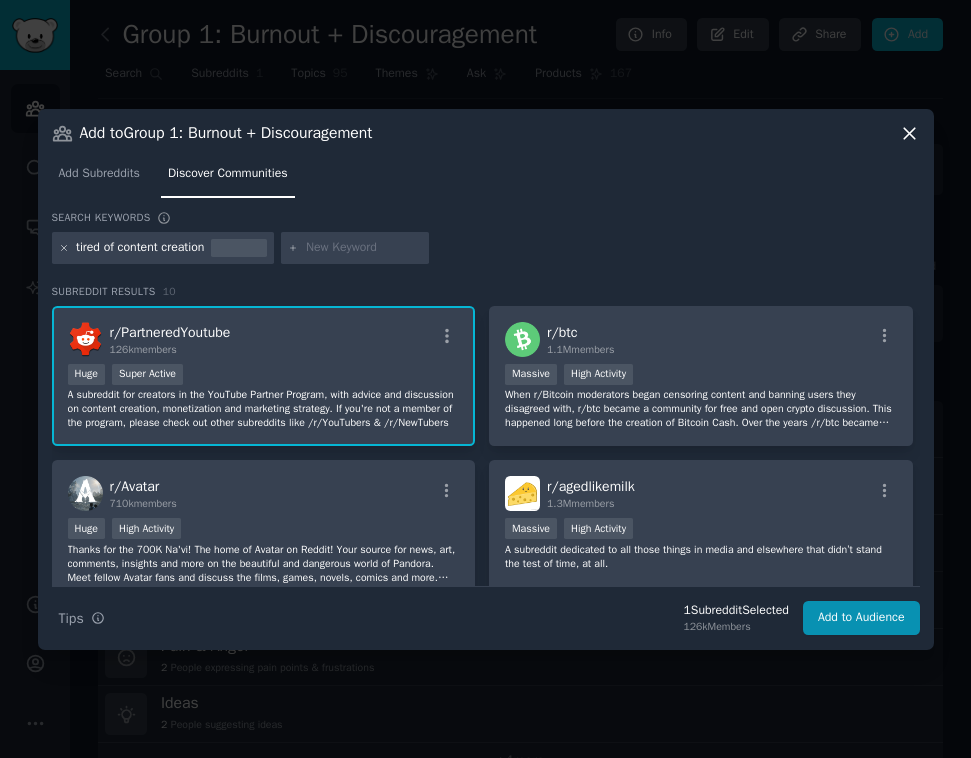 click 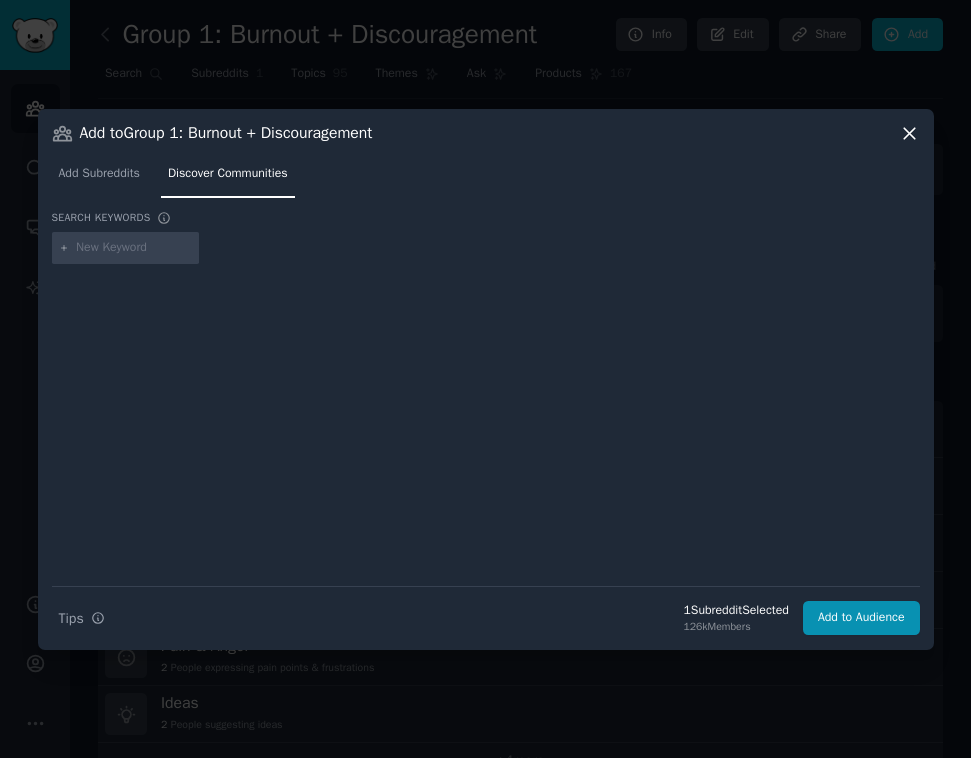 click at bounding box center (134, 248) 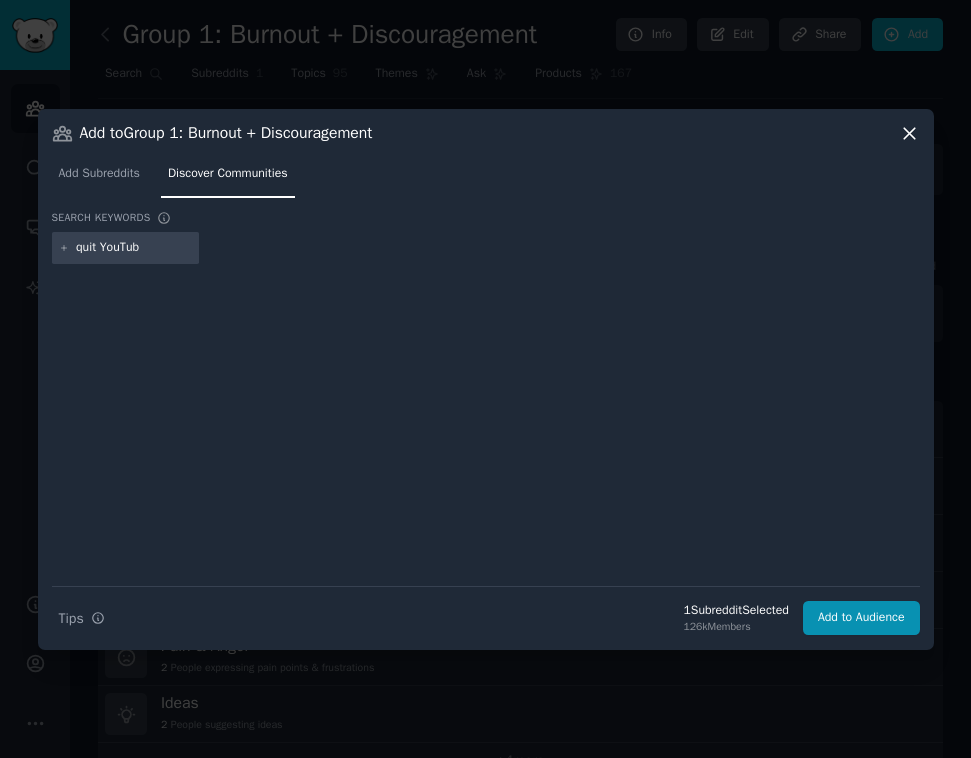 type on "quit YouTube" 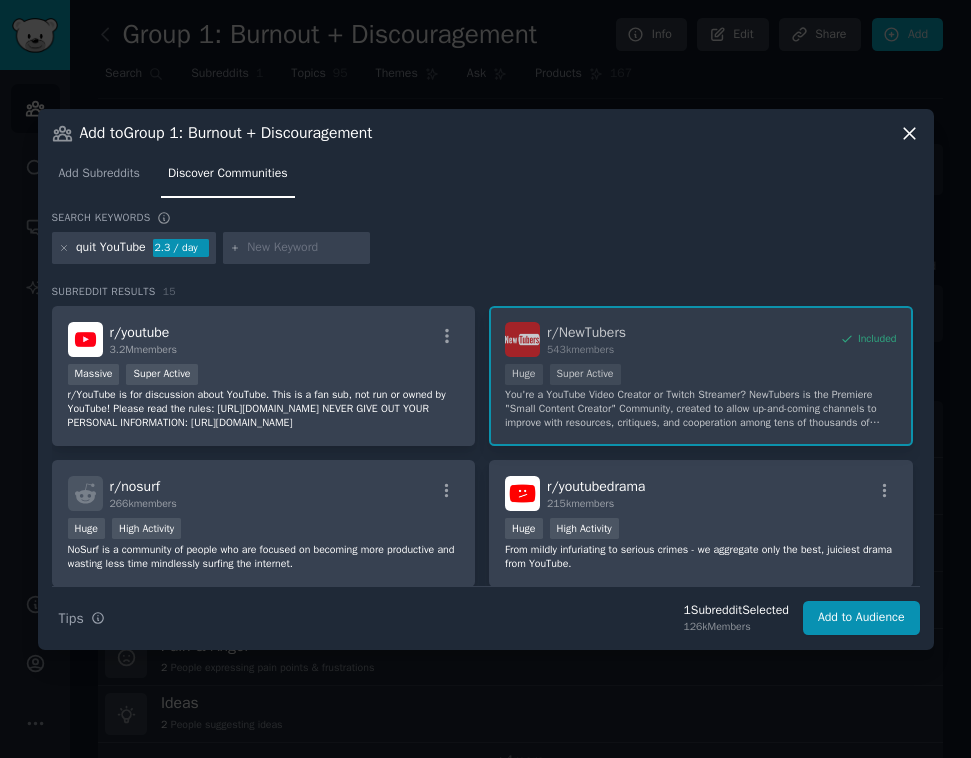 paste on "YouTube isn’t worth it anymore" 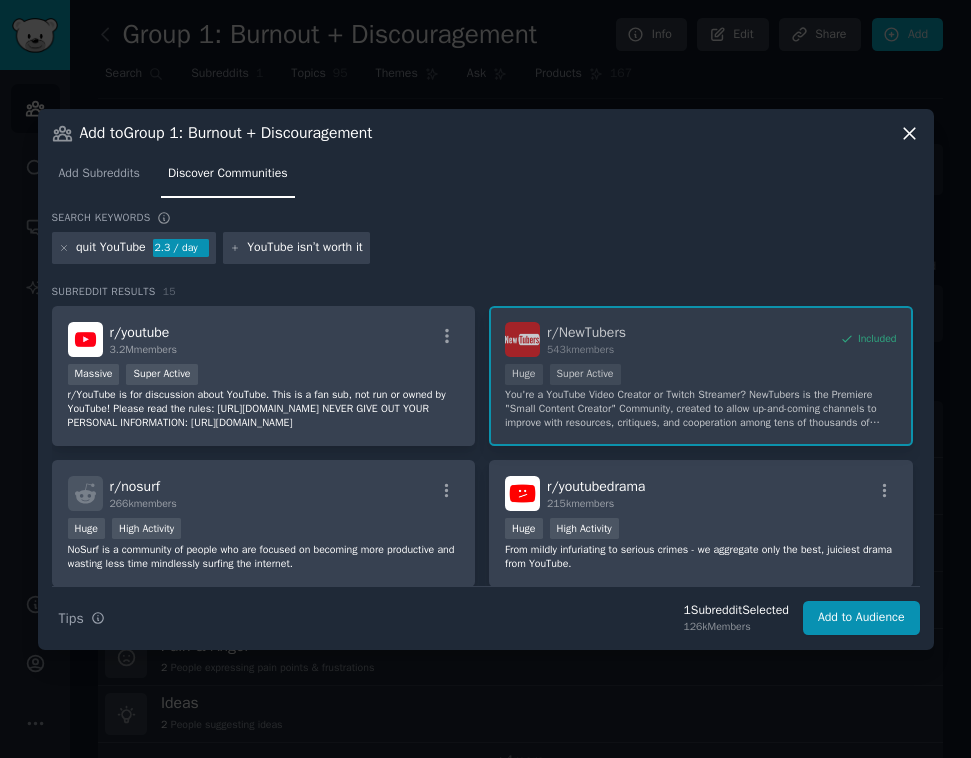 scroll, scrollTop: 0, scrollLeft: 41, axis: horizontal 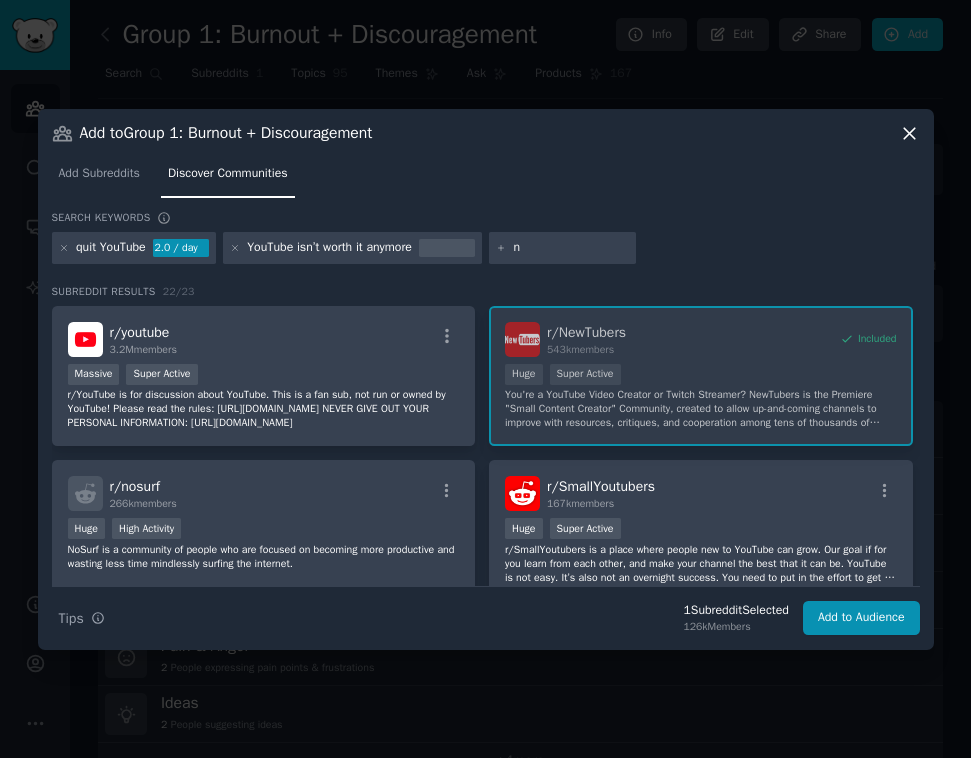 paste on "o motivation to post" 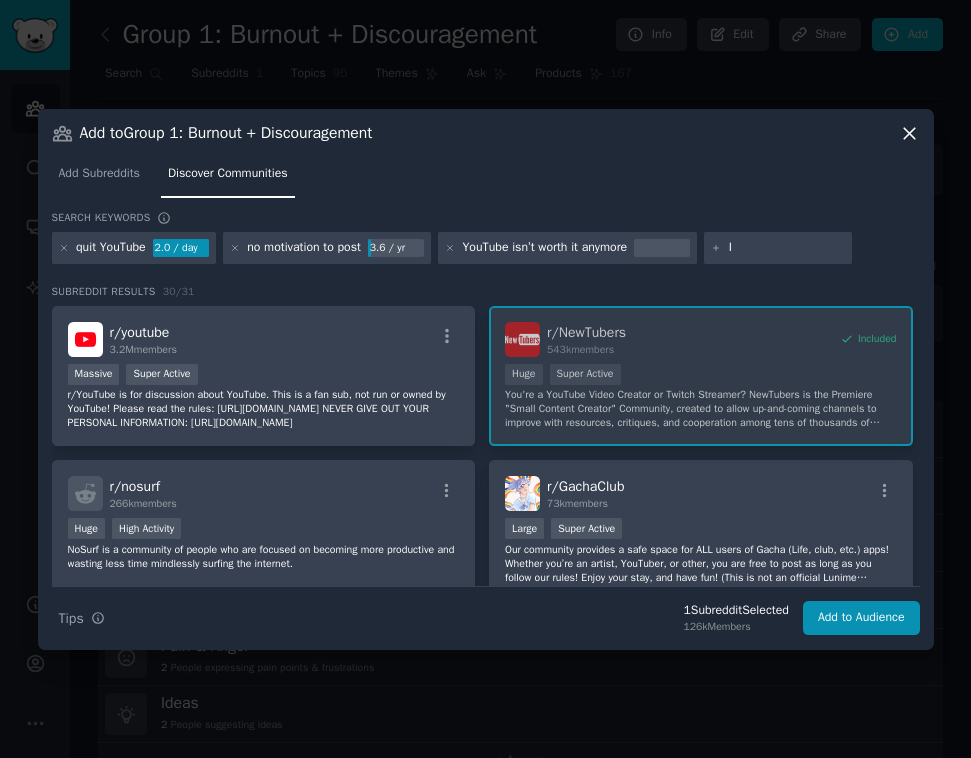 paste on "I’ve tried everything and still not growing" 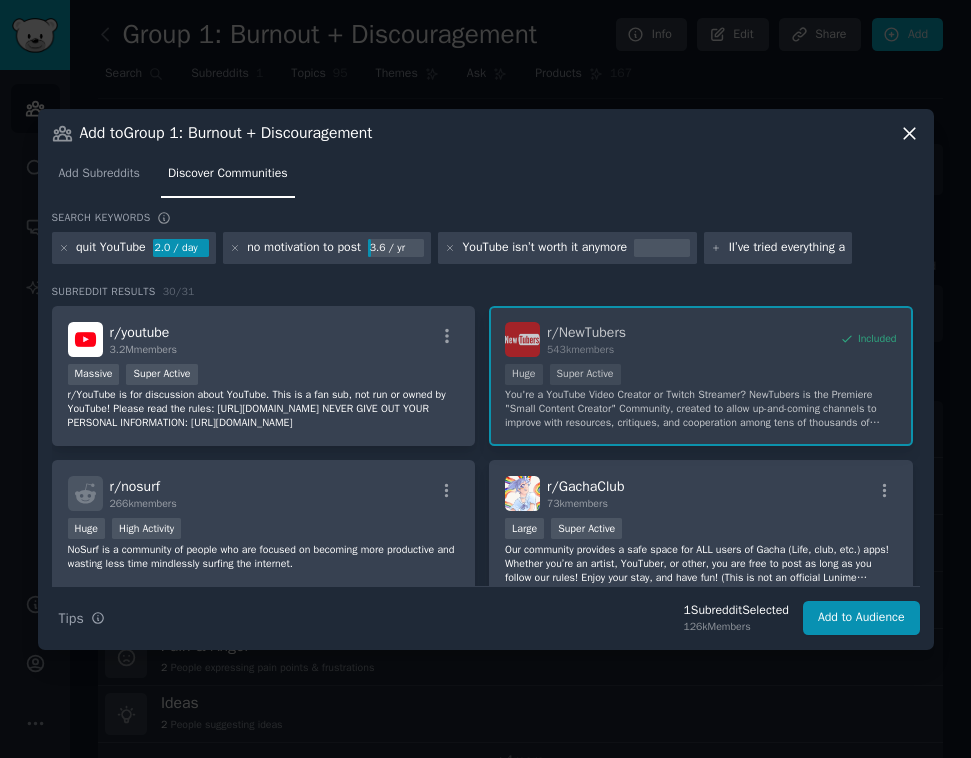 scroll, scrollTop: 0, scrollLeft: 101, axis: horizontal 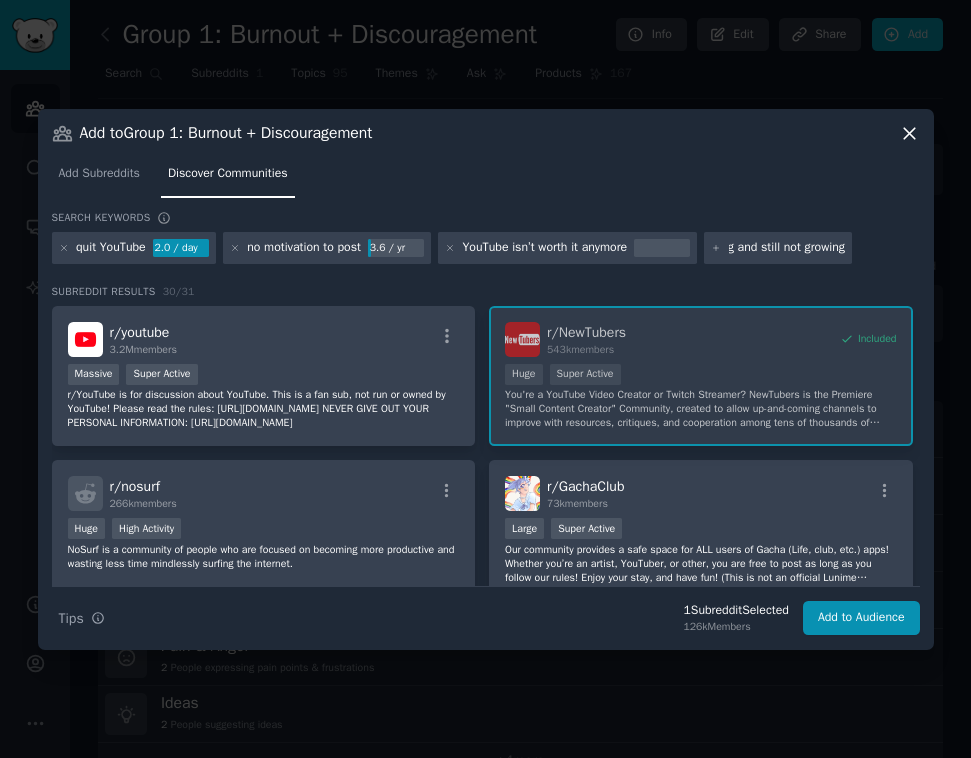 type 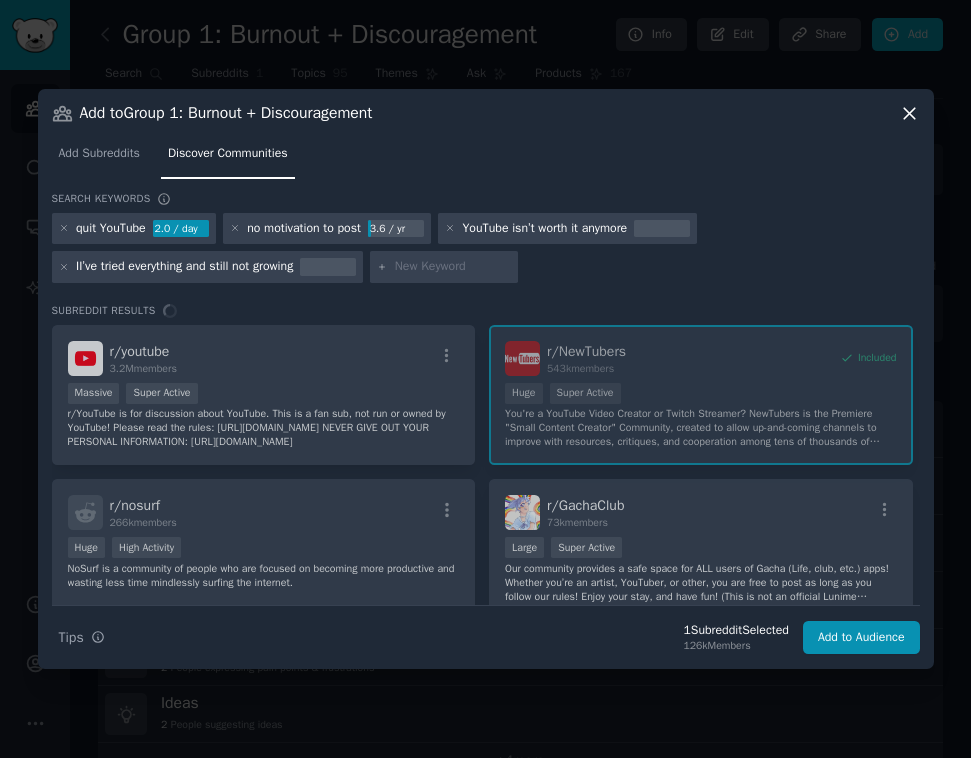 scroll, scrollTop: 0, scrollLeft: 0, axis: both 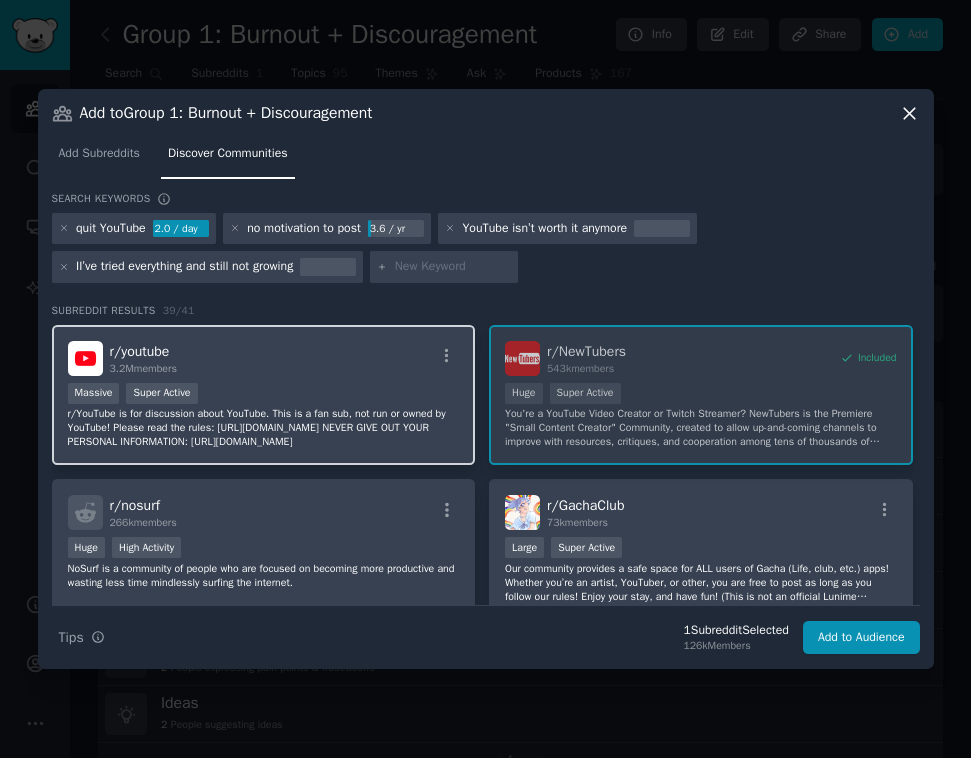 click on "r/ youtube 3.2M  members" at bounding box center [264, 358] 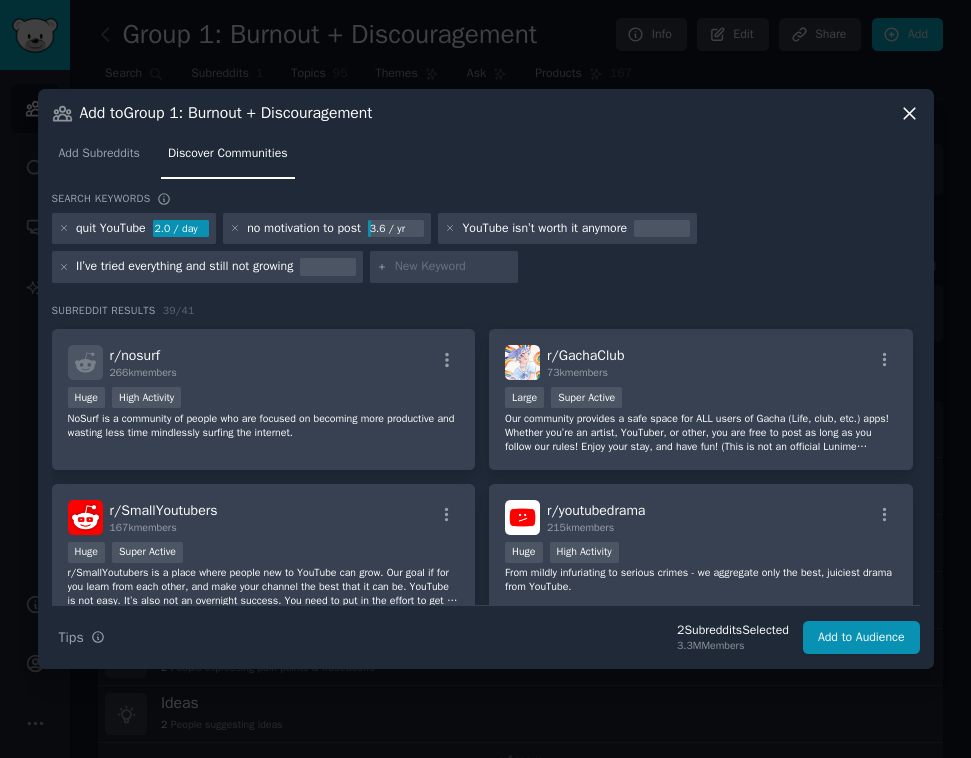 scroll, scrollTop: 155, scrollLeft: 0, axis: vertical 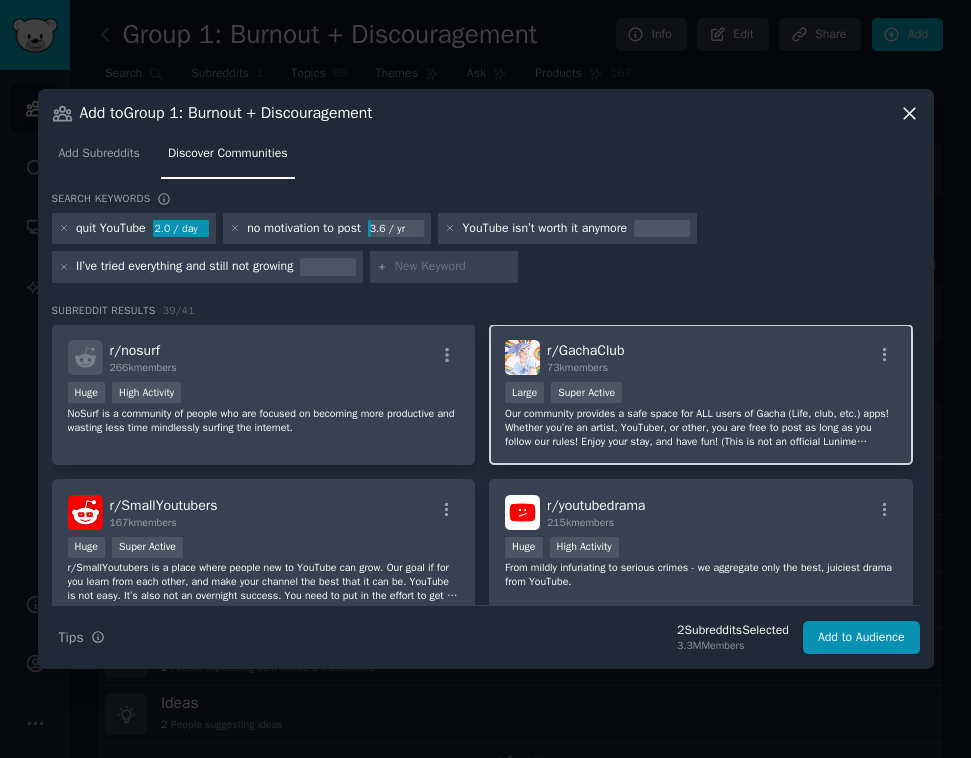 click on "r/ GachaClub 73k  members Large Super Active     Our community provides a safe space for ALL users of Gacha (Life, club, etc.) apps!
Whether you’re an artist, YouTuber, or other, you are free to post as long as you follow our rules!
Enjoy your stay, and have fun! (This is not an official Lunime subreddit)
✨
Icon by: u/IamMrukyaMaybe
Banner by: u/cutelittlecorpse" at bounding box center [701, 394] 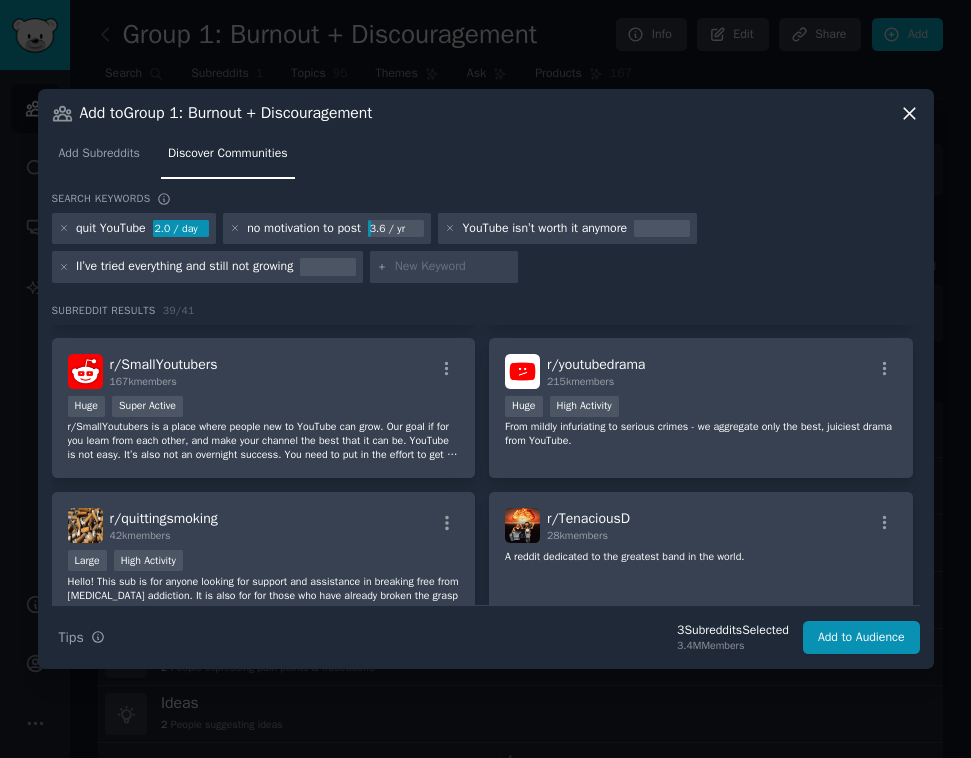 scroll, scrollTop: 289, scrollLeft: 0, axis: vertical 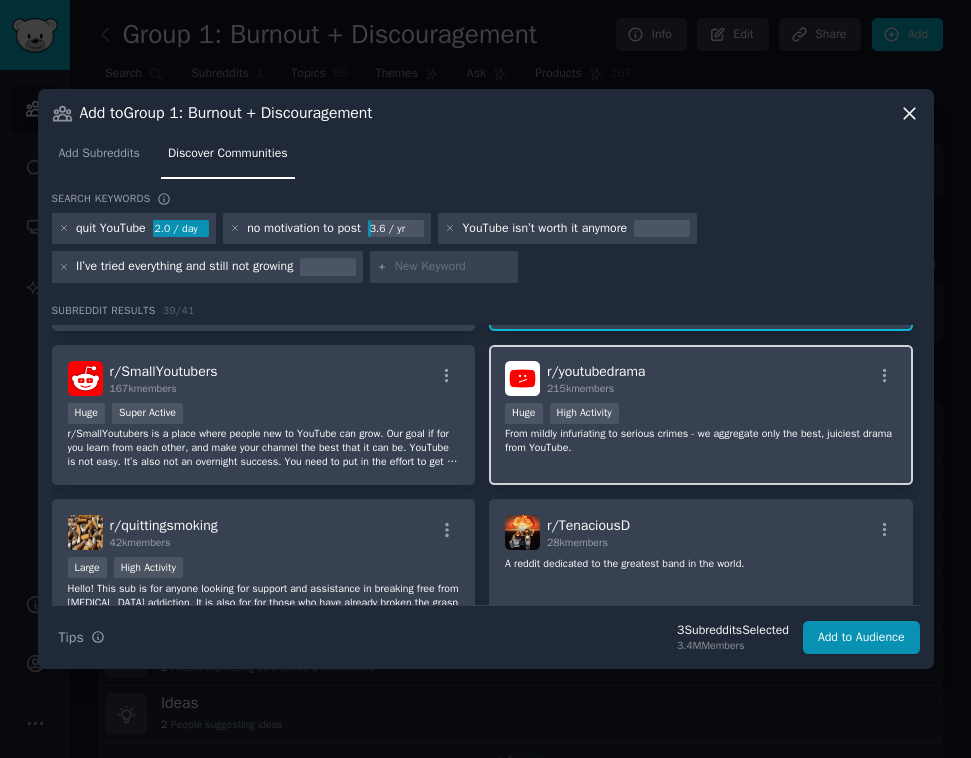 click on "r/ youtubedrama 215k  members" at bounding box center [701, 378] 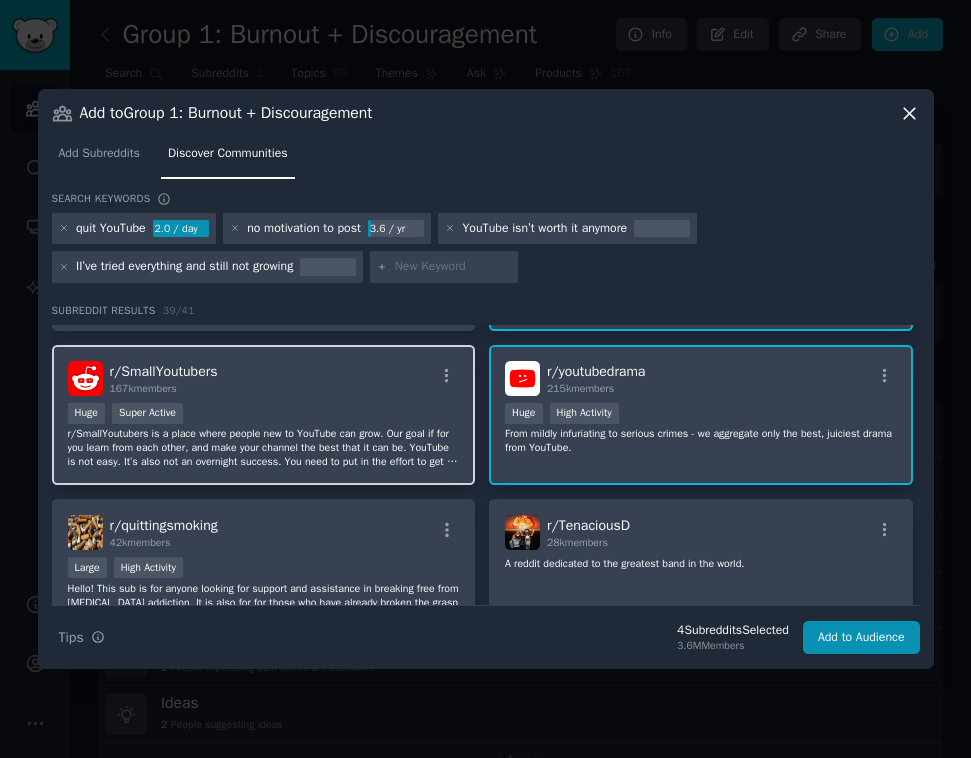 click on "r/ SmallYoutubers 167k  members Huge Super Active r/SmallYoutubers is a place where people new to YouTube can grow. Our goal if for you learn from each other, and make your channel the best that it can be.
YouTube is not easy. It’s also not an overnight success. You need to put in the effort to get to where you want to be.
This isn’t a dumping grounds for your videos to hopefully get a few extra views.
Please read the rules before posting. We are in this together, and together we can flourish." at bounding box center (264, 415) 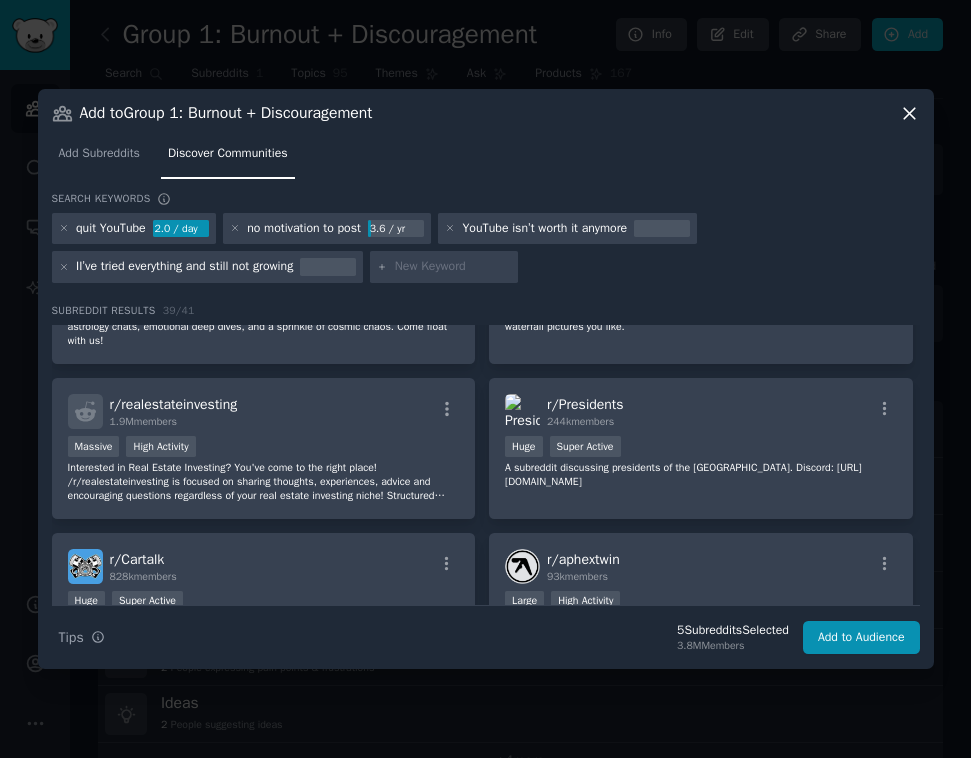 scroll, scrollTop: 2365, scrollLeft: 0, axis: vertical 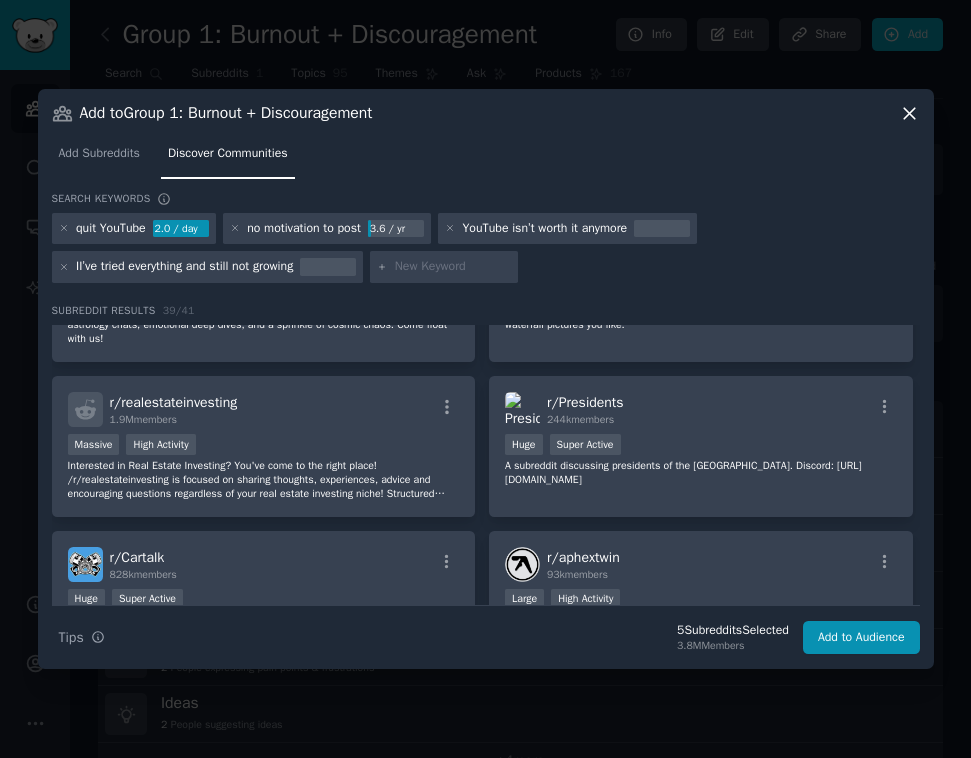 click on "YouTube isn’t worth it anymore" at bounding box center (567, 229) 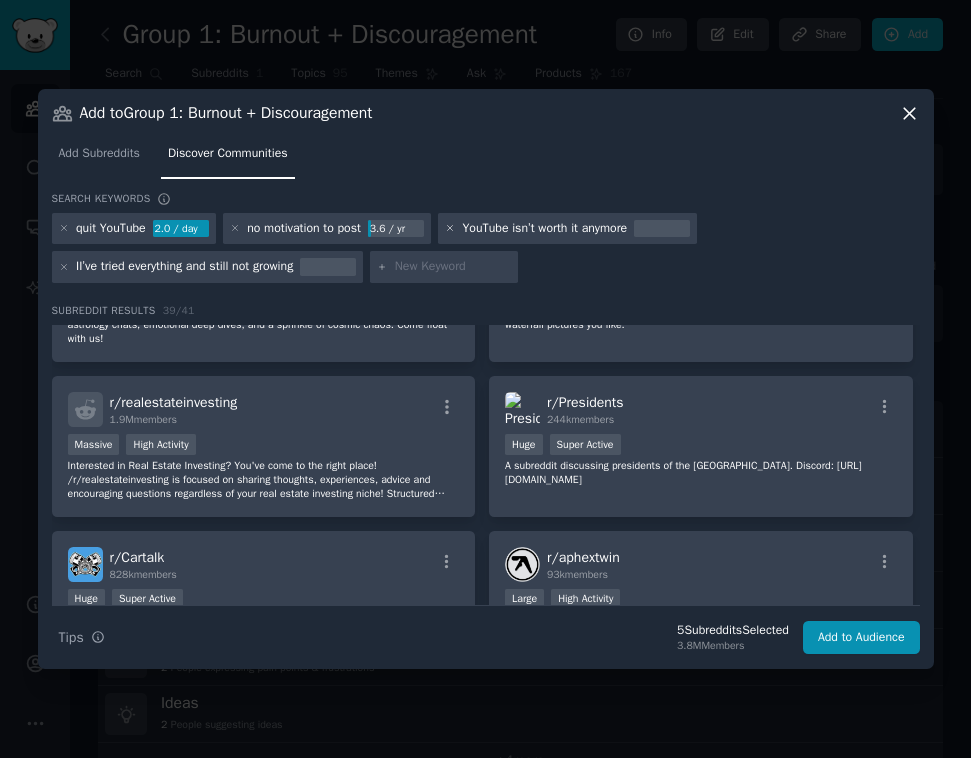 click 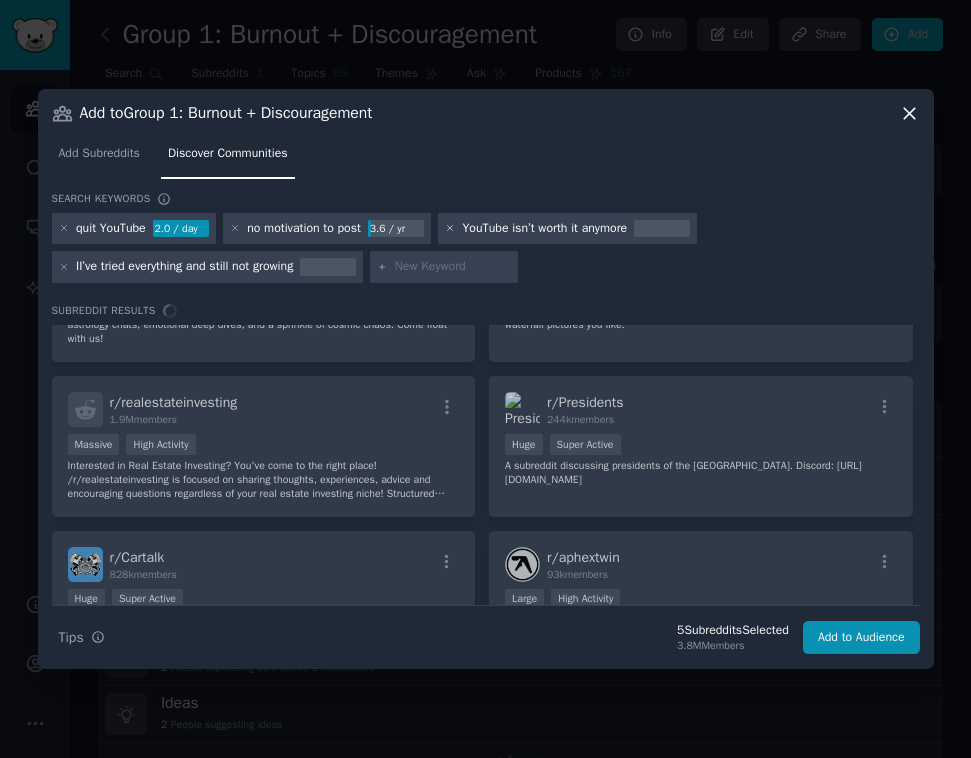 scroll, scrollTop: 0, scrollLeft: 0, axis: both 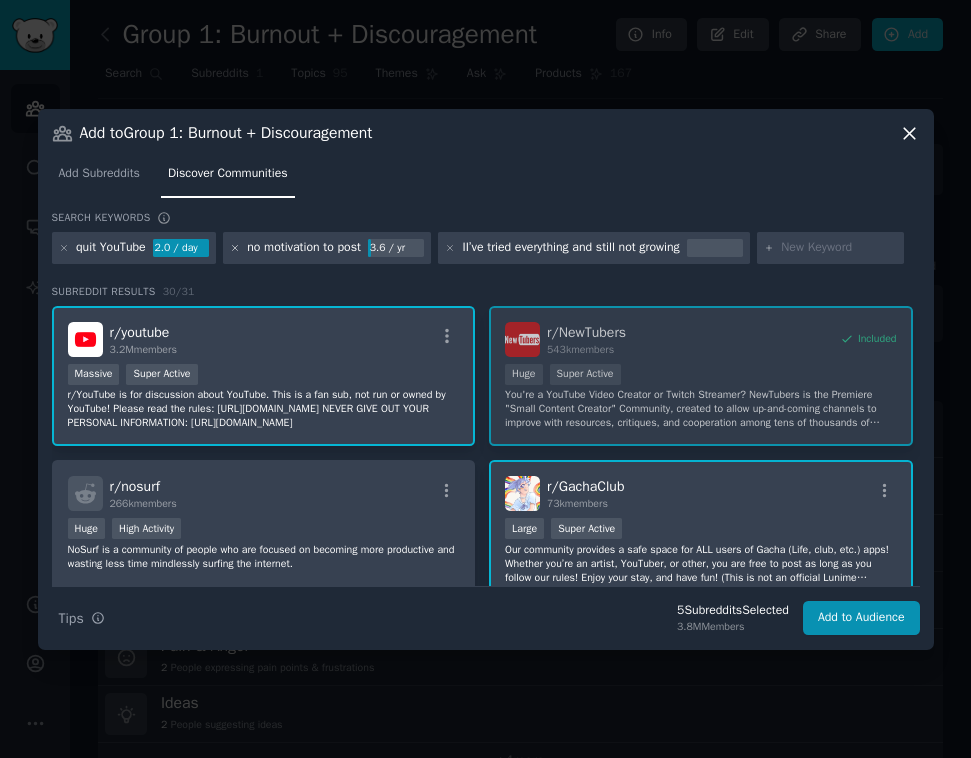 click 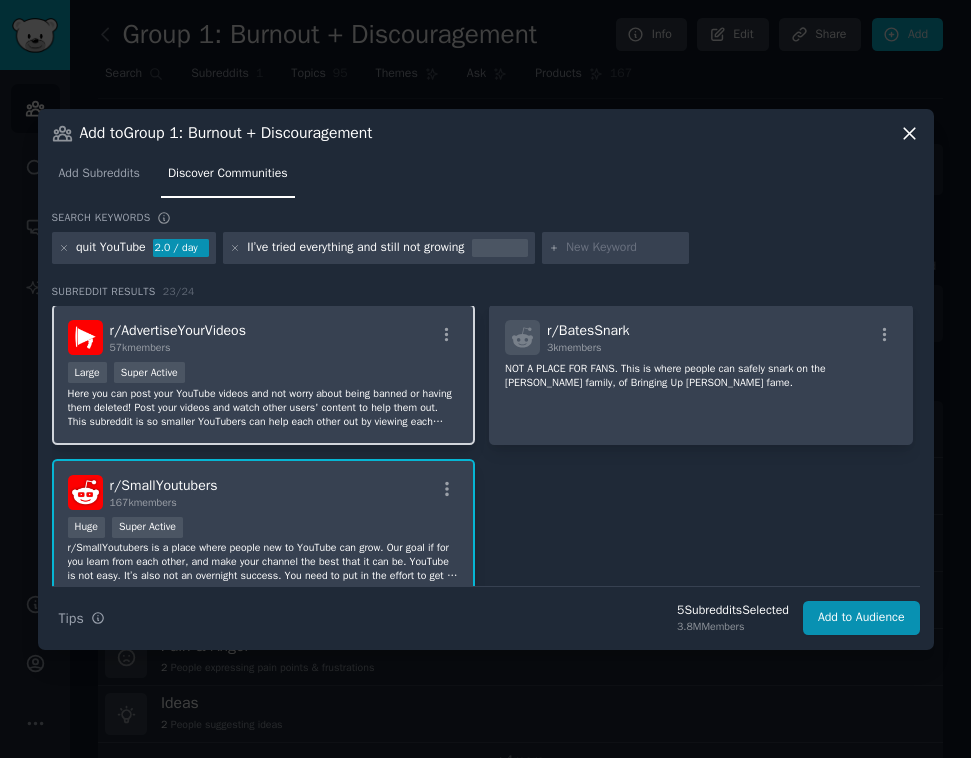 scroll, scrollTop: 1437, scrollLeft: 0, axis: vertical 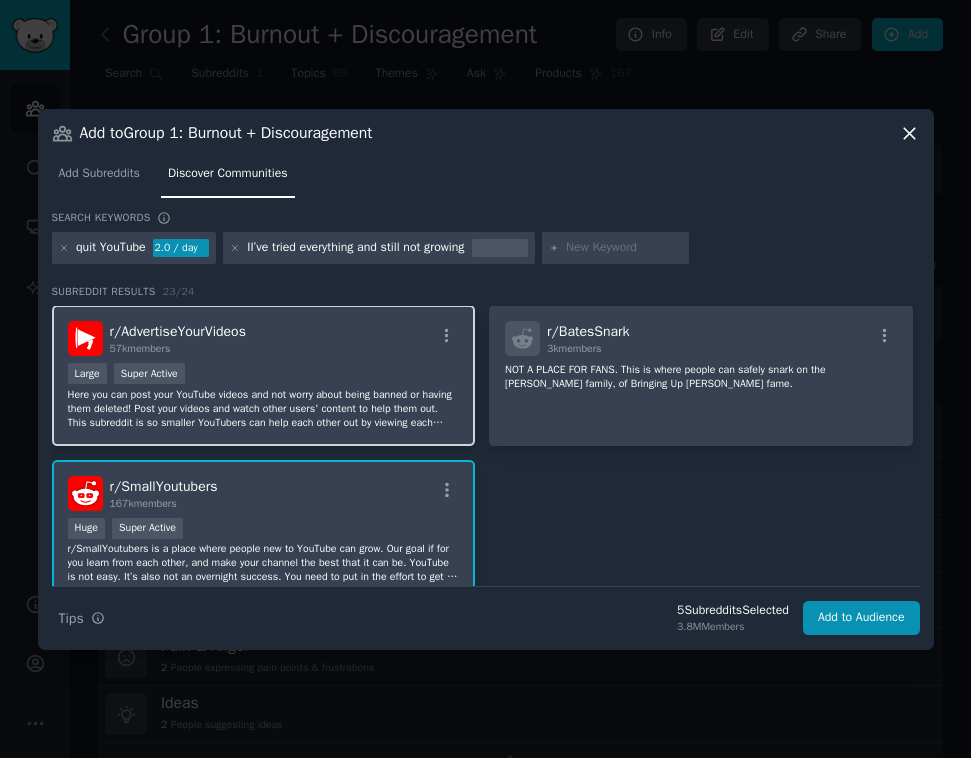 click on "57k  members" at bounding box center (178, 349) 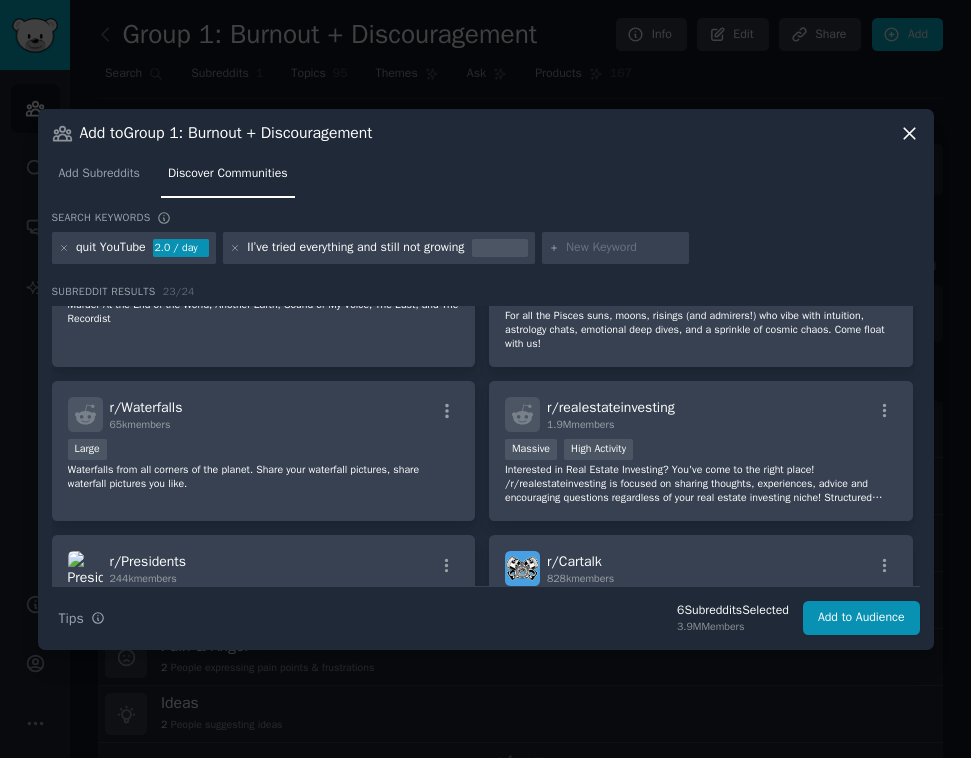 scroll, scrollTop: 854, scrollLeft: 0, axis: vertical 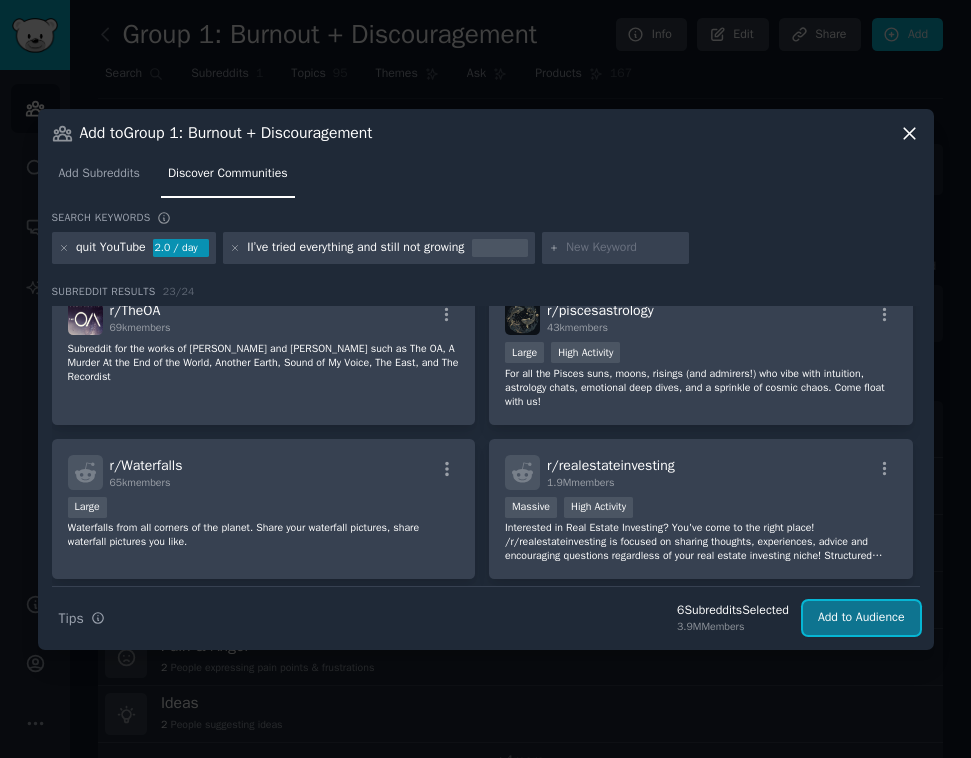 click on "Add to Audience" at bounding box center [861, 618] 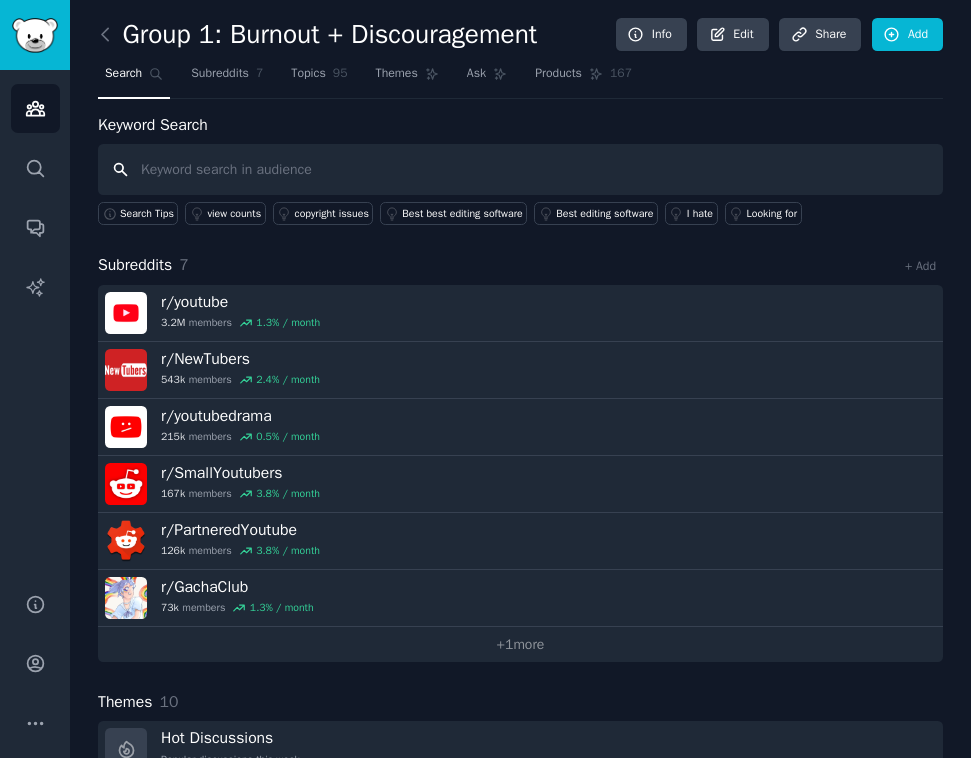 click at bounding box center [520, 169] 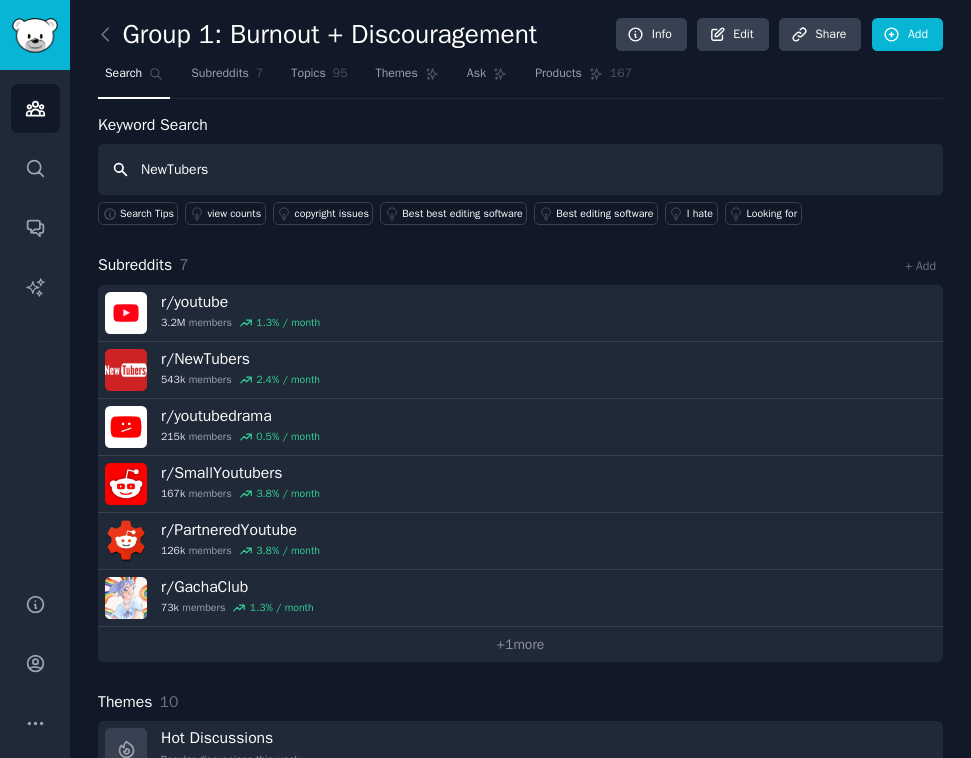type on "NewTubers" 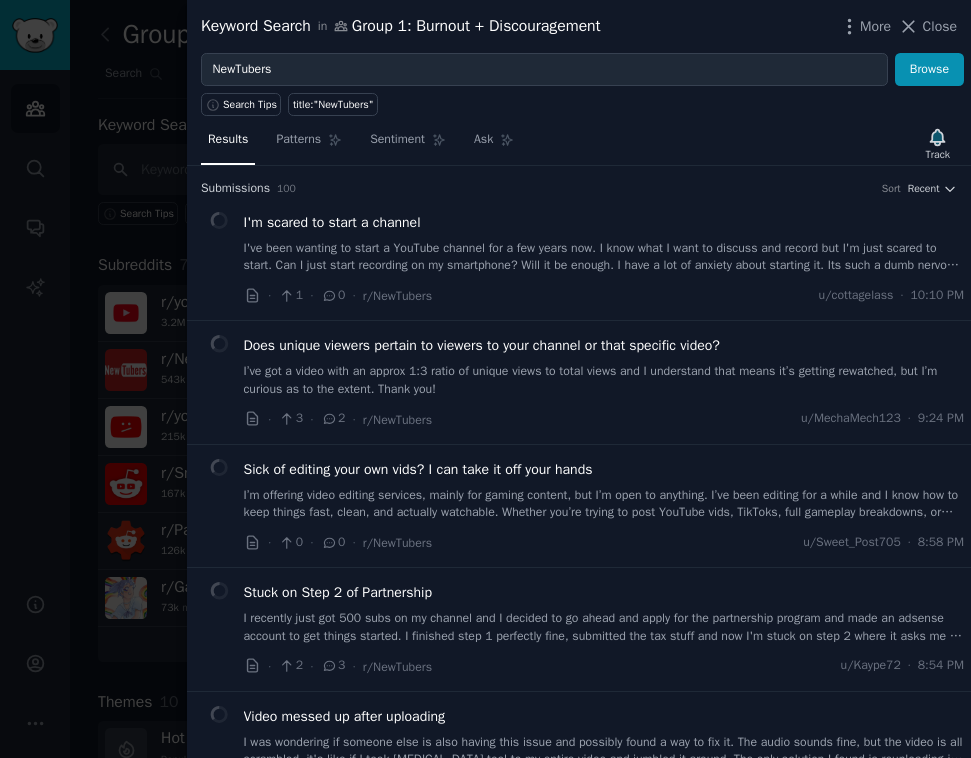 click on "More Close" at bounding box center (898, 26) 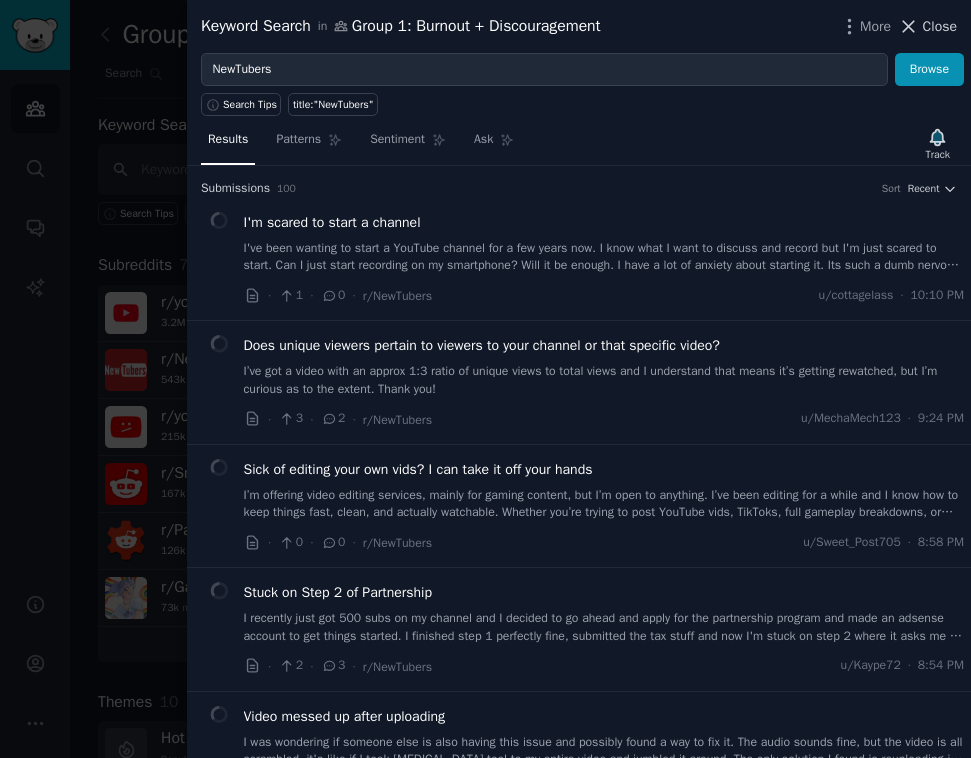 click on "Close" at bounding box center (927, 26) 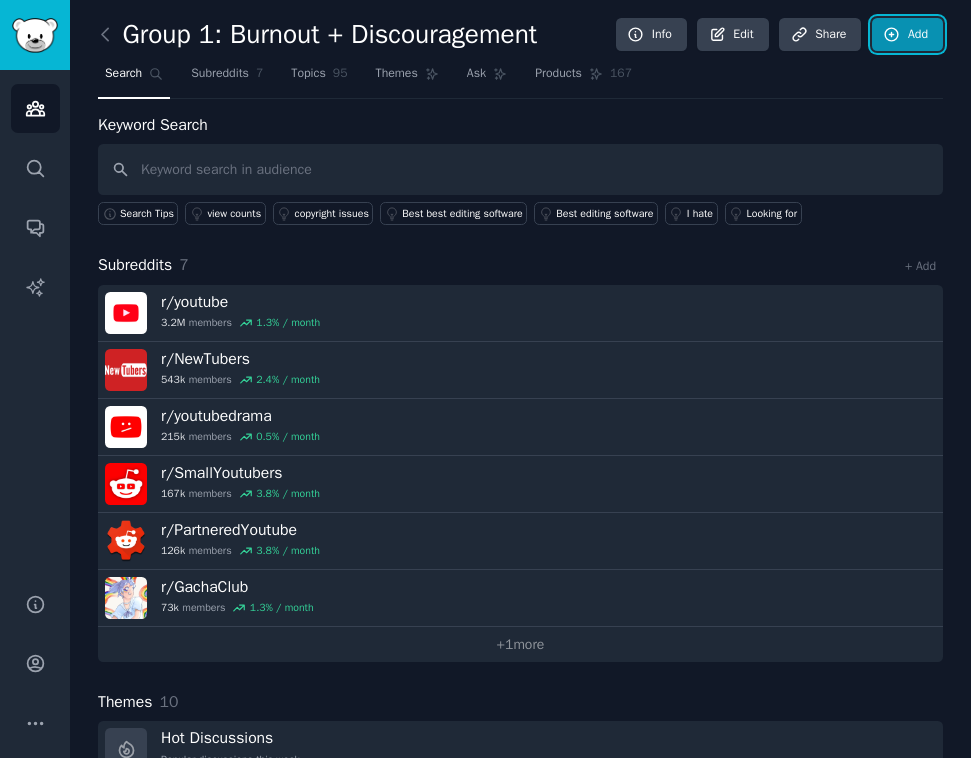 click 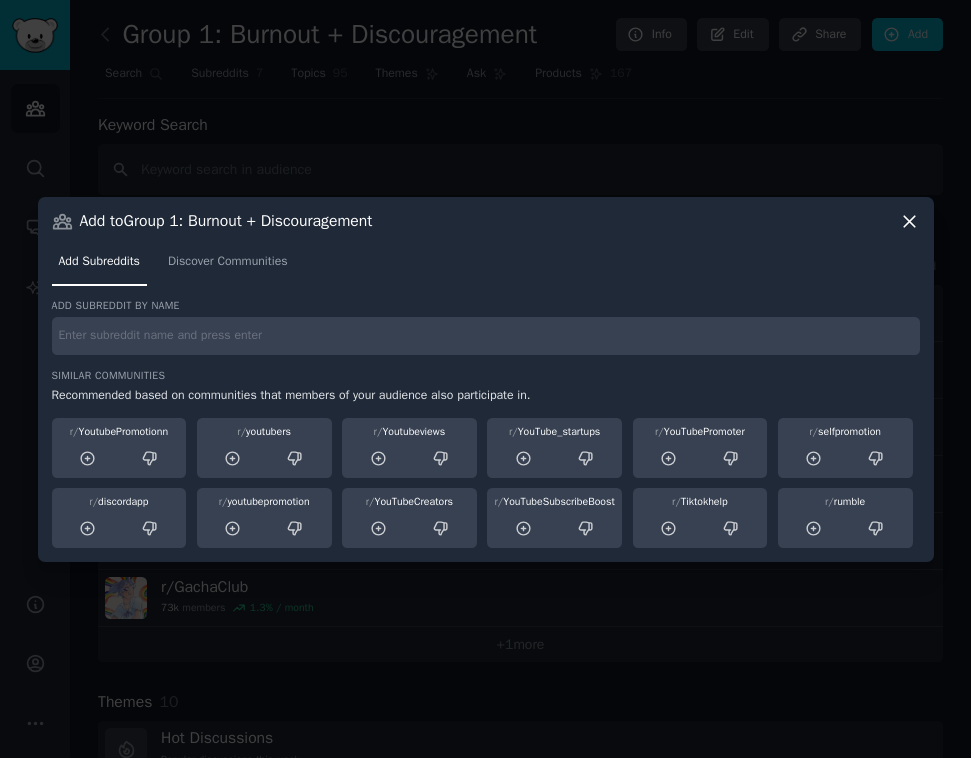 click on "Add subreddit by name Similar Communities Recommended based on communities that members of your audience also participate in. r/ YoutubePromotionn r/ youtubers r/ Youtubeviews r/ YouTube_startups r/ YouTubePromoter r/ selfpromotion r/ discordapp r/ youtubepromotion r/ YouTubeCreators r/ YouTubeSubscribeBoost r/ Tiktokhelp r/ rumble" at bounding box center [486, 423] 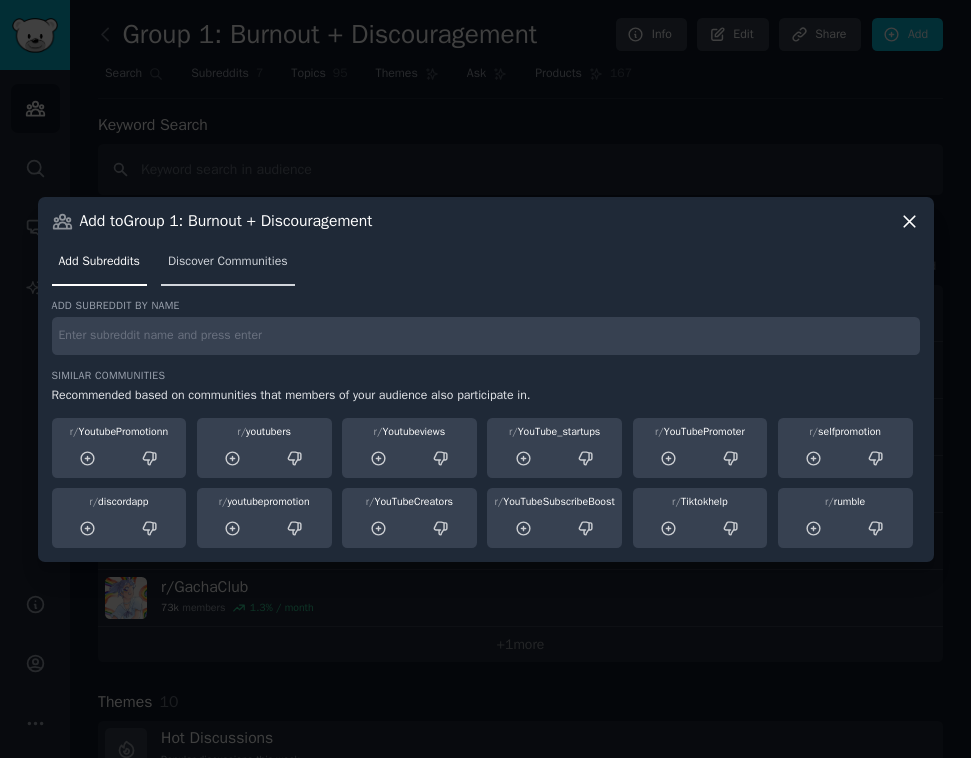 click on "Discover Communities" at bounding box center [228, 266] 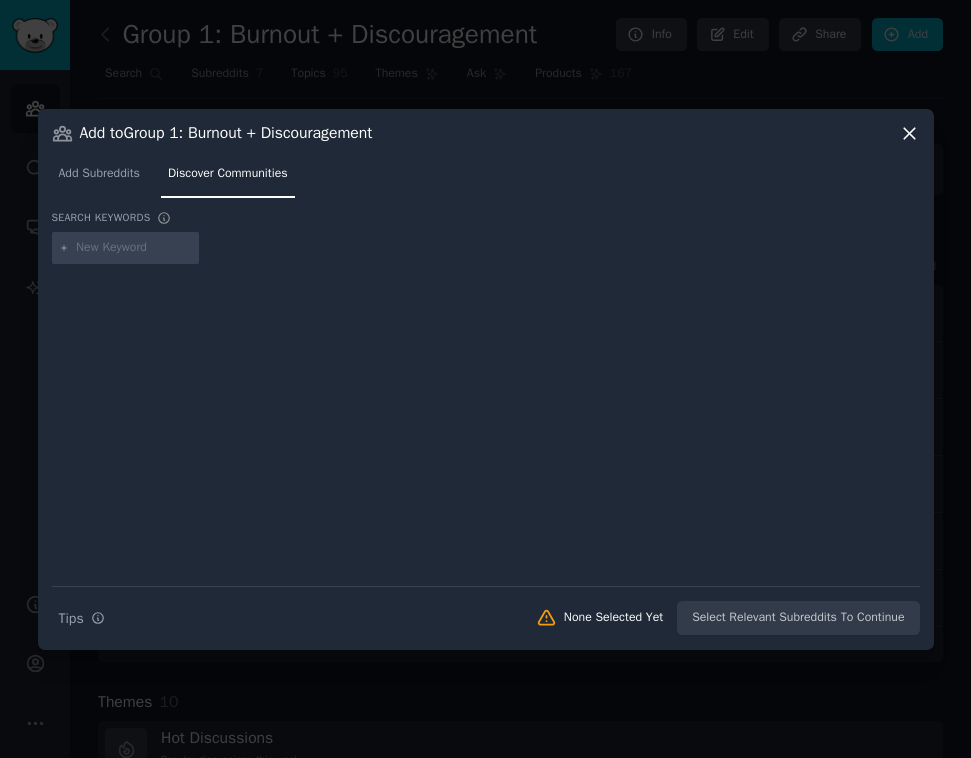 type on "NewTubers" 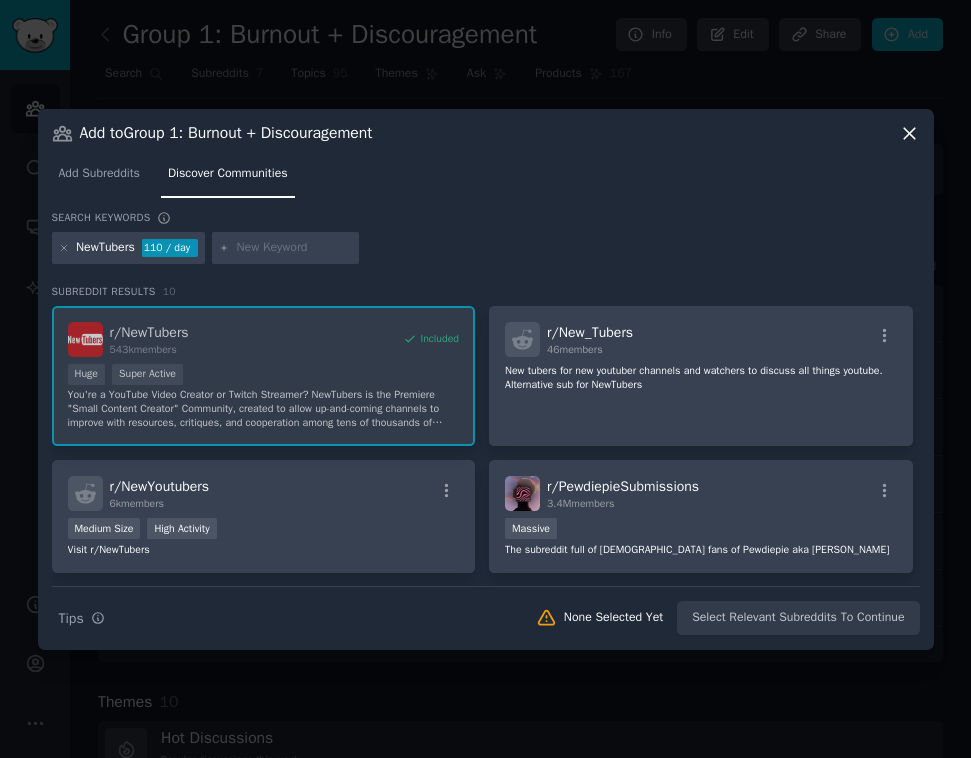 paste on "YouTubeContentCreators" 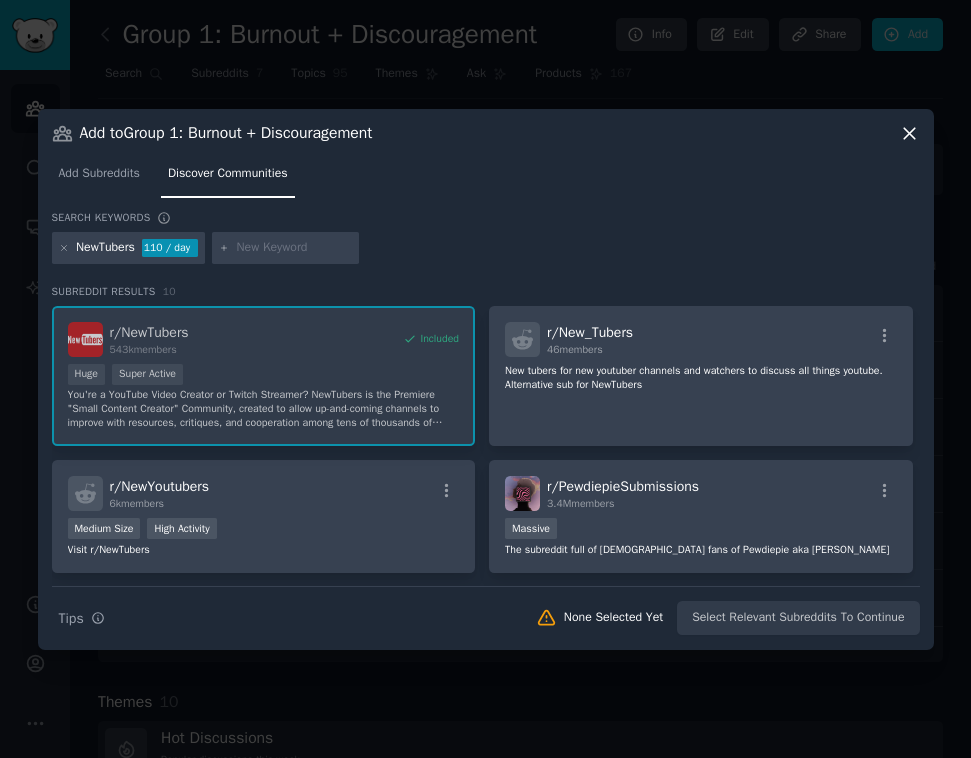 type on "YouTubeContentCreators" 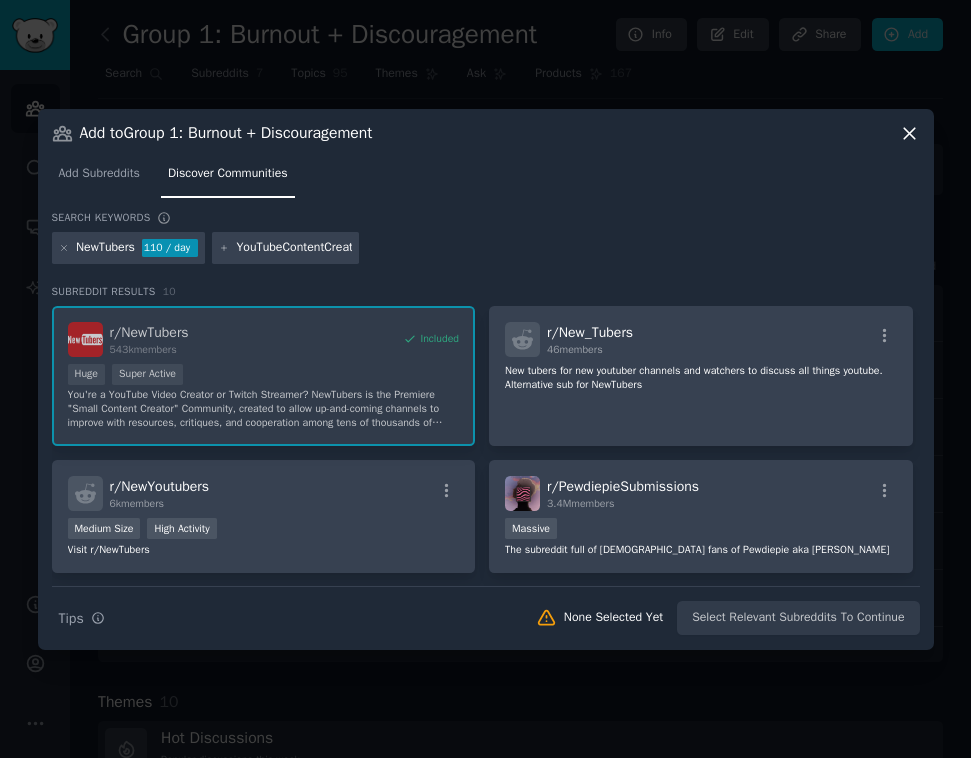 scroll, scrollTop: 0, scrollLeft: 9, axis: horizontal 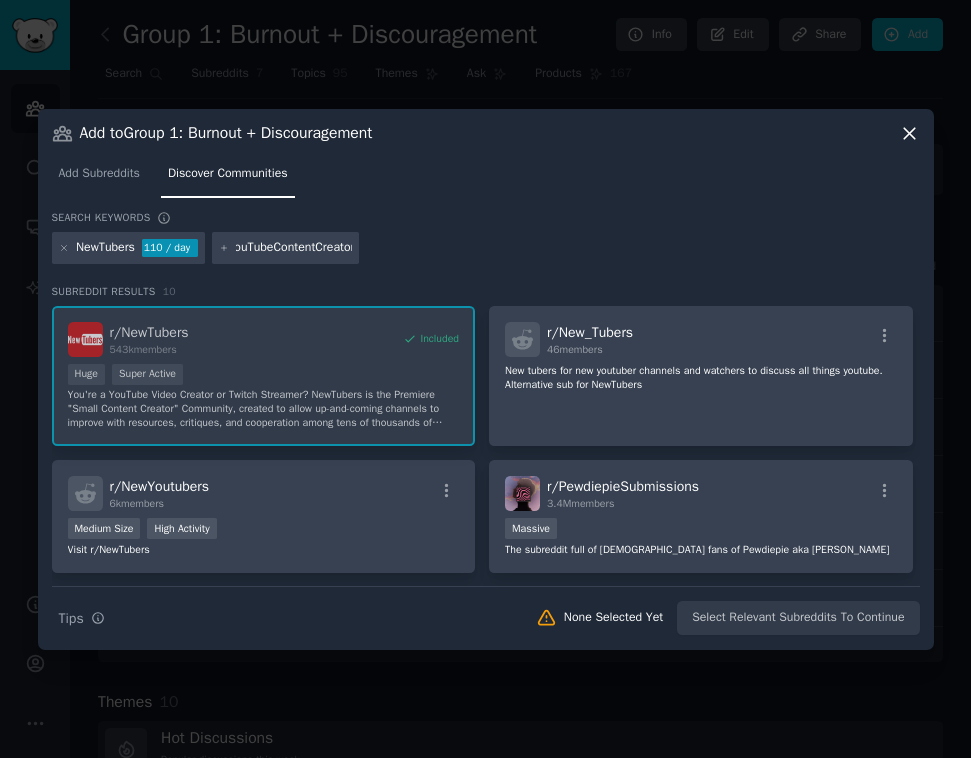 type 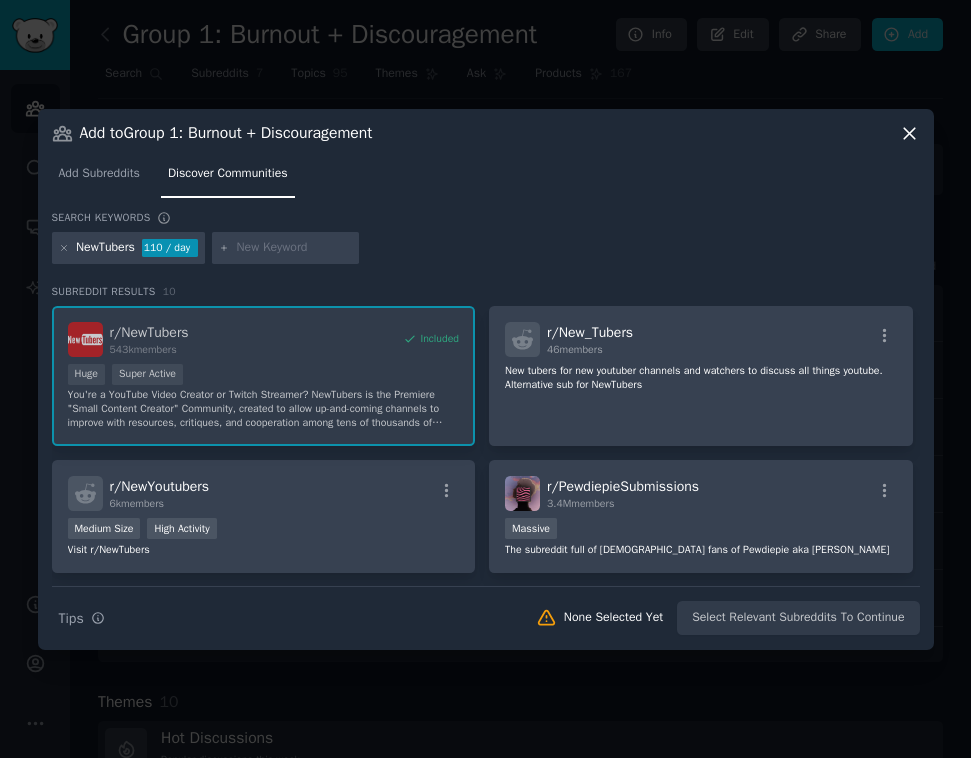 scroll, scrollTop: 0, scrollLeft: 0, axis: both 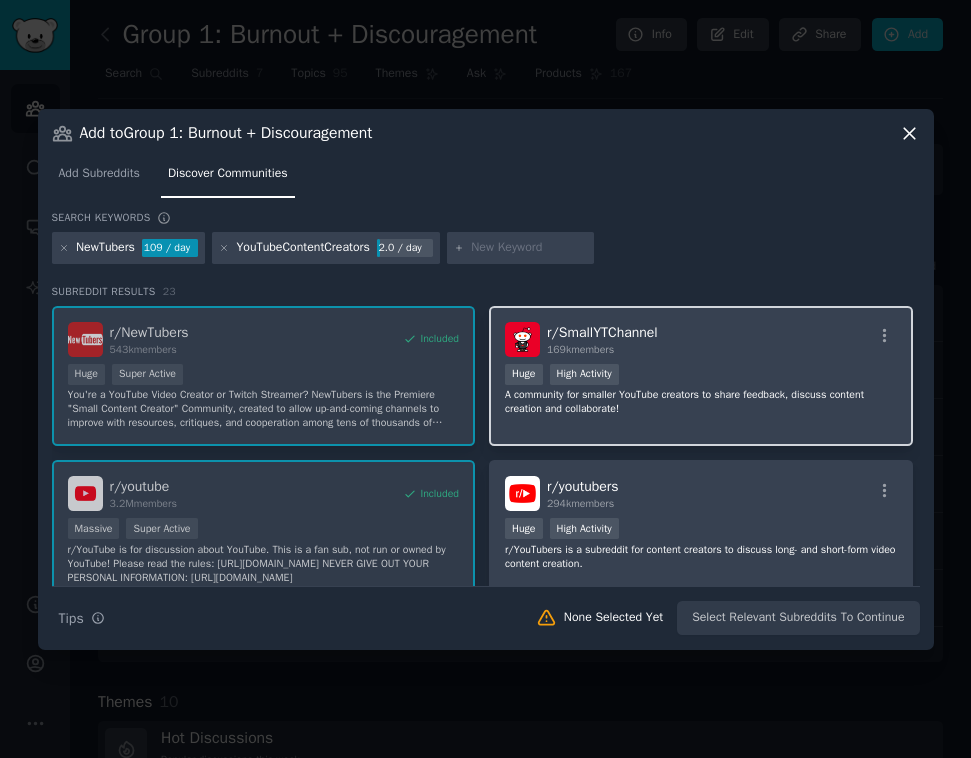 click on "A community for smaller YouTube creators to share feedback, discuss content creation and collaborate!" at bounding box center [701, 402] 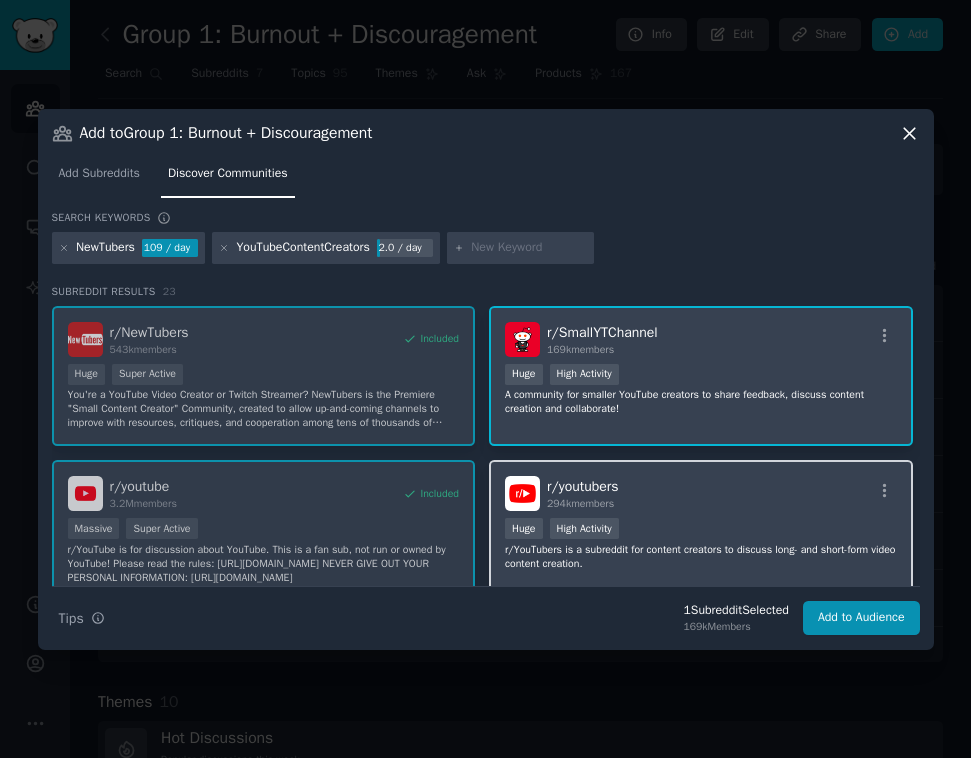 click on "Huge High Activity" at bounding box center [701, 530] 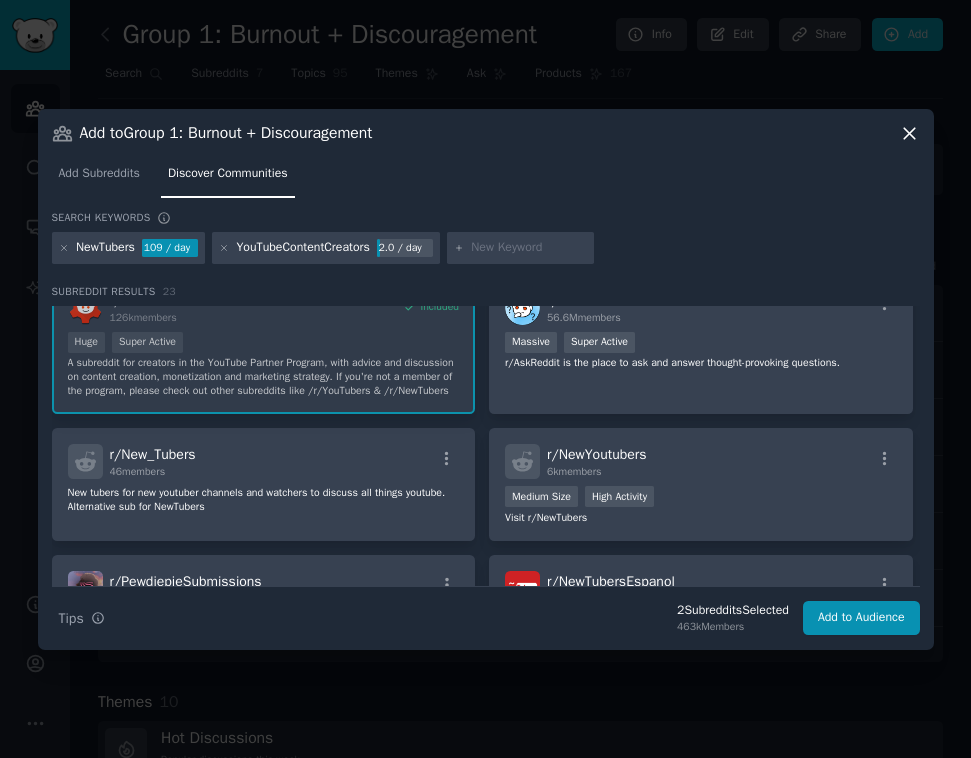 scroll, scrollTop: 345, scrollLeft: 0, axis: vertical 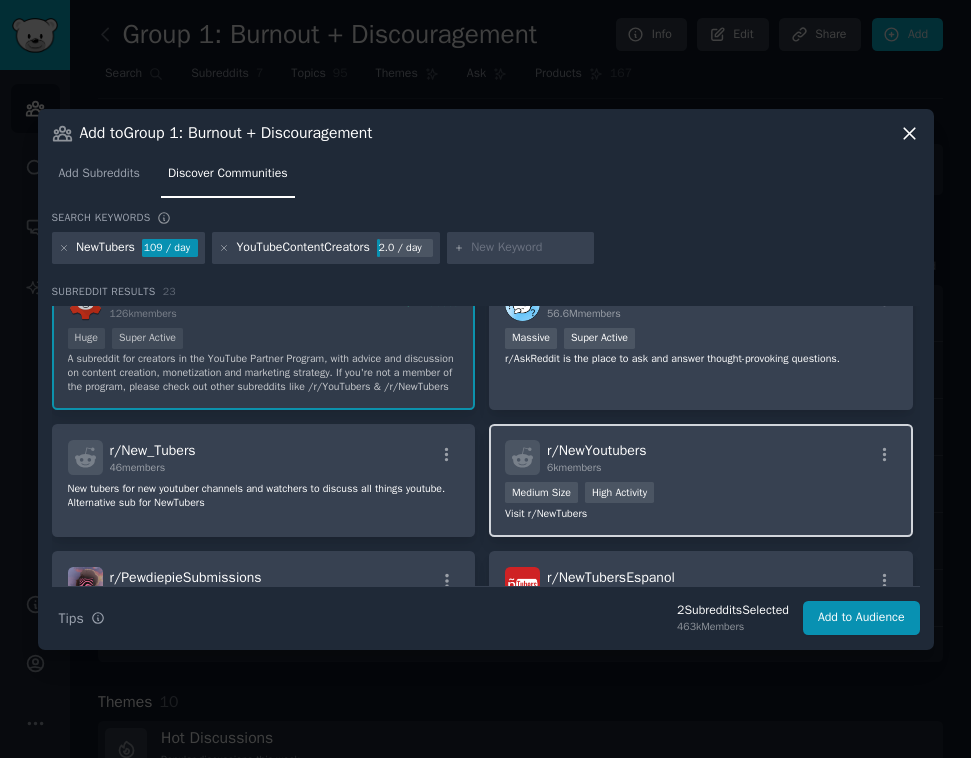 click on "r/ NewYoutubers 6k  members" at bounding box center (701, 457) 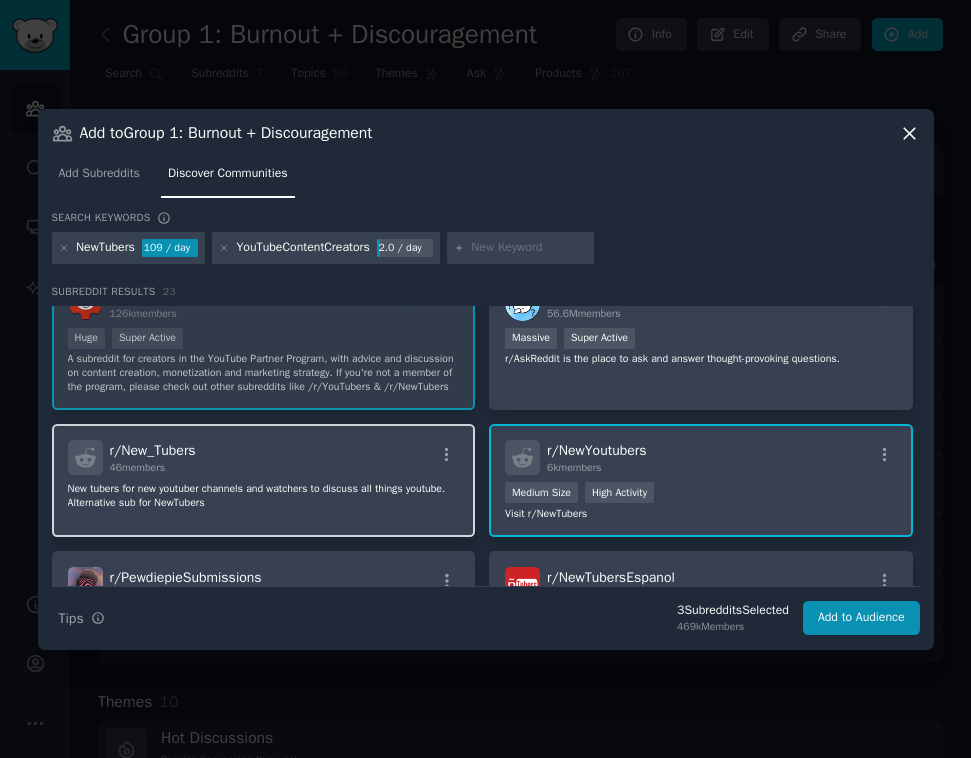 click on "r/ New_Tubers 46  members New tubers for new youtuber channels and watchers to discuss all things youtube.  Alternative sub for NewTubers" at bounding box center [264, 480] 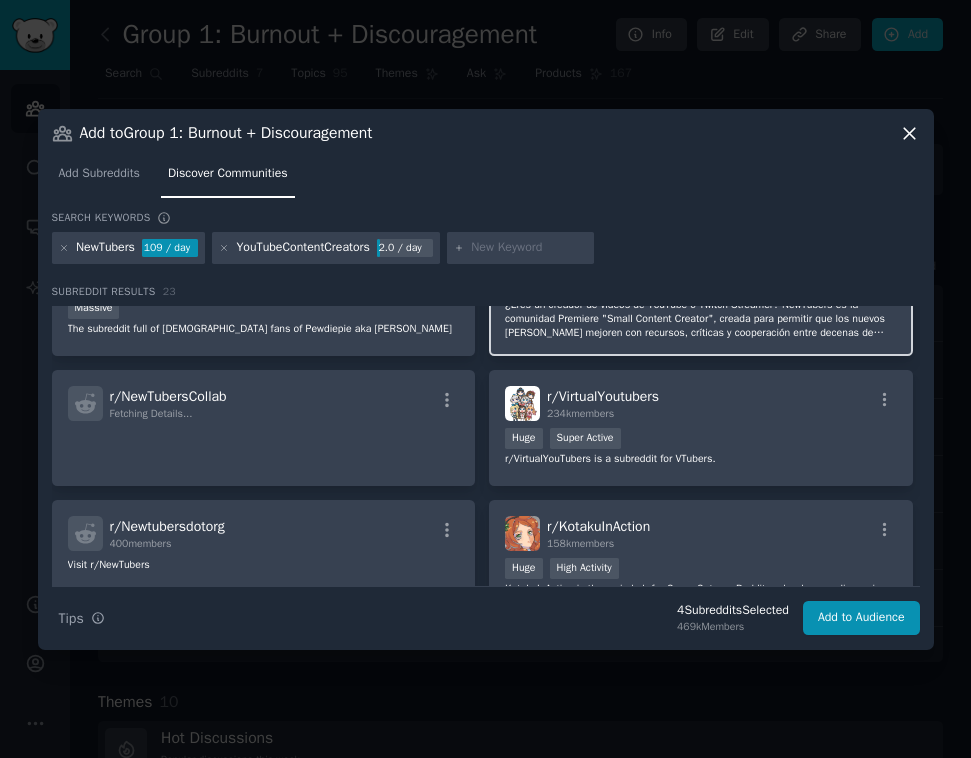 scroll, scrollTop: 658, scrollLeft: 0, axis: vertical 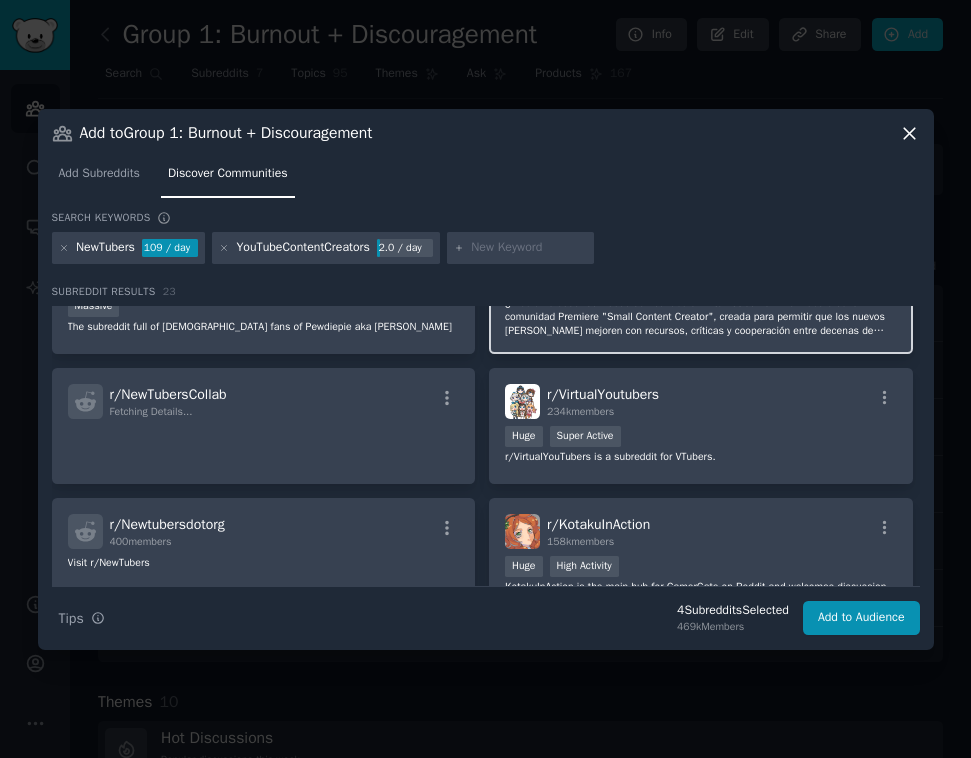 click on "¿Eres un creador de videos de YouTube o Twitch Streamer? NewTubers es la comunidad Premiere "Small Content Creator", creada para permitir que los nuevos [PERSON_NAME] mejoren con recursos, críticas y cooperación entre decenas de miles de colegas. ¡Te enseñamos cómo comenzar, construir y mantener tu carrera de contenido!" 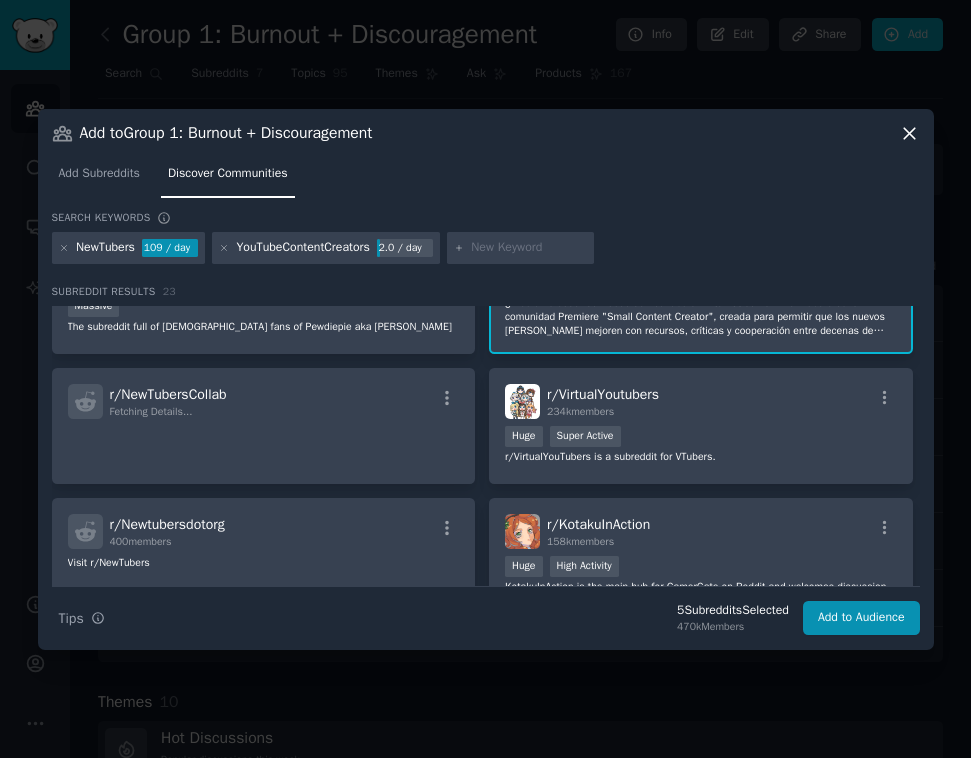 click on "¿Eres un creador de videos de YouTube o Twitch Streamer? NewTubers es la comunidad Premiere "Small Content Creator", creada para permitir que los nuevos [PERSON_NAME] mejoren con recursos, críticas y cooperación entre decenas de miles de colegas. ¡Te enseñamos cómo comenzar, construir y mantener tu carrera de contenido!" 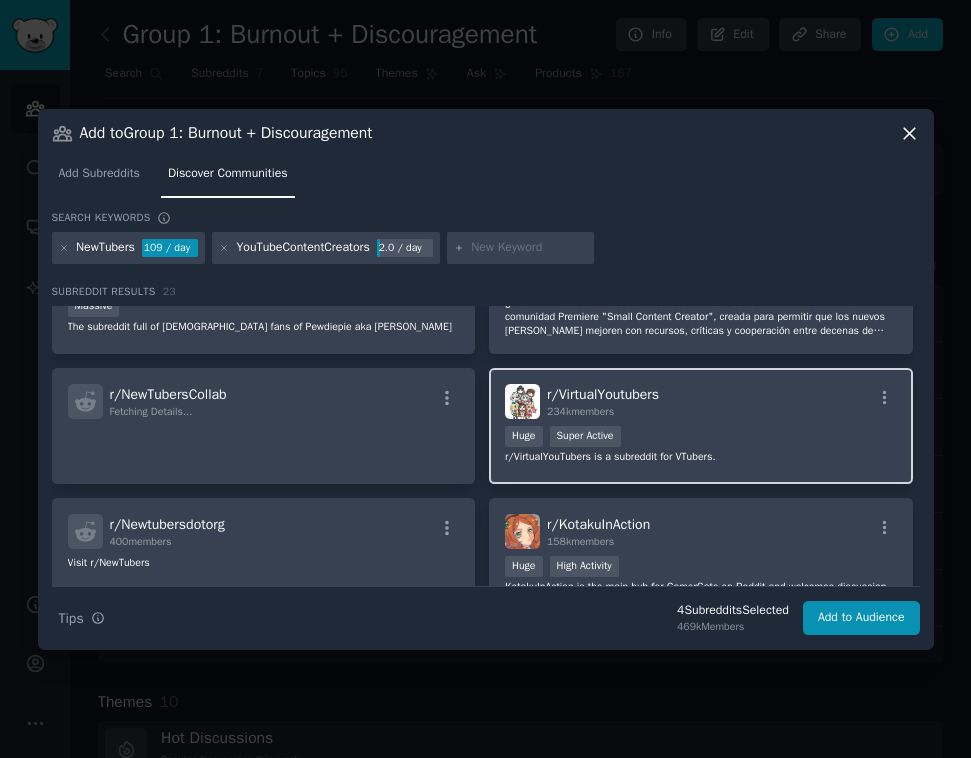 click on "r/ VirtualYoutubers 234k  members" at bounding box center (701, 401) 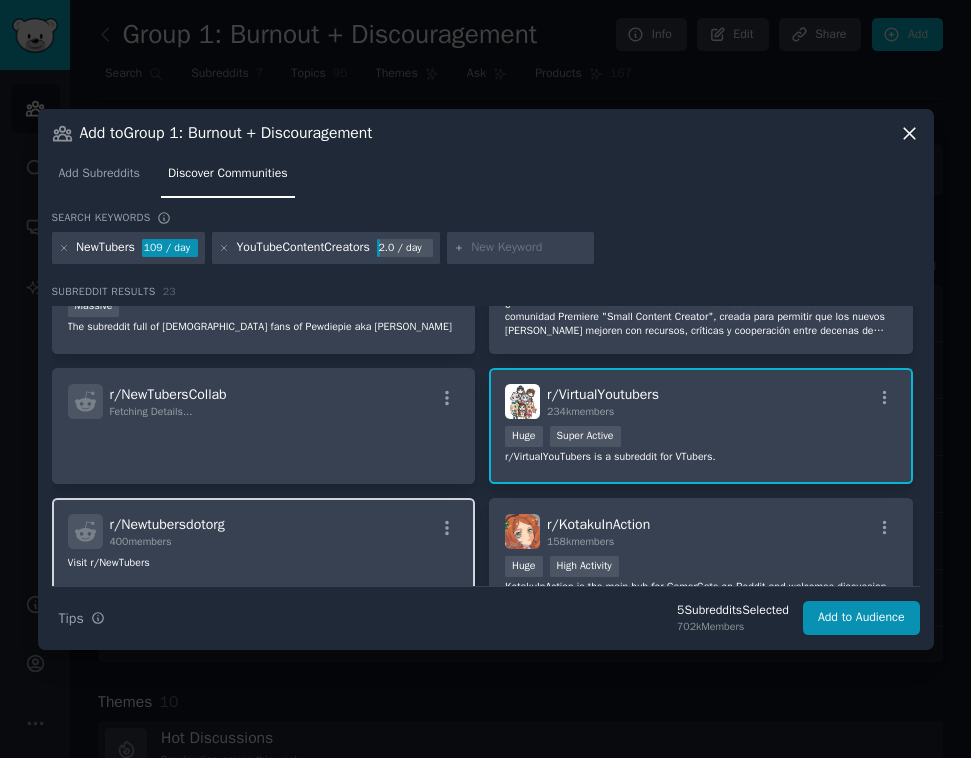 click on "r/ Newtubersdotorg 400  members Visit r/NewTubers" at bounding box center (264, 568) 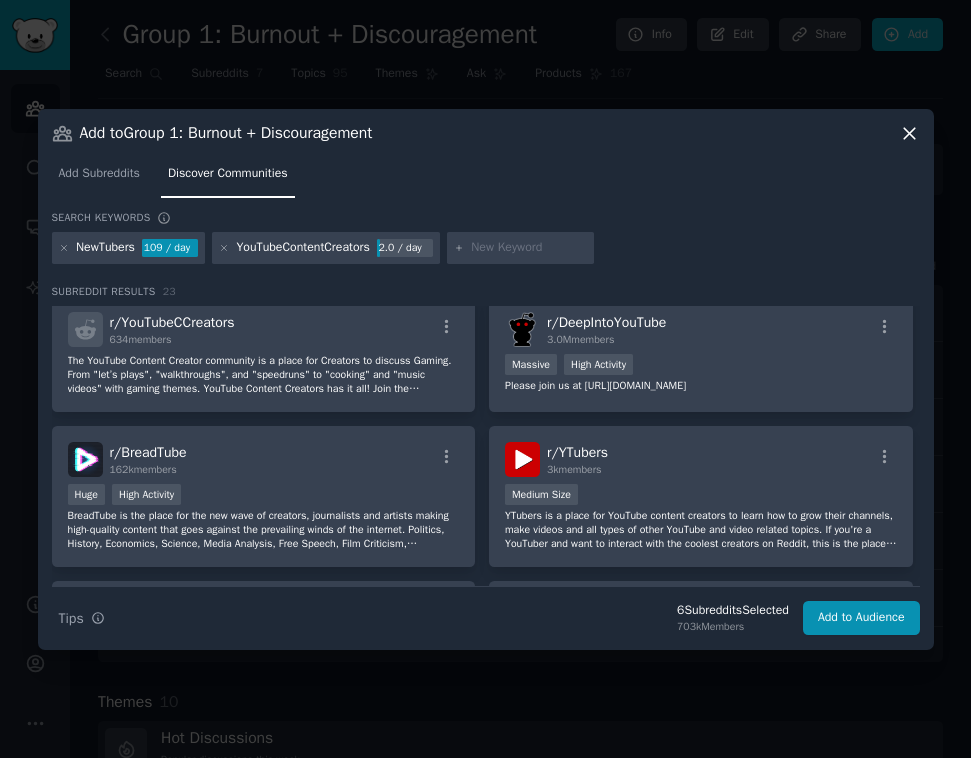 scroll, scrollTop: 1012, scrollLeft: 0, axis: vertical 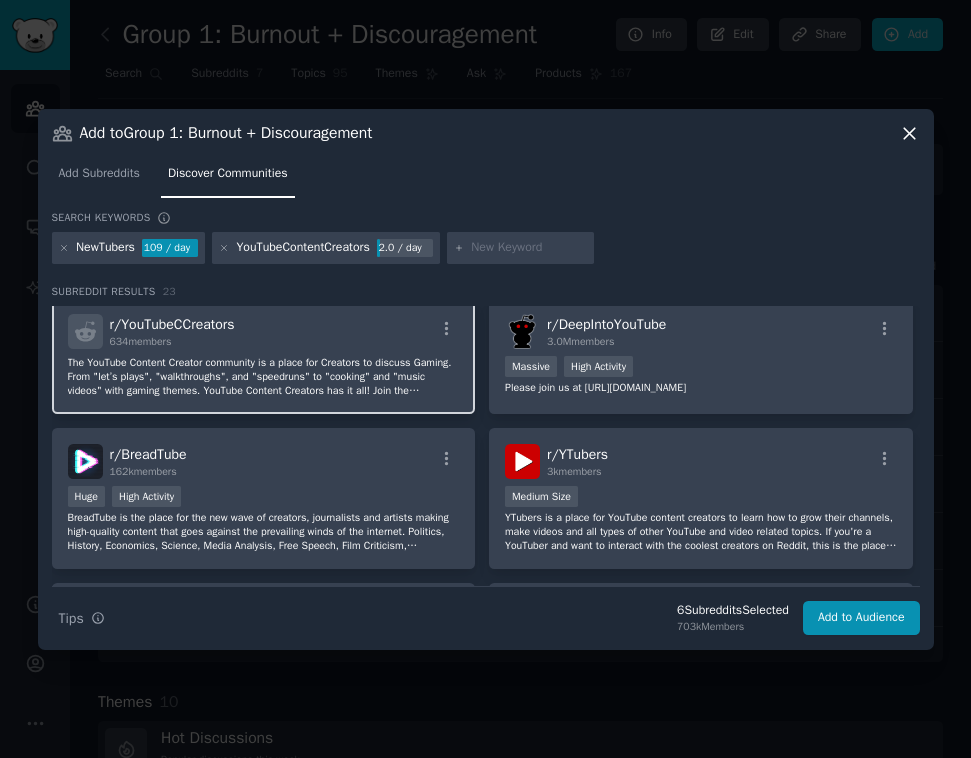 click on "r/ YouTubeCCreators 634  members" at bounding box center [264, 331] 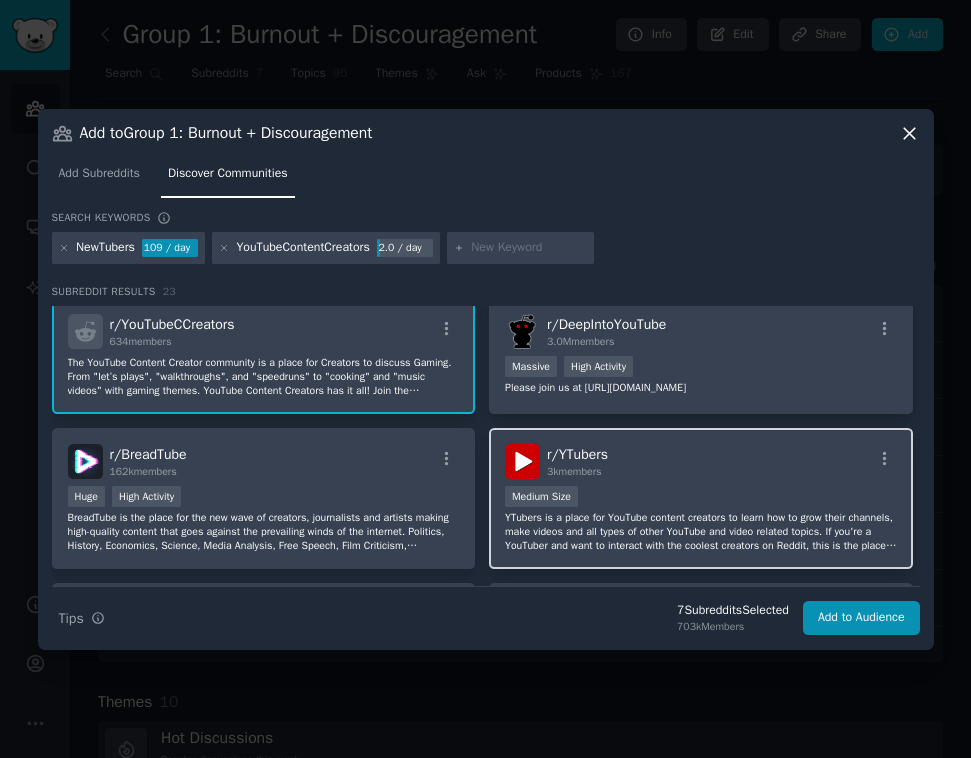 click on "YTubers is a place for YouTube content creators to learn how to grow their channels, make videos and all types of other YouTube and video related topics. If you're a YouTuber and want to interact with the coolest creators on Reddit, this is the place!
Regardless of your subscriber or view count you're welcome at [GEOGRAPHIC_DATA].
This is a positive community...so be cool...we're all trying to accomplish the same thing." at bounding box center (701, 532) 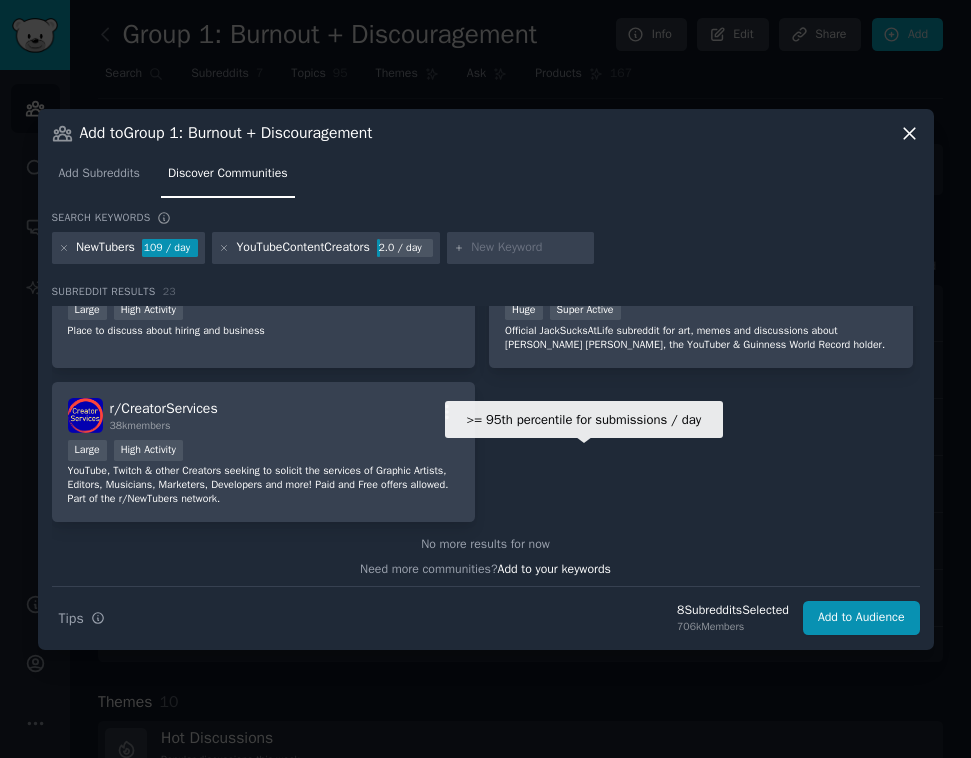 scroll, scrollTop: 1475, scrollLeft: 0, axis: vertical 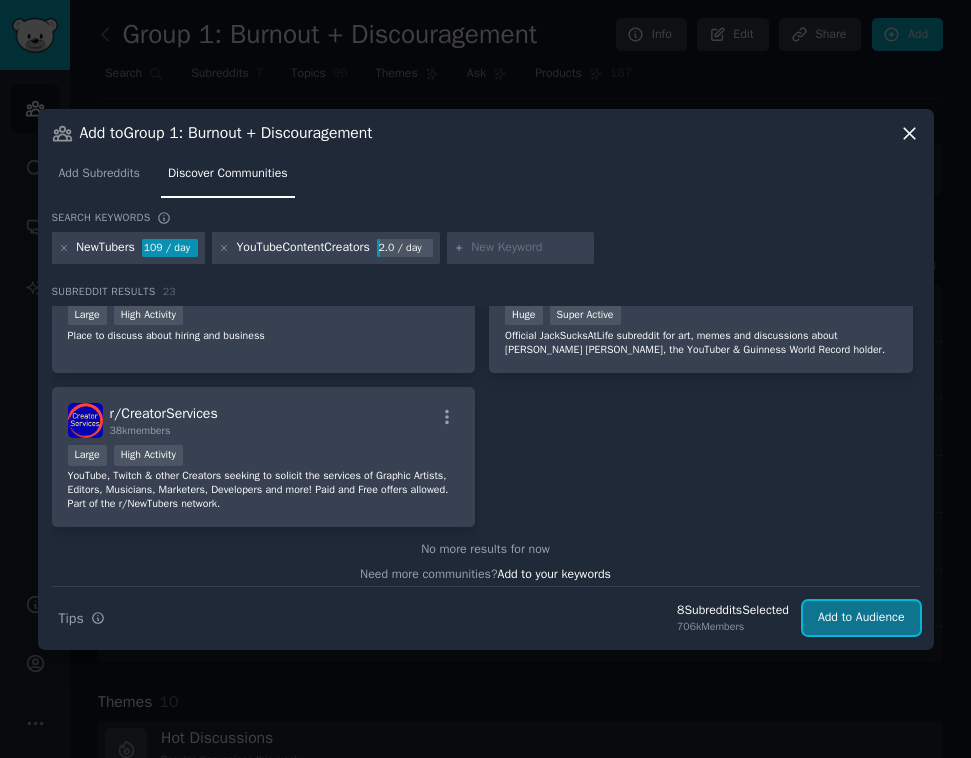 click on "Add to Audience" at bounding box center [861, 618] 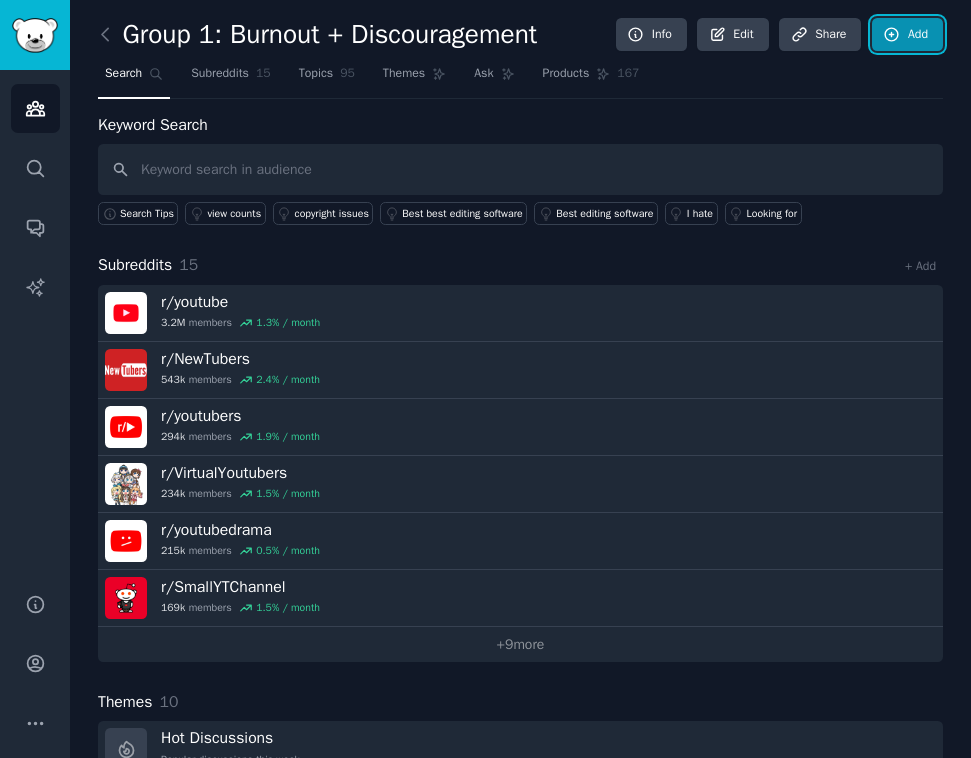 click on "Add" at bounding box center (907, 35) 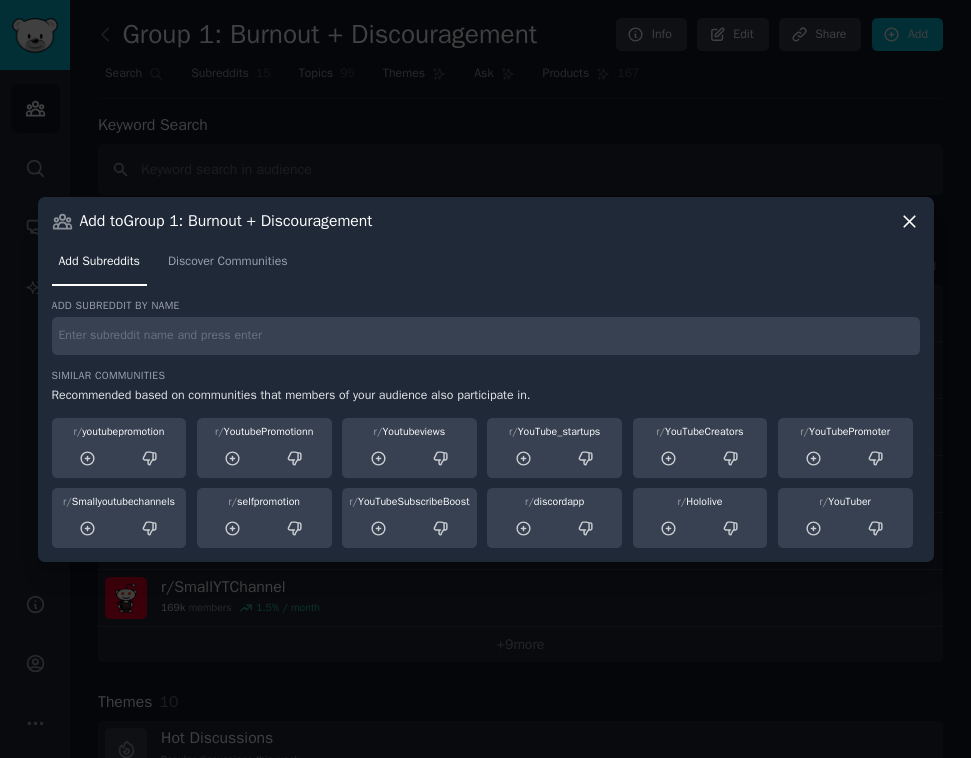 click at bounding box center (486, 336) 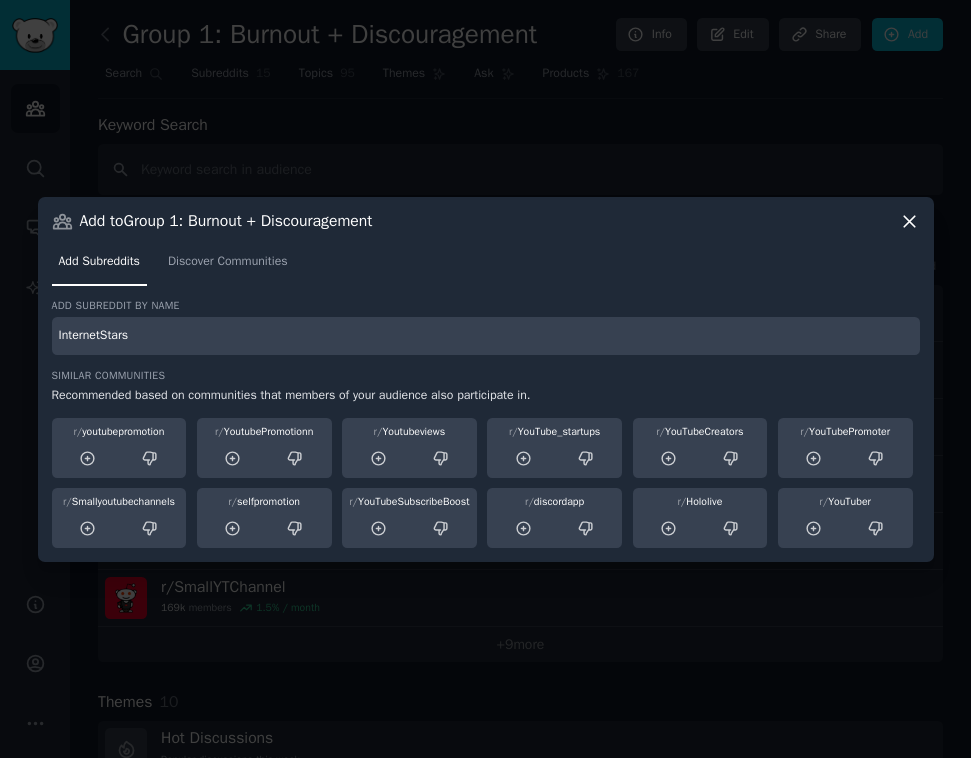 type on "InternetStars" 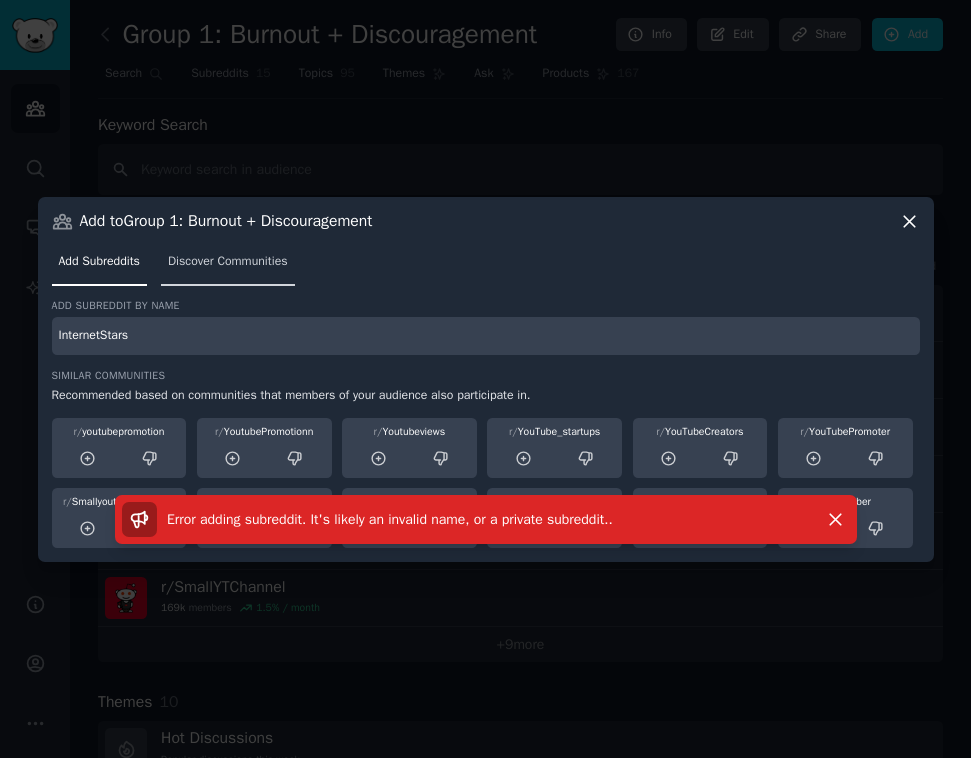click on "Discover Communities" at bounding box center [228, 266] 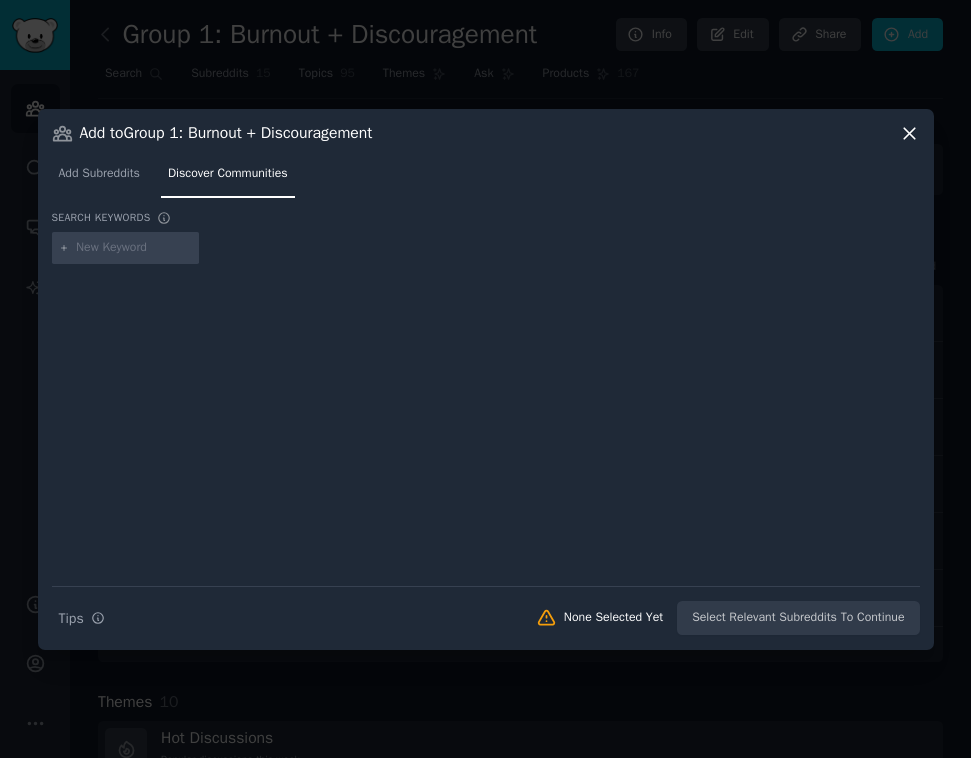 type on "InternetStars" 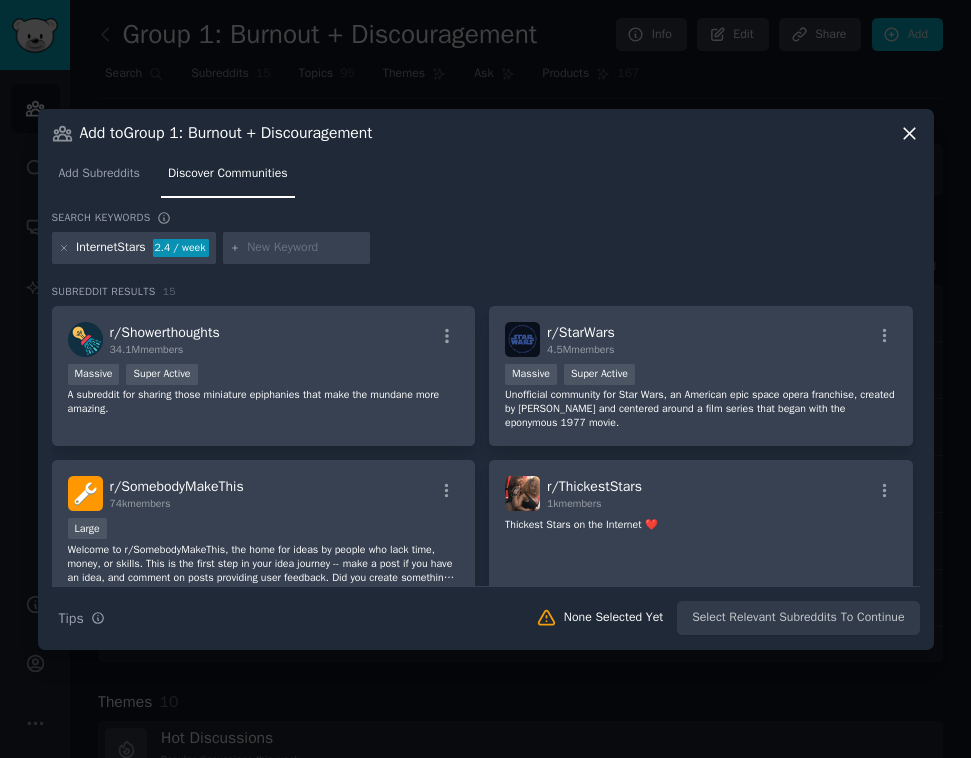 paste on "ContentCreatorCafe" 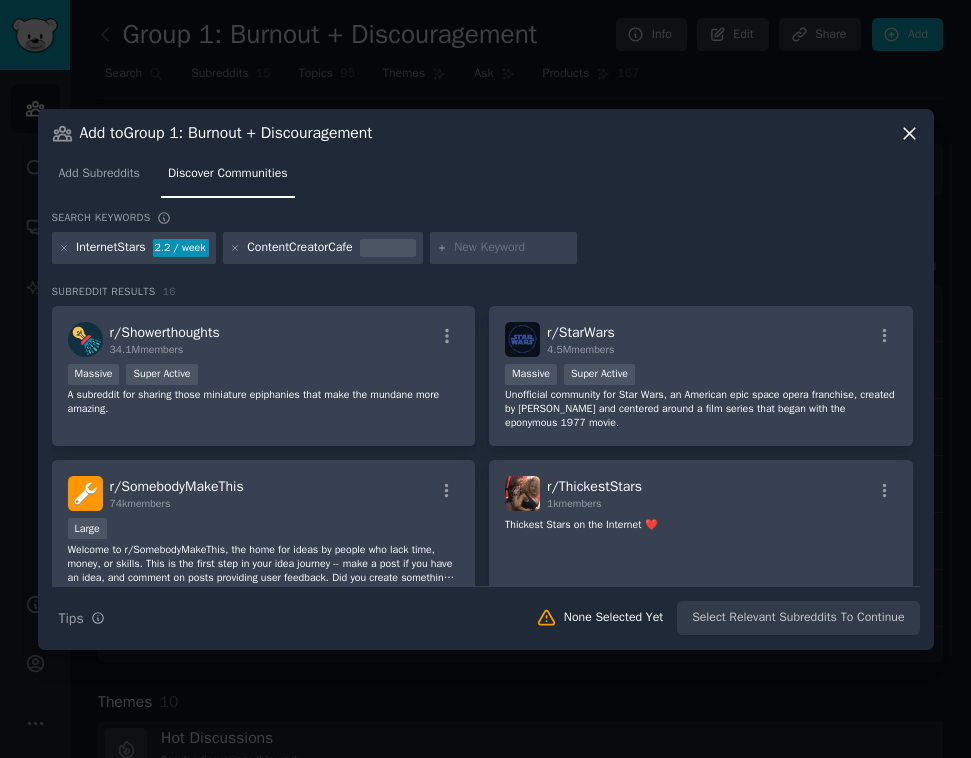 paste on "SideProject" 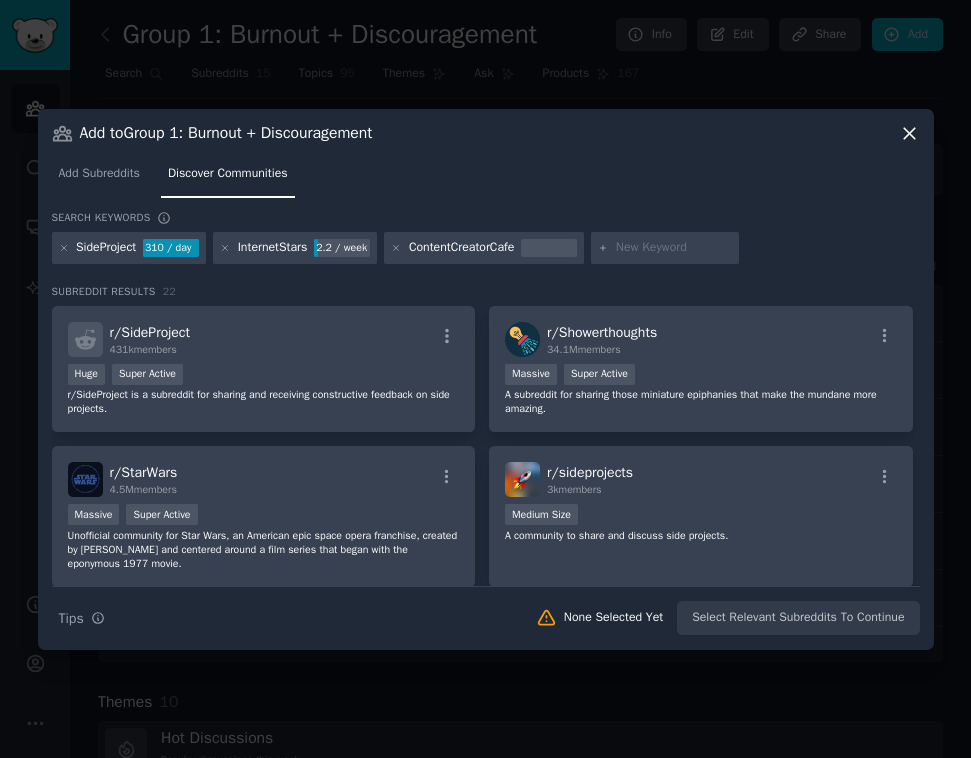 paste on "TrueOffMyChest (for emotional testimony)" 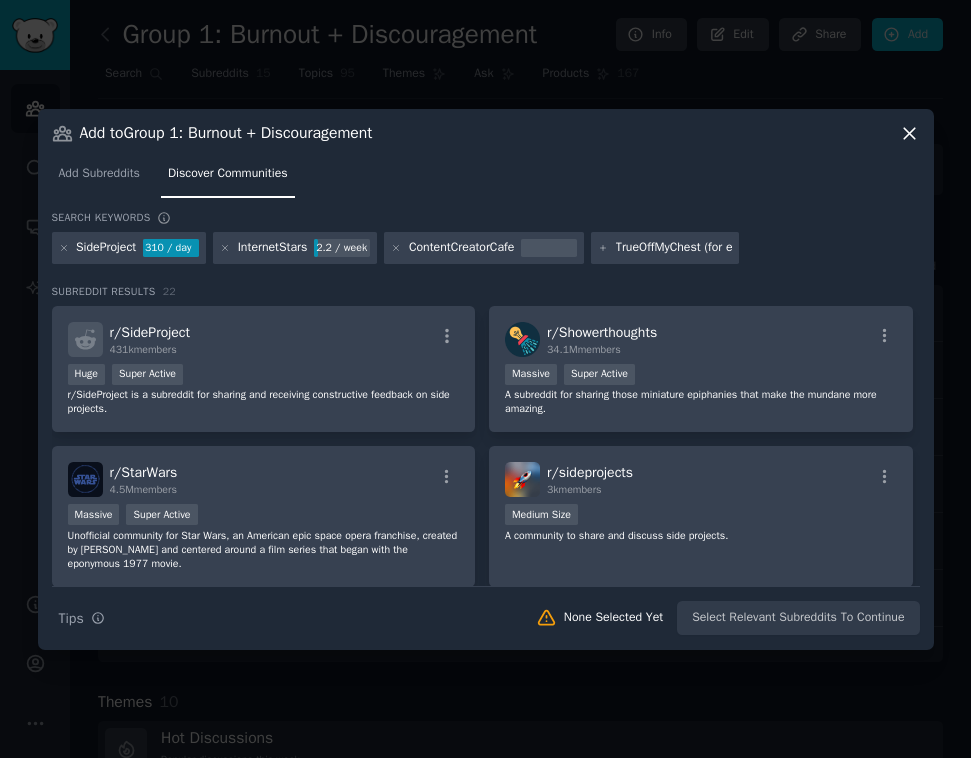 scroll, scrollTop: 0, scrollLeft: 107, axis: horizontal 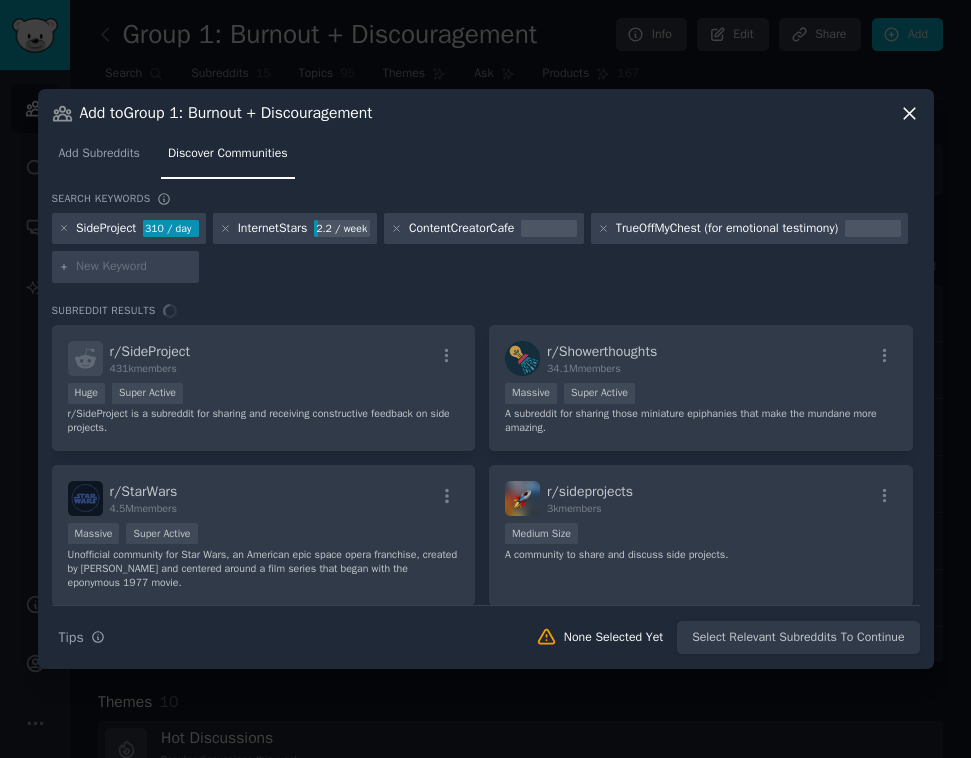 click on "r/ SideProject 431k  members Huge Super Active r/SideProject is a subreddit for sharing and receiving constructive feedback on side projects. r/ Showerthoughts 34.1M  members Massive Super Active A subreddit for sharing those miniature epiphanies that make the mundane more amazing. r/ StarWars 4.5M  members Massive Super Active Unofficial community for Star Wars, an American epic space opera franchise, created by [PERSON_NAME] and centered around a film series that began with the eponymous 1977 movie. r/ sideprojects 3k  members Medium Size A community to share and discuss side projects. r/ cscareerquestions 2.3M  members Massive Super Active CSCareerQuestions is a community for  those who  are in  the process of entering or are already part of the computer science field. Our goal is to help navigate and share challenges of the industry and strategies to be  successful .  r/ SomebodyMakeThis 74k  members Large r/ ThickestStars 1k  members Thickest Stars on the Internet ❤️ r/ TolkienArt 41k  members Large" at bounding box center (486, 465) 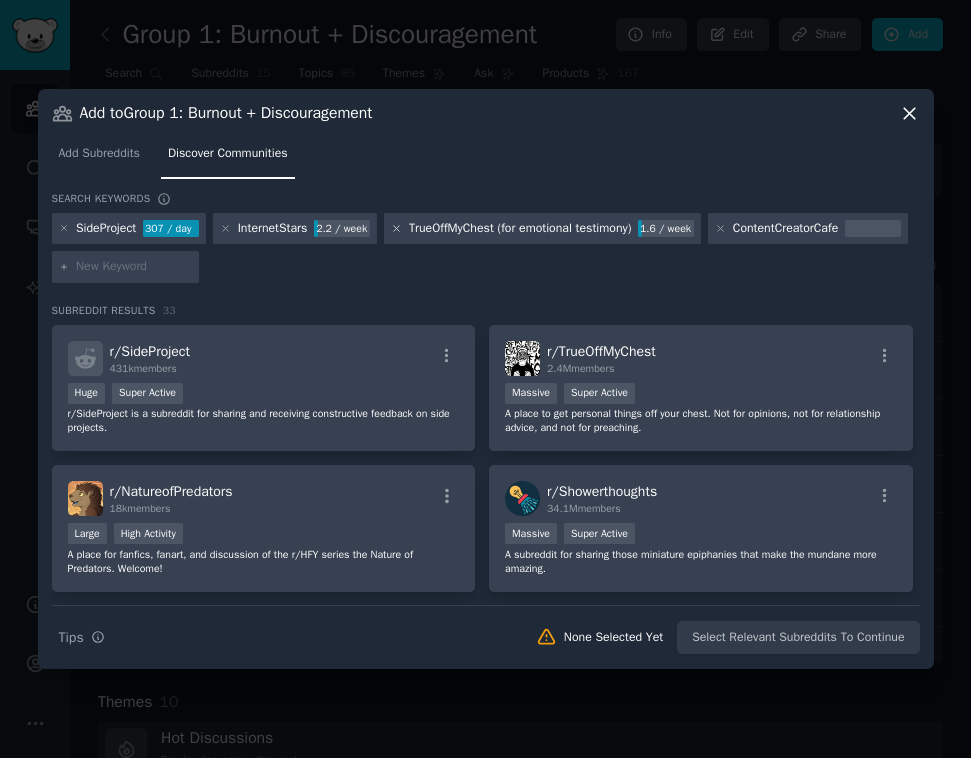 click 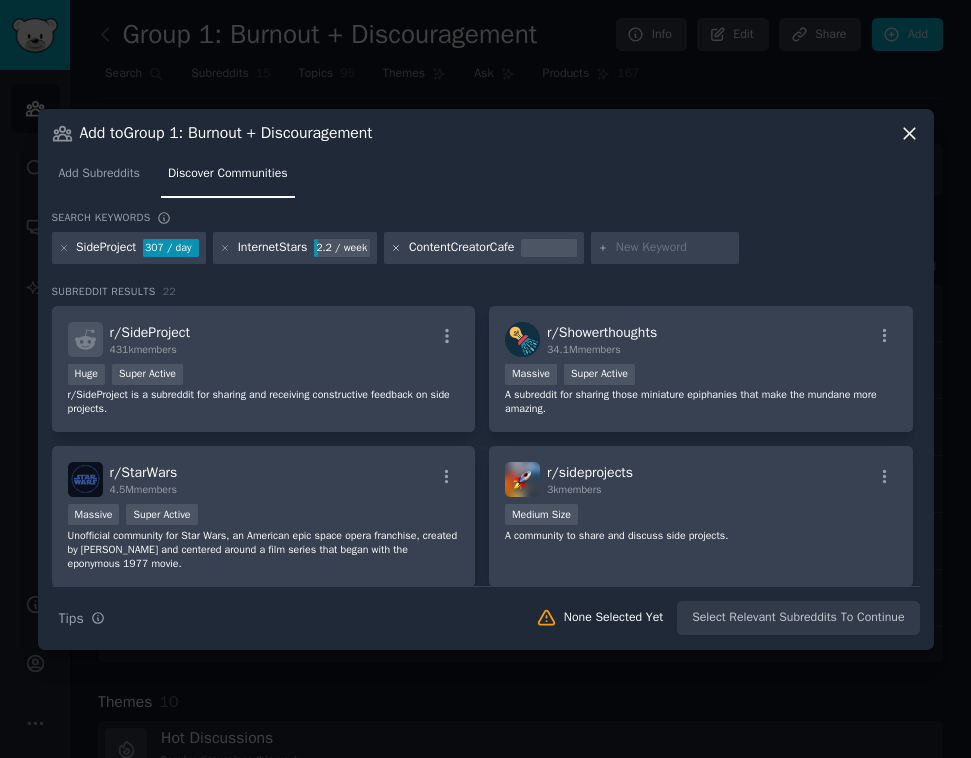 click 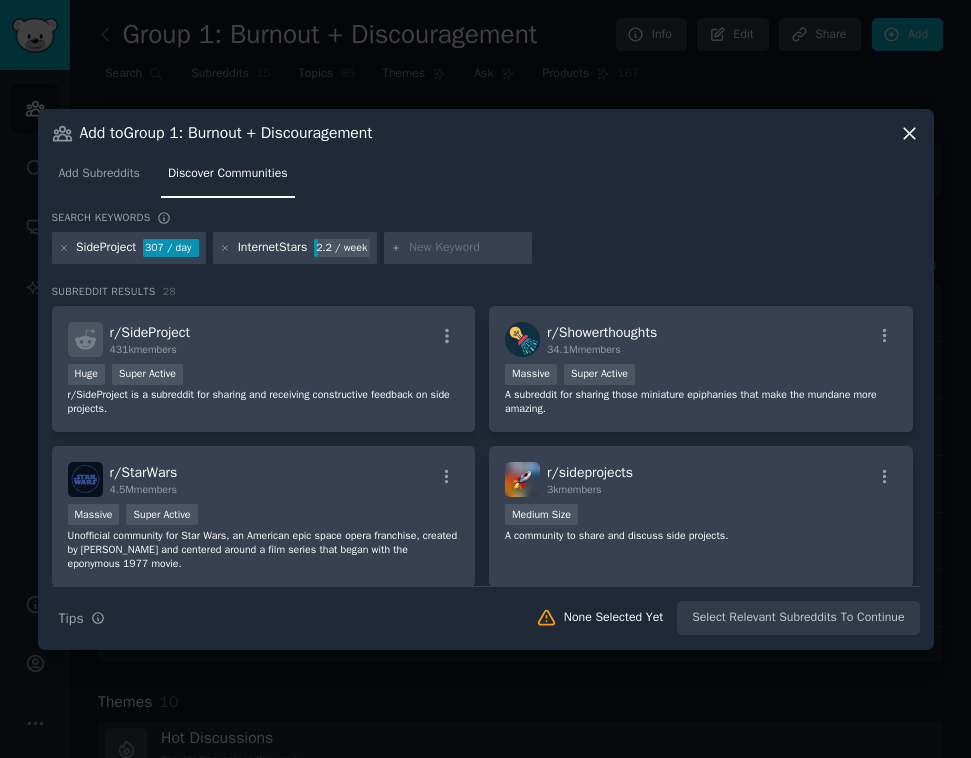 click at bounding box center (467, 248) 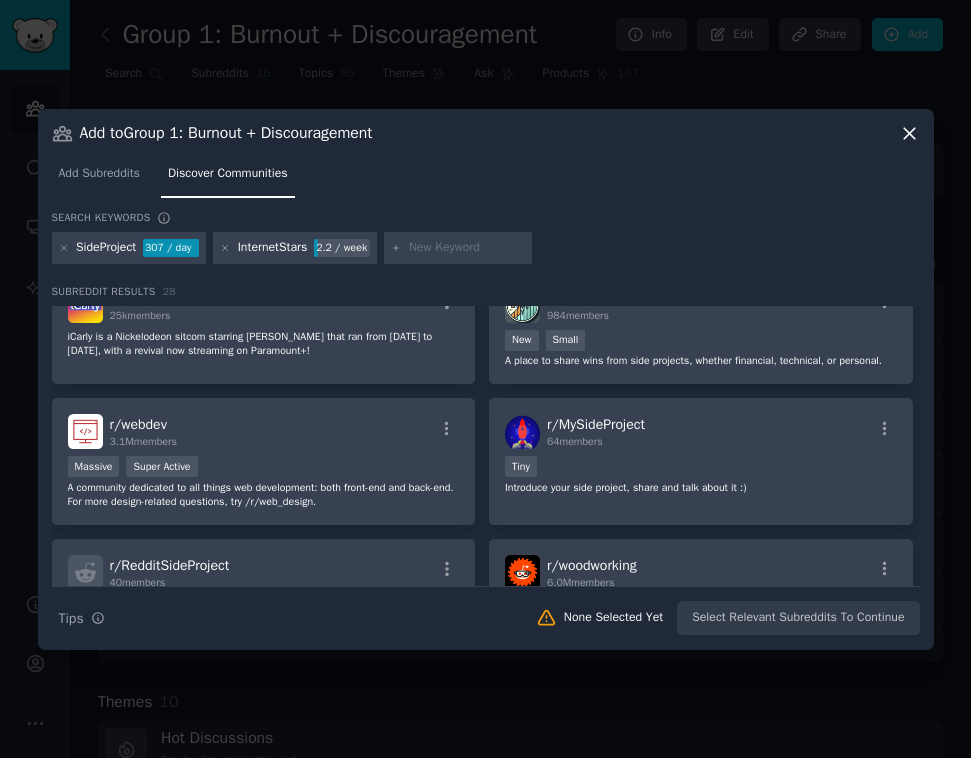 scroll, scrollTop: 936, scrollLeft: 0, axis: vertical 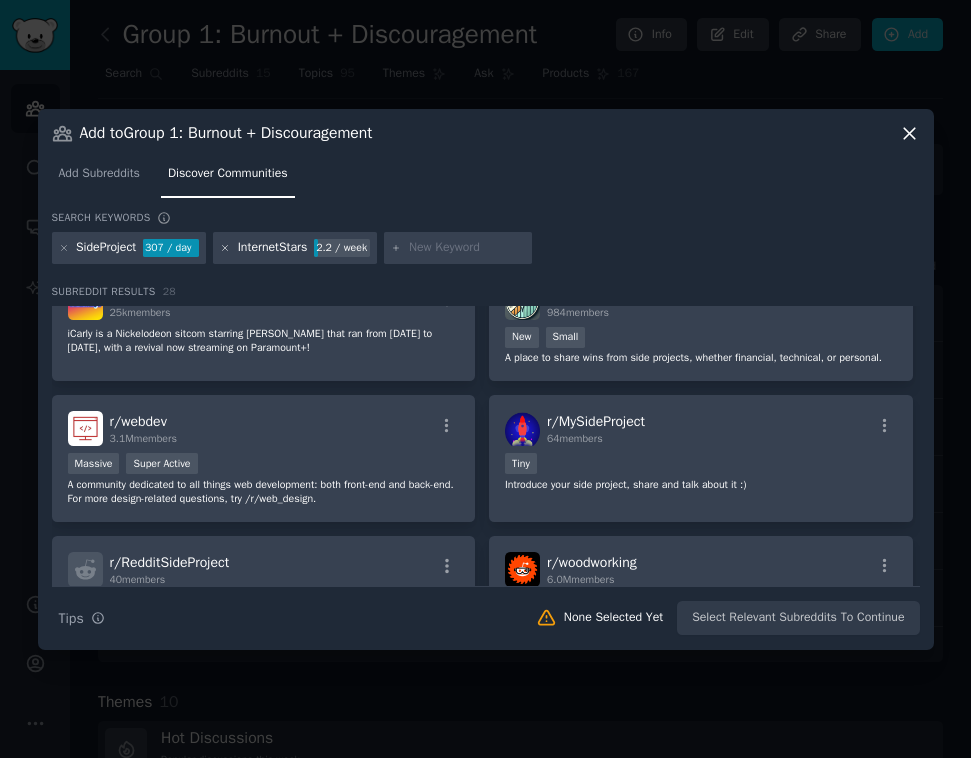 click 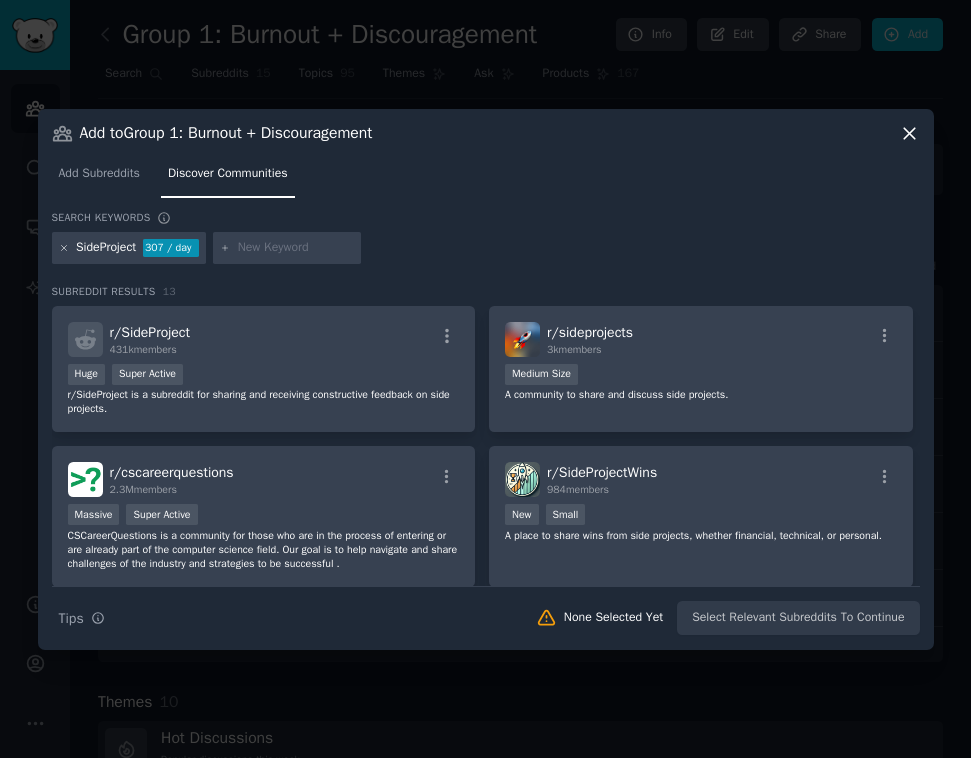 click 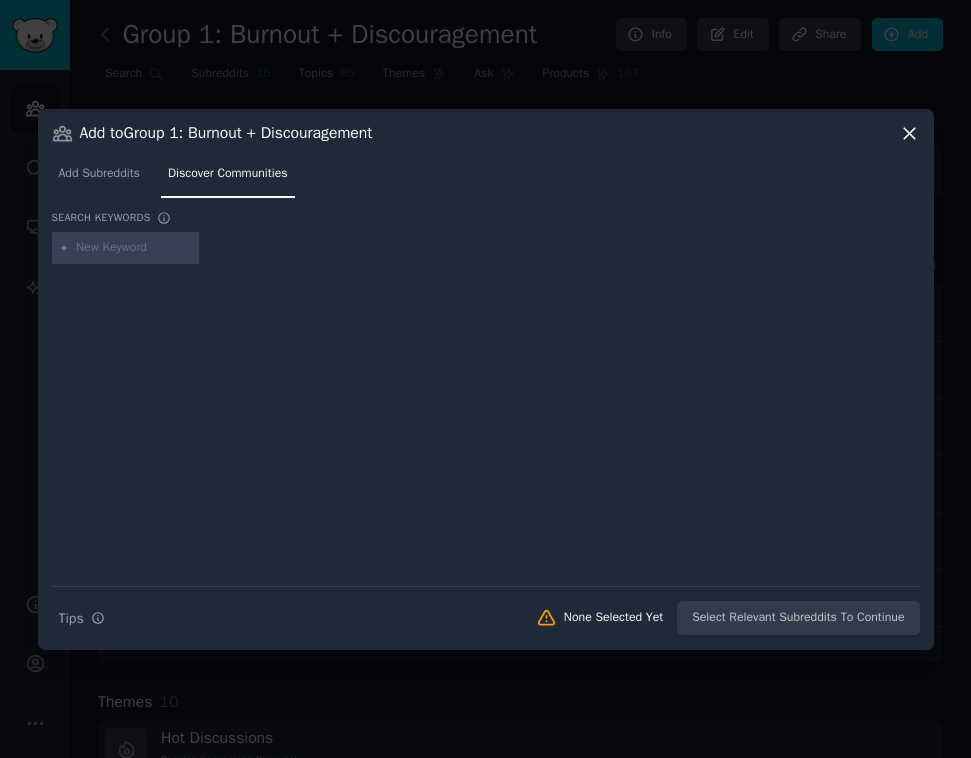 click at bounding box center [134, 248] 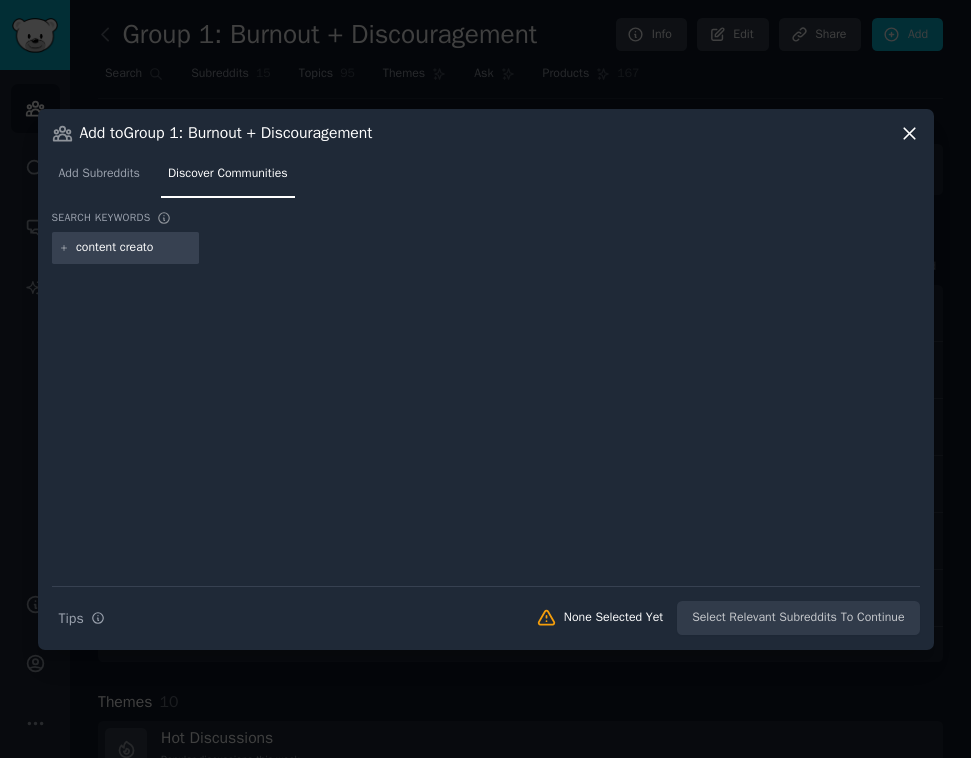 type on "content creator" 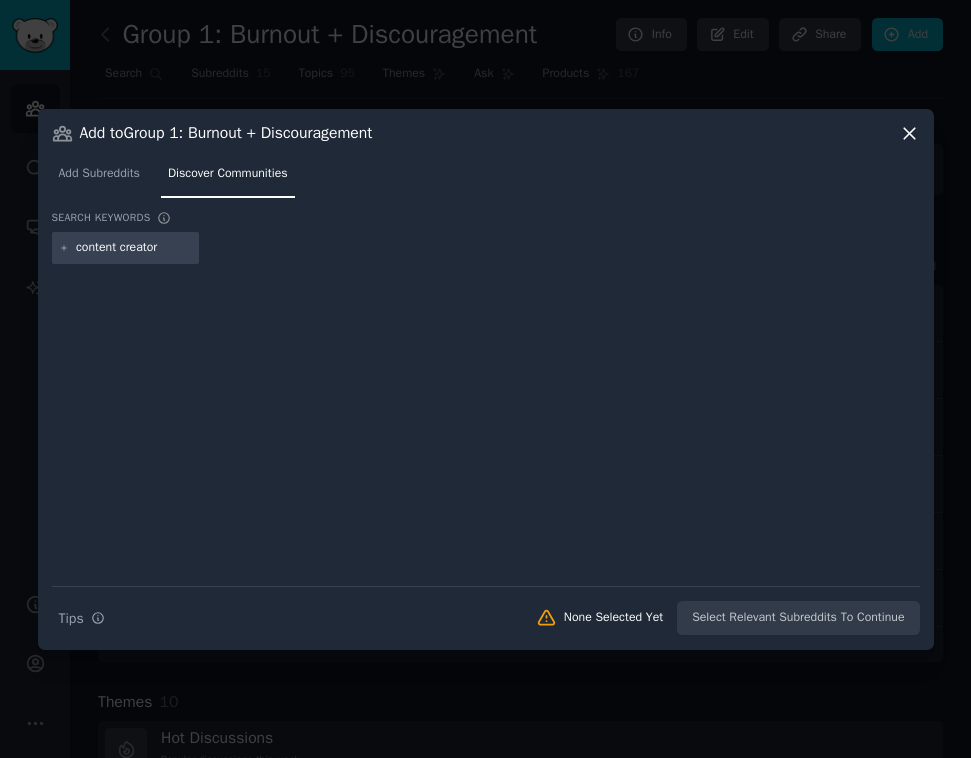 type 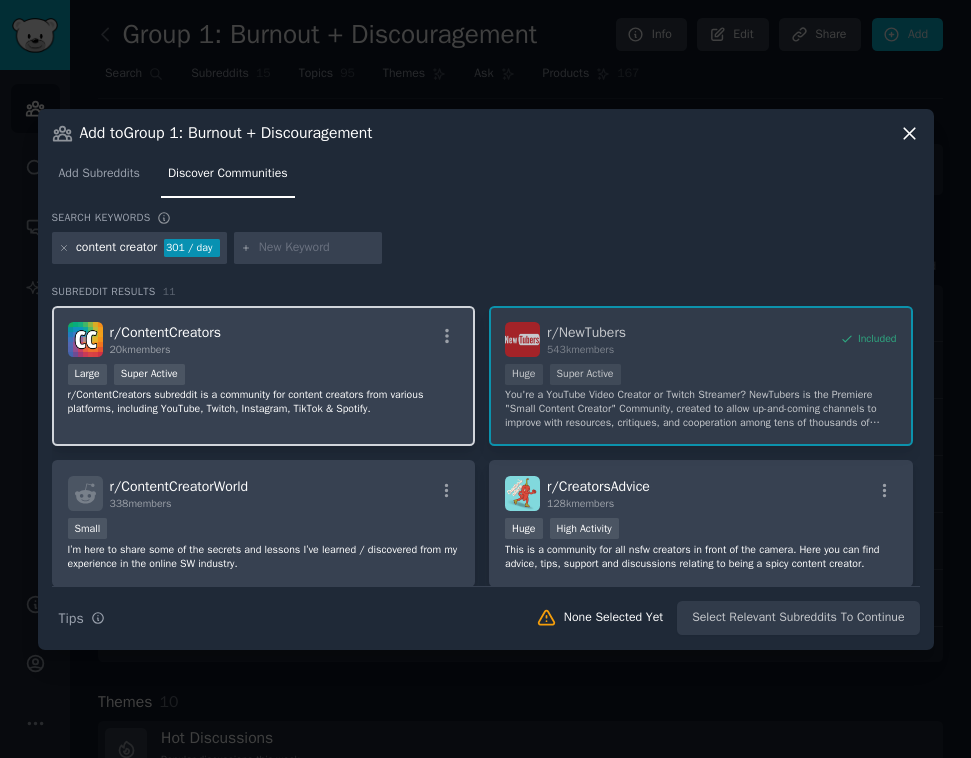 click on "r/ContentCreators subreddit is a community for content creators from various platforms, including YouTube, Twitch, Instagram, TikTok & Spotify." at bounding box center [264, 402] 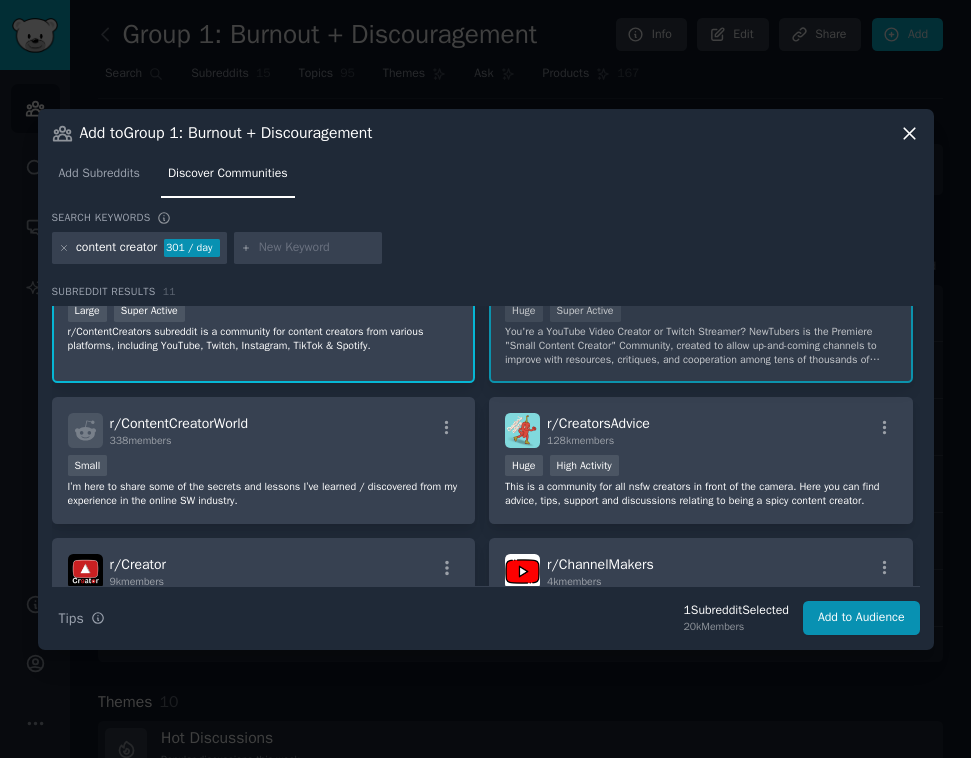 scroll, scrollTop: 67, scrollLeft: 0, axis: vertical 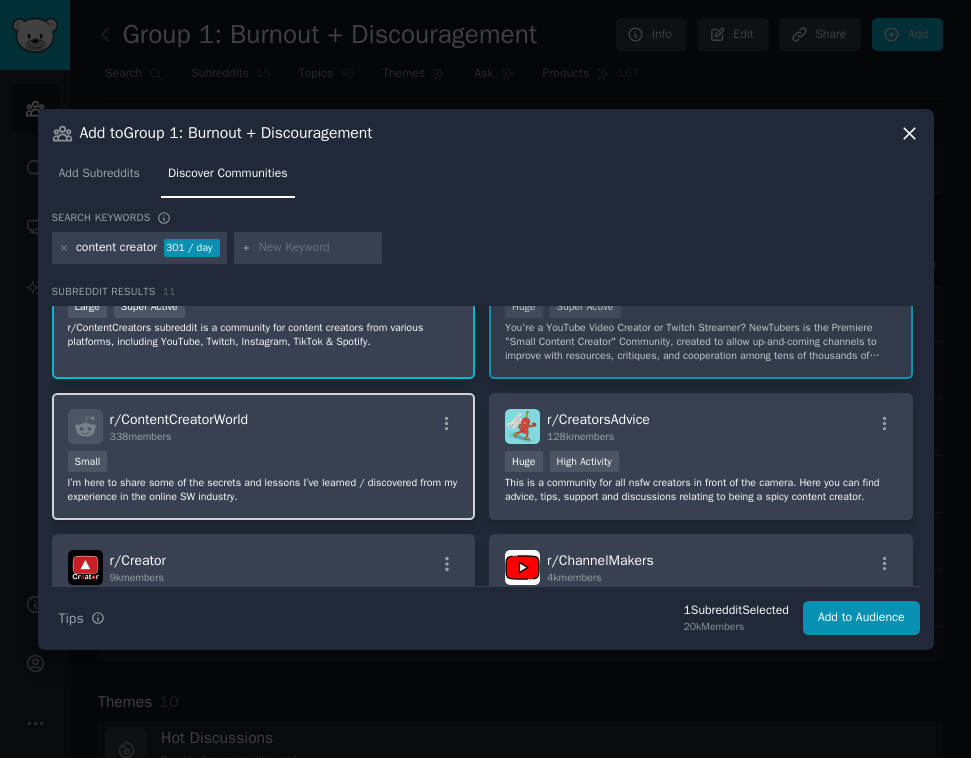 click on "Small" at bounding box center [264, 463] 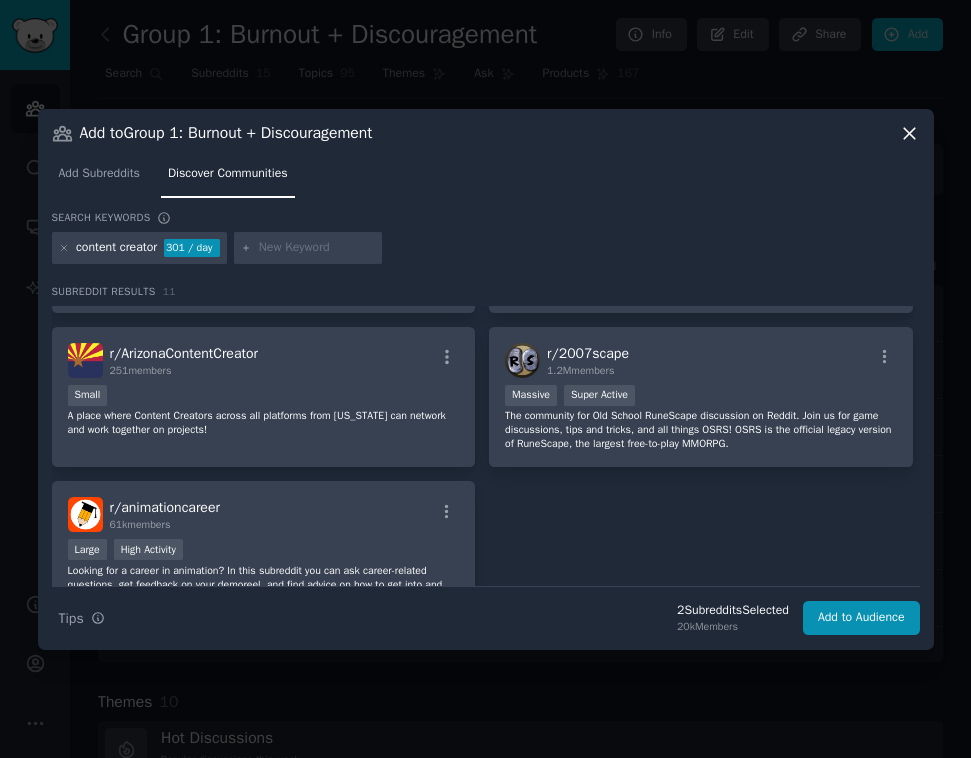 scroll, scrollTop: 575, scrollLeft: 0, axis: vertical 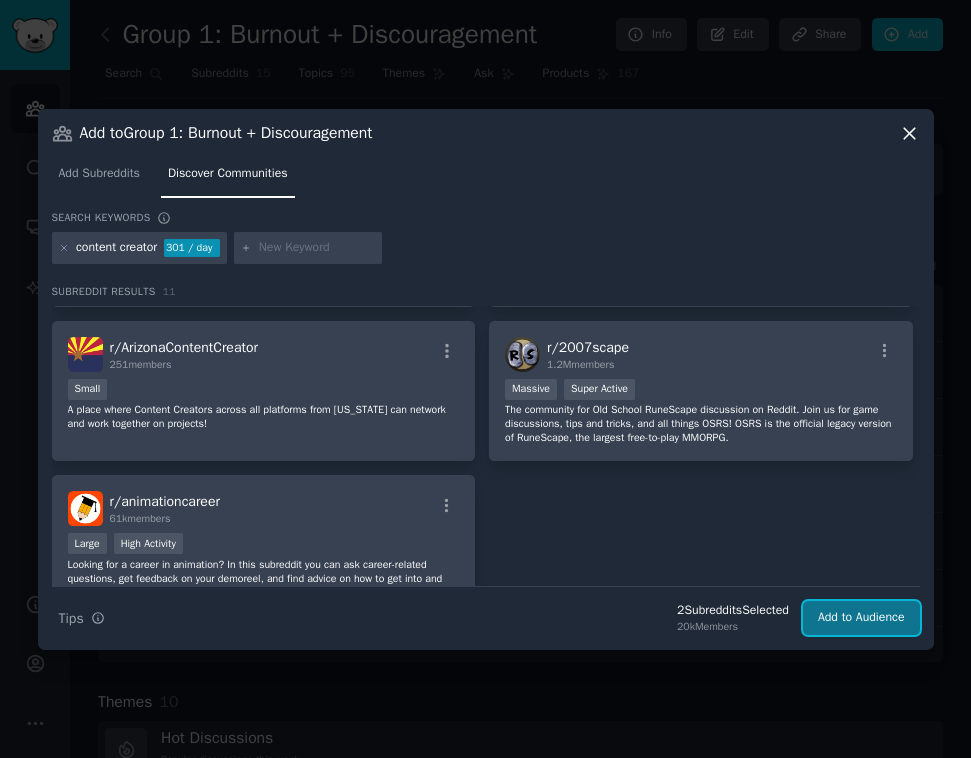 click on "Add to Audience" at bounding box center [861, 618] 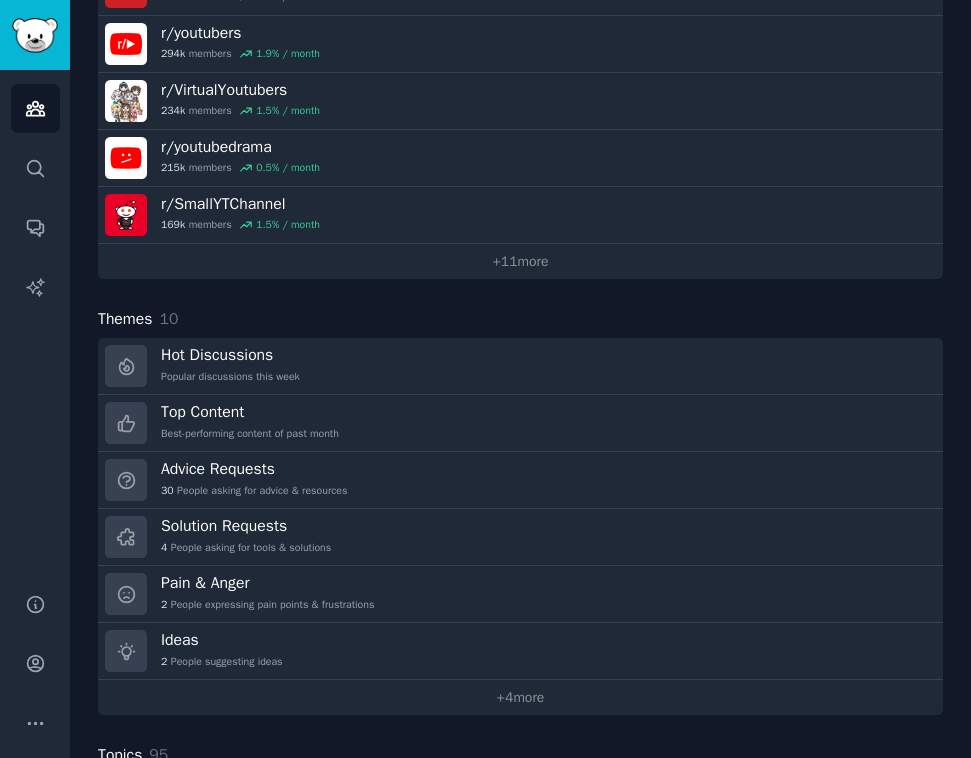 scroll, scrollTop: 389, scrollLeft: 0, axis: vertical 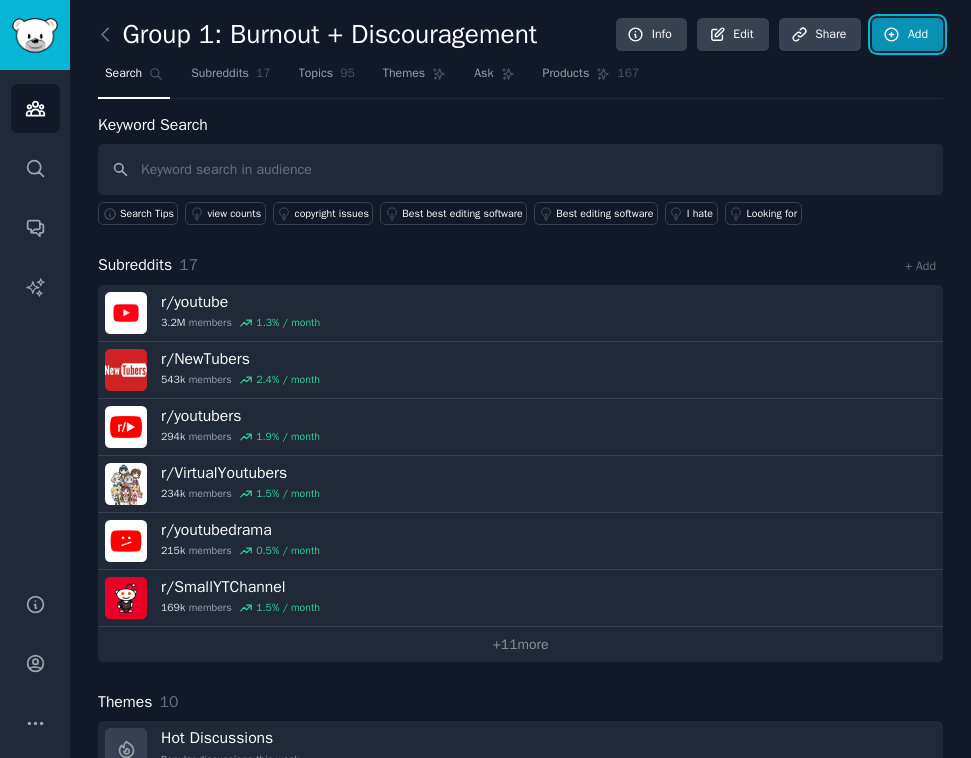 click on "Add" at bounding box center (907, 35) 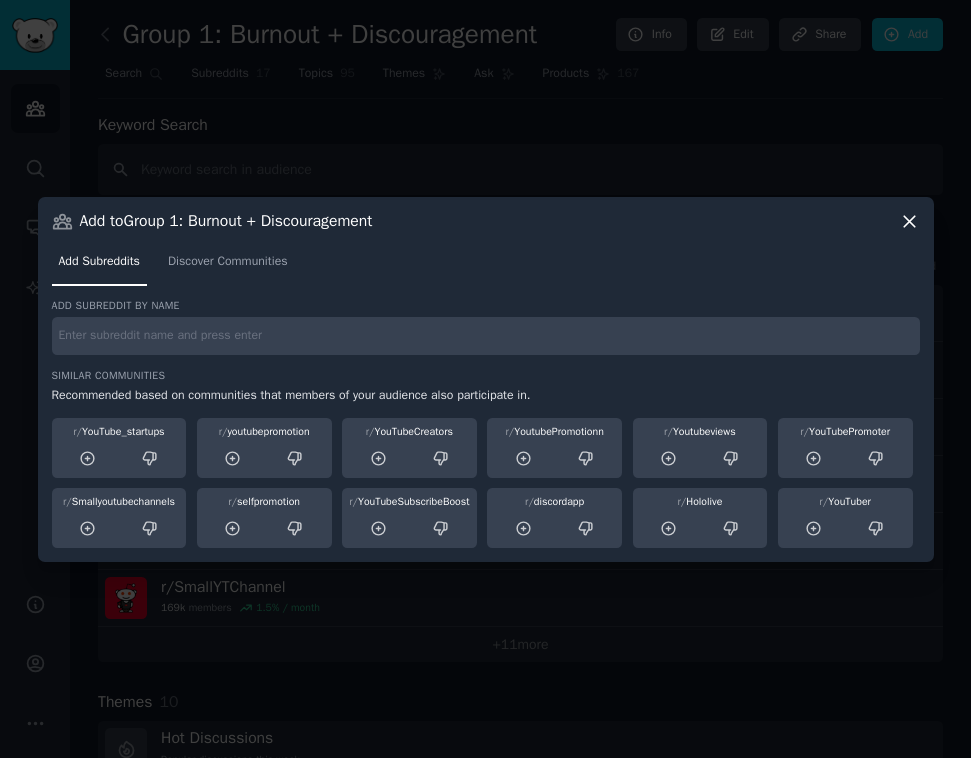 click at bounding box center (486, 336) 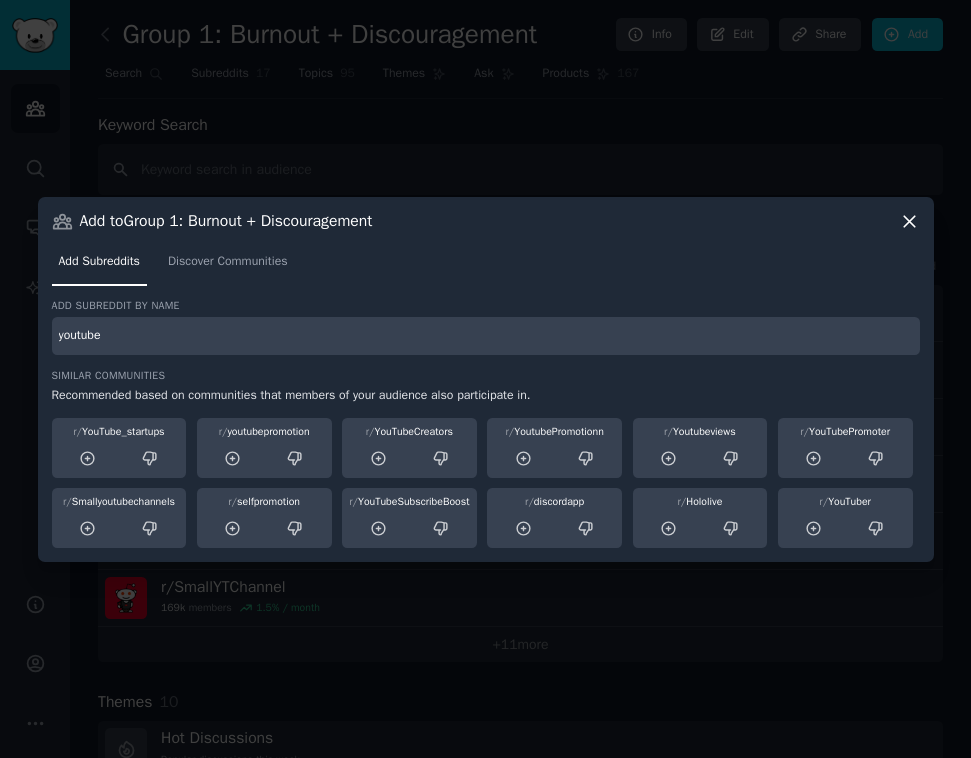 type on "youtube" 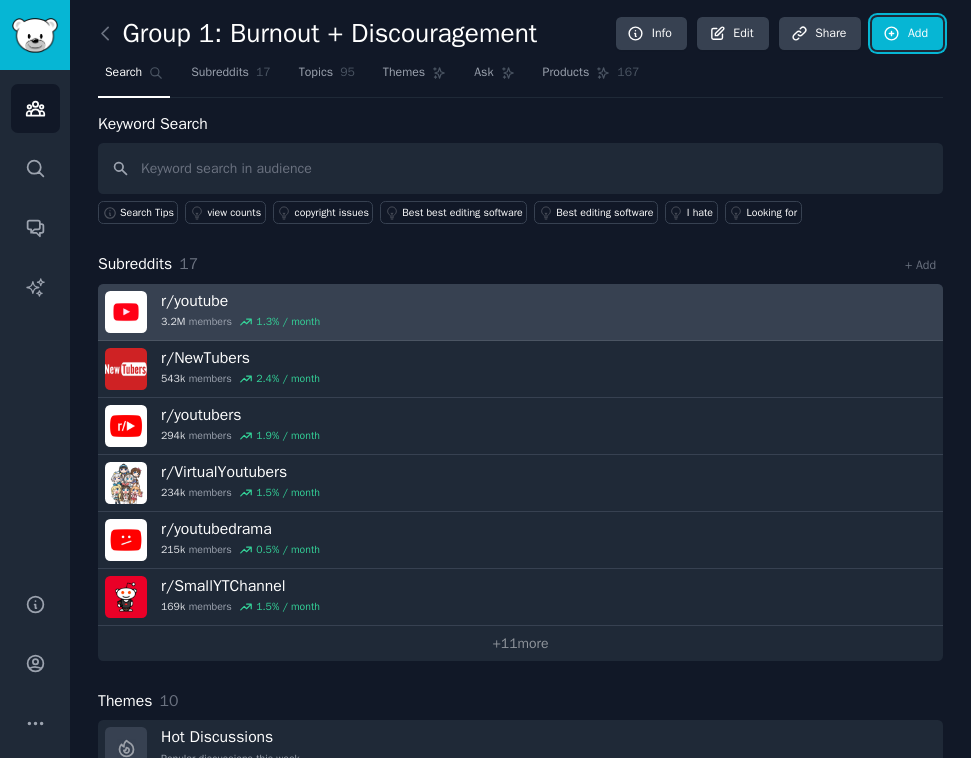 scroll, scrollTop: 0, scrollLeft: 0, axis: both 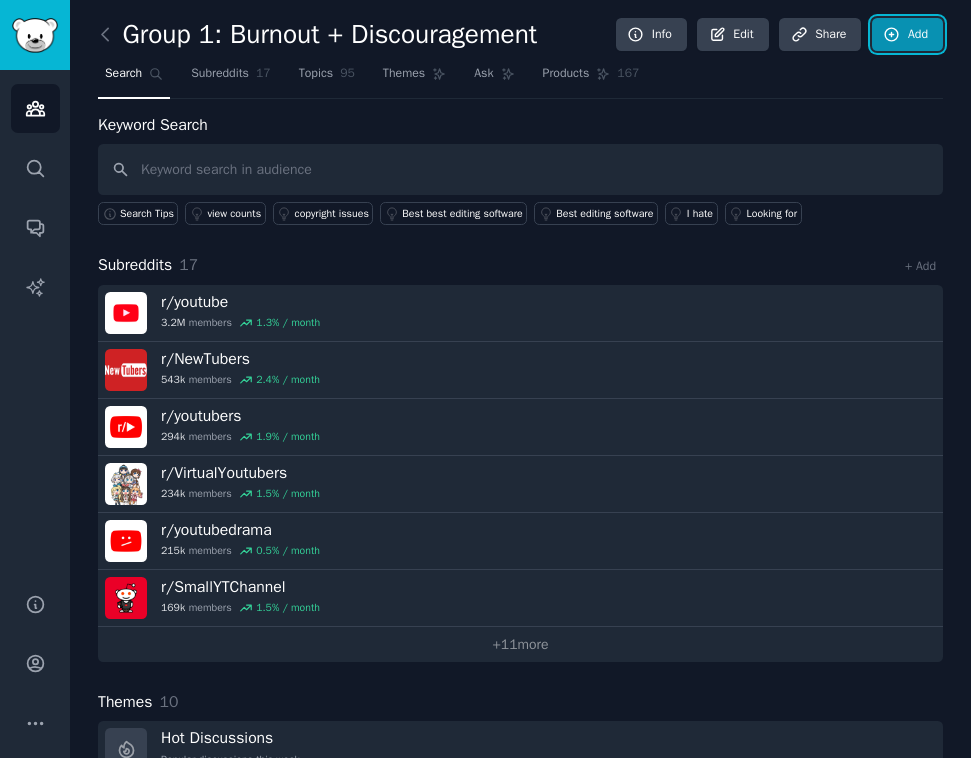 click on "Add" at bounding box center (907, 35) 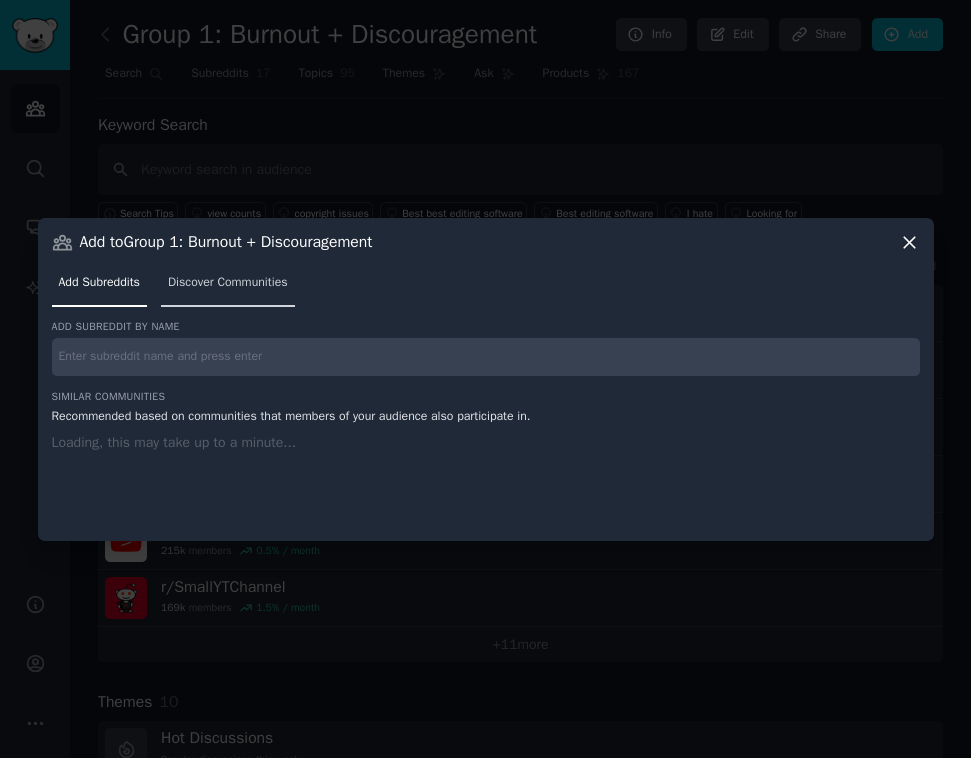 click on "Discover Communities" at bounding box center (228, 283) 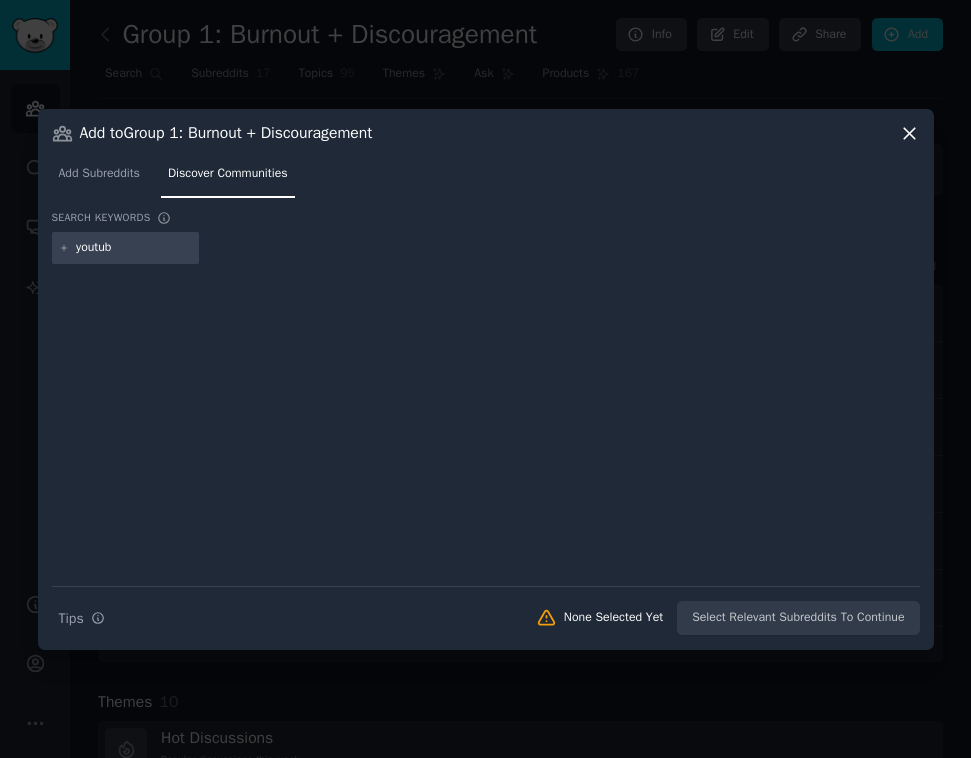 type on "youtube" 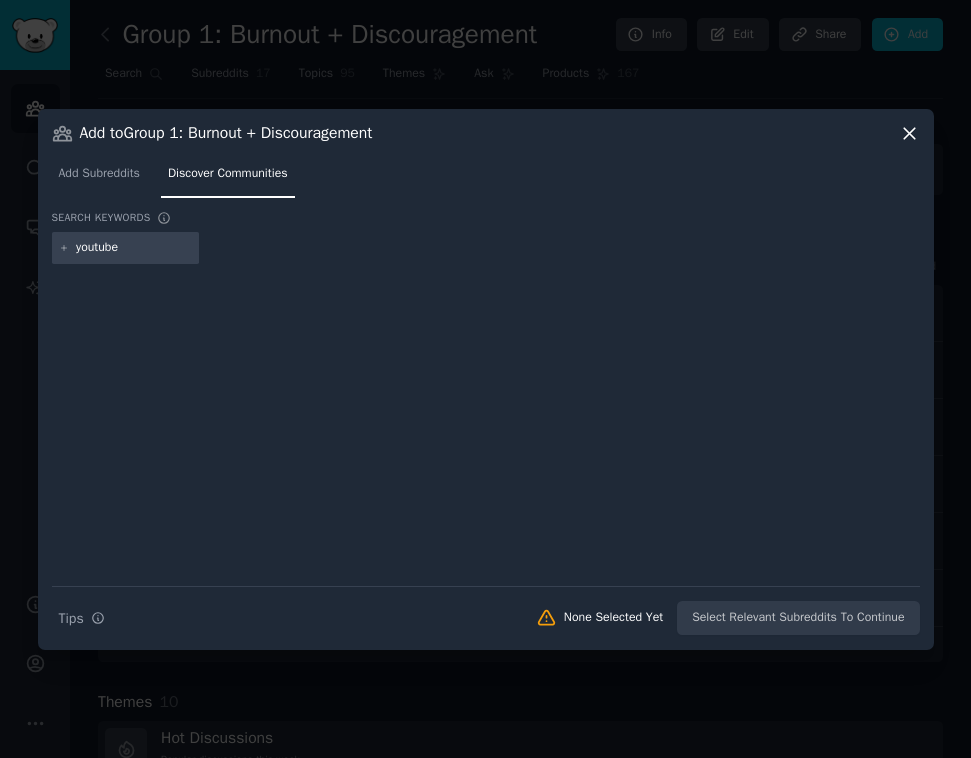 type 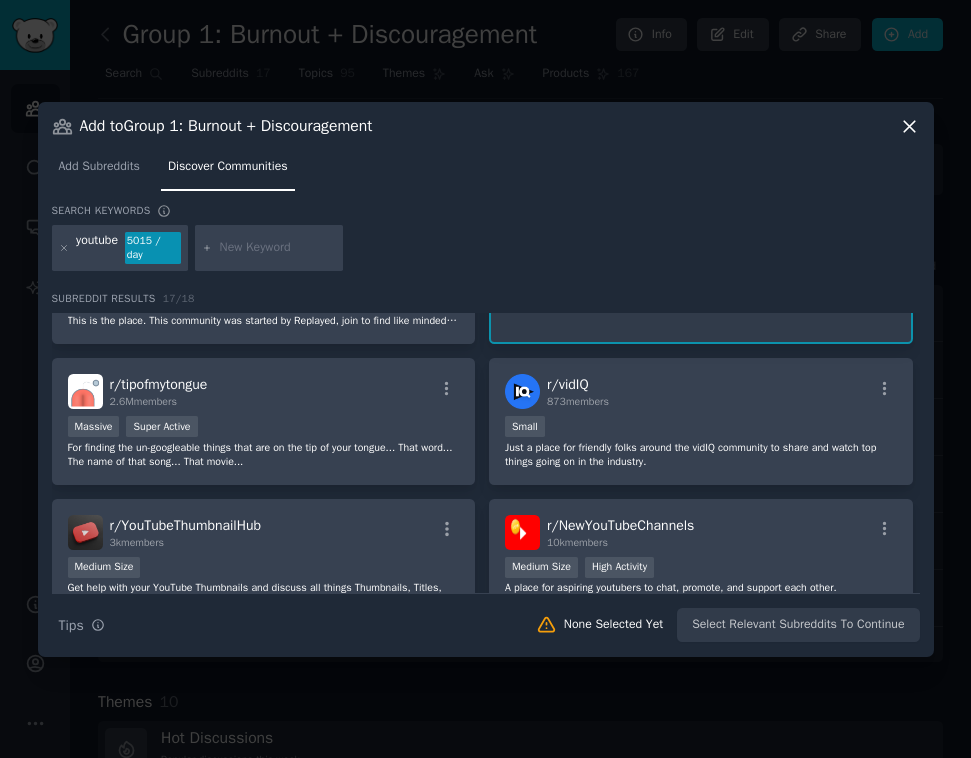 scroll, scrollTop: 804, scrollLeft: 0, axis: vertical 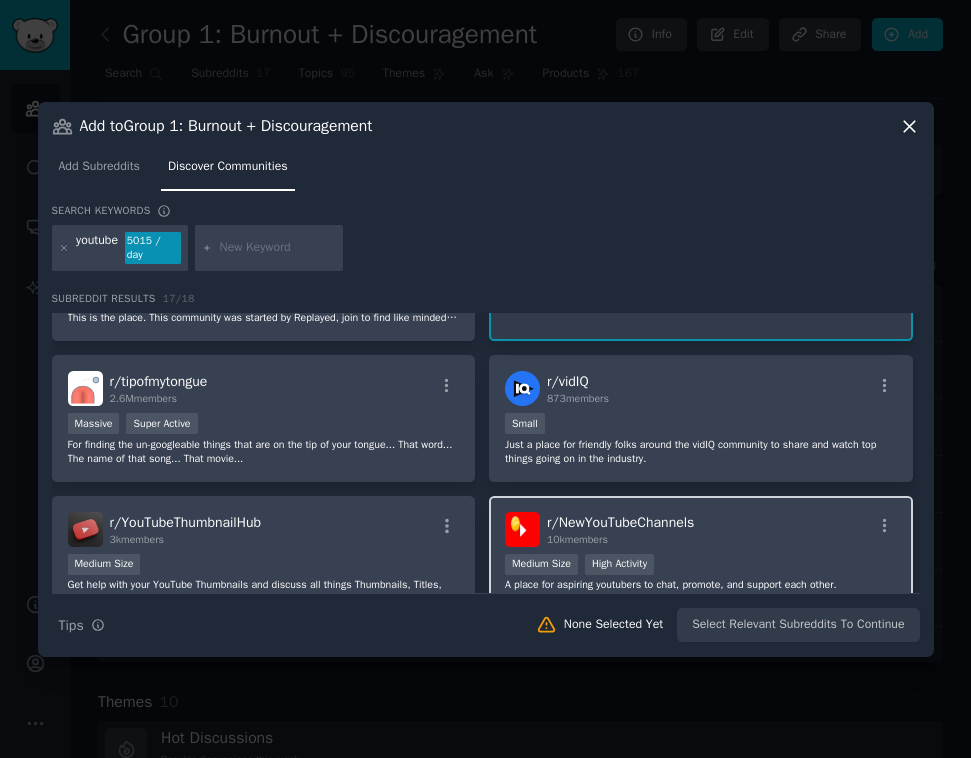 click on "r/ NewYouTubeChannels 10k  members" at bounding box center [701, 529] 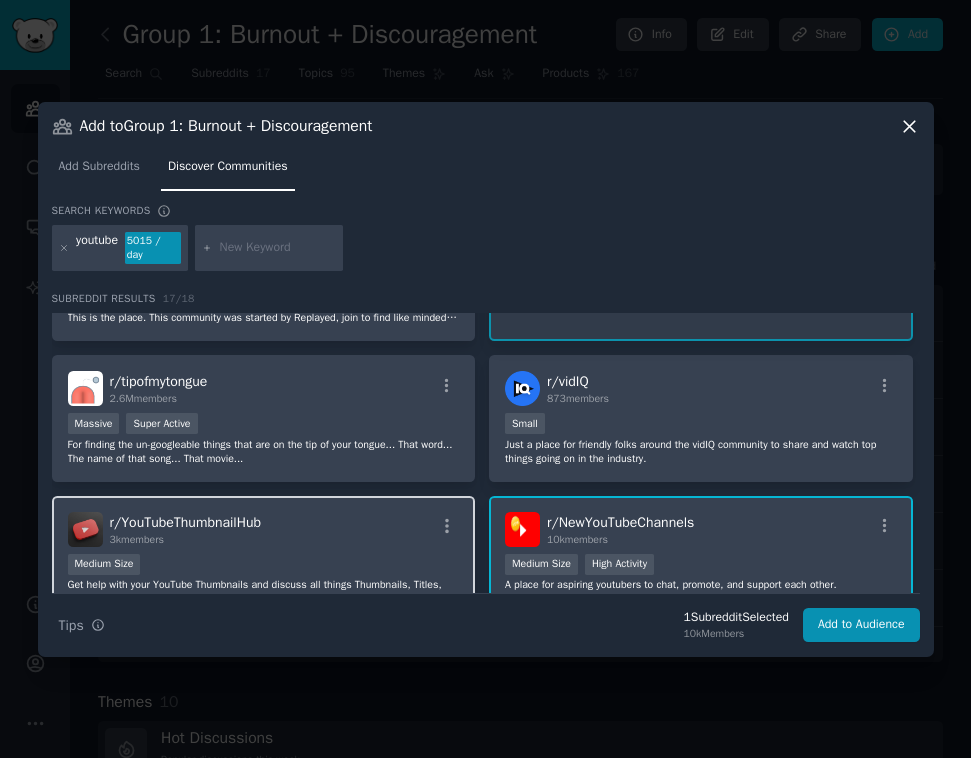 scroll, scrollTop: 981, scrollLeft: 0, axis: vertical 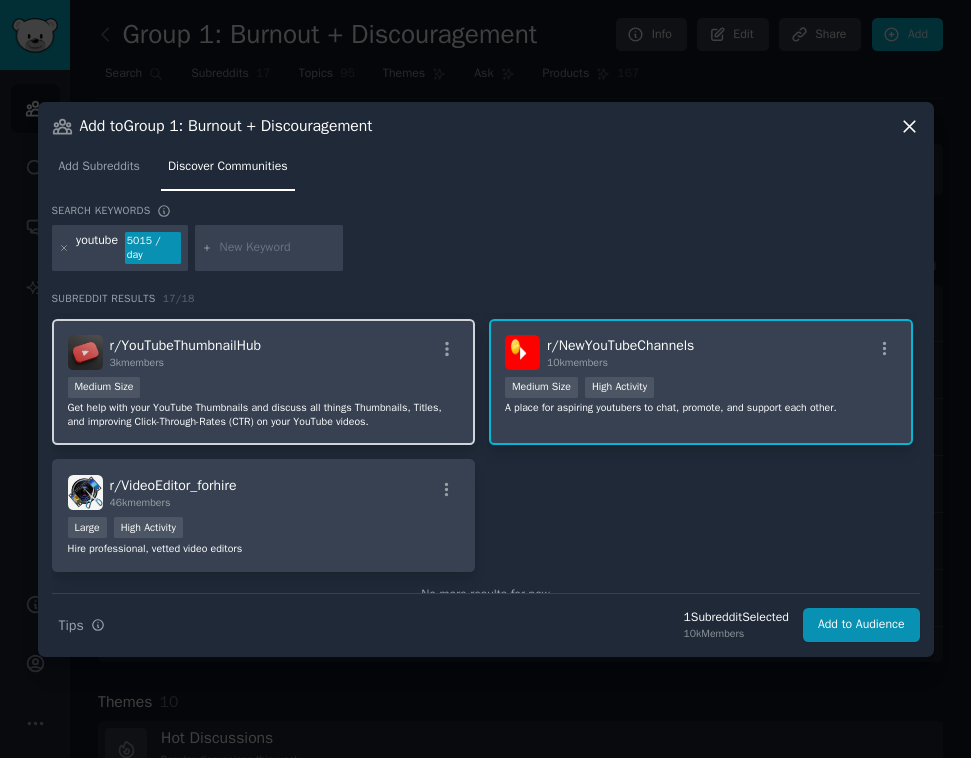 click on "Medium Size" at bounding box center (264, 389) 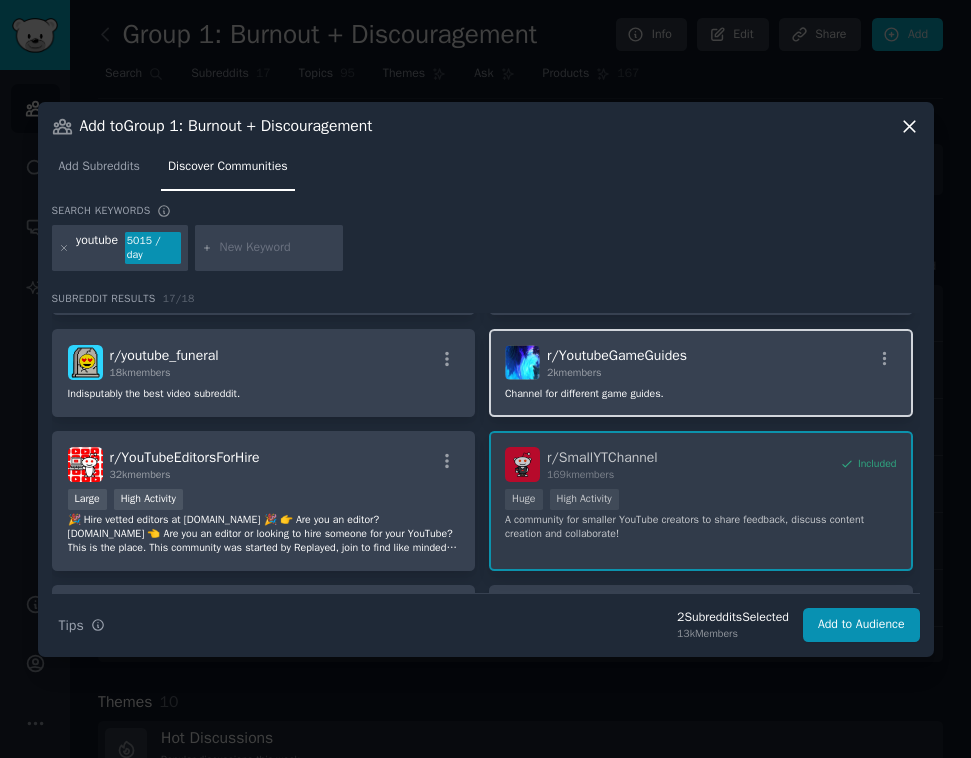 scroll, scrollTop: 581, scrollLeft: 0, axis: vertical 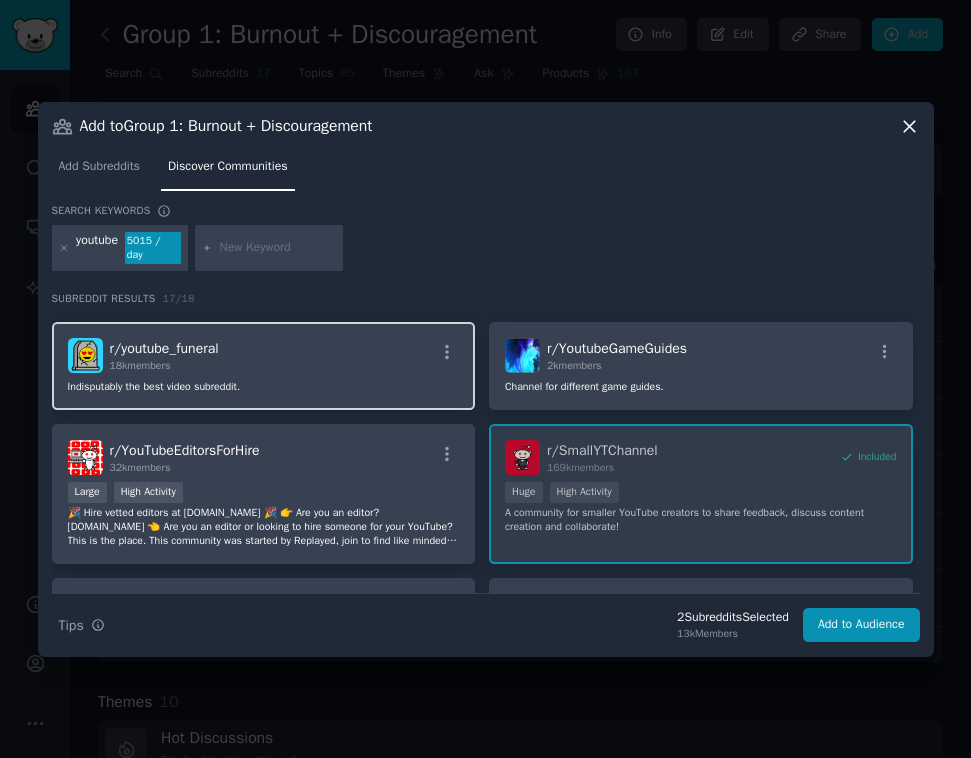 click on "Indisputably the best video subreddit." 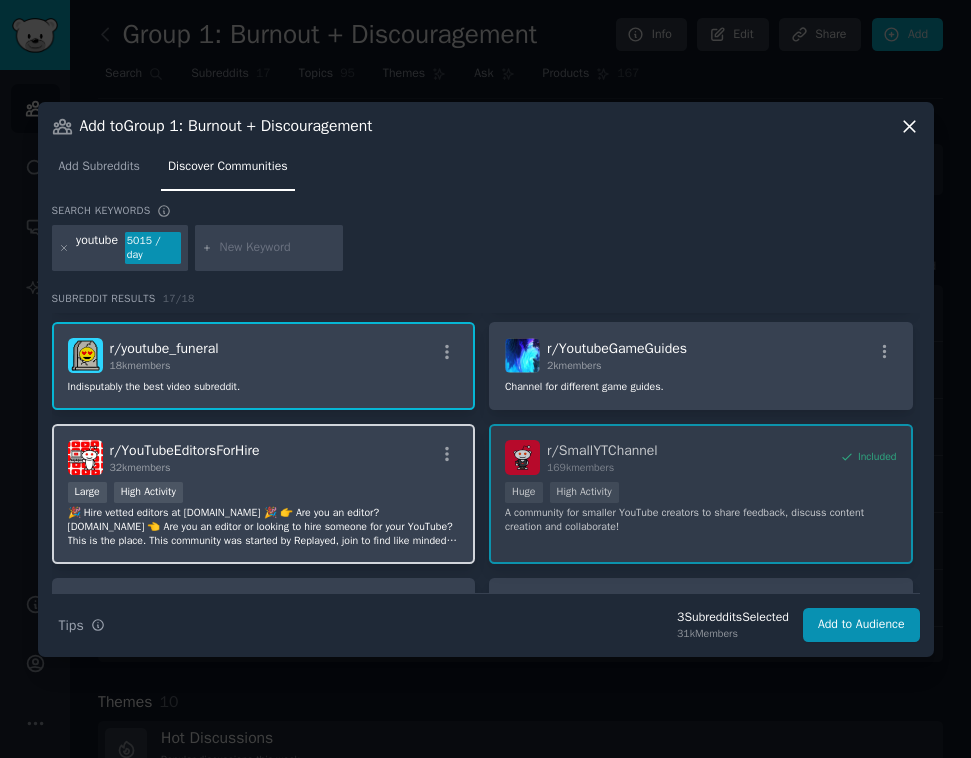 click on "r/ YouTubeEditorsForHire 32k  members Large High Activity 🎉 Hire vetted editors at [DOMAIN_NAME] 🎉
👉 Are you an editor? [DOMAIN_NAME] 👈
Are you an editor or looking to hire someone for your YouTube? This is the place.
This community was started by Replayed, join to find like minded people." at bounding box center [264, 494] 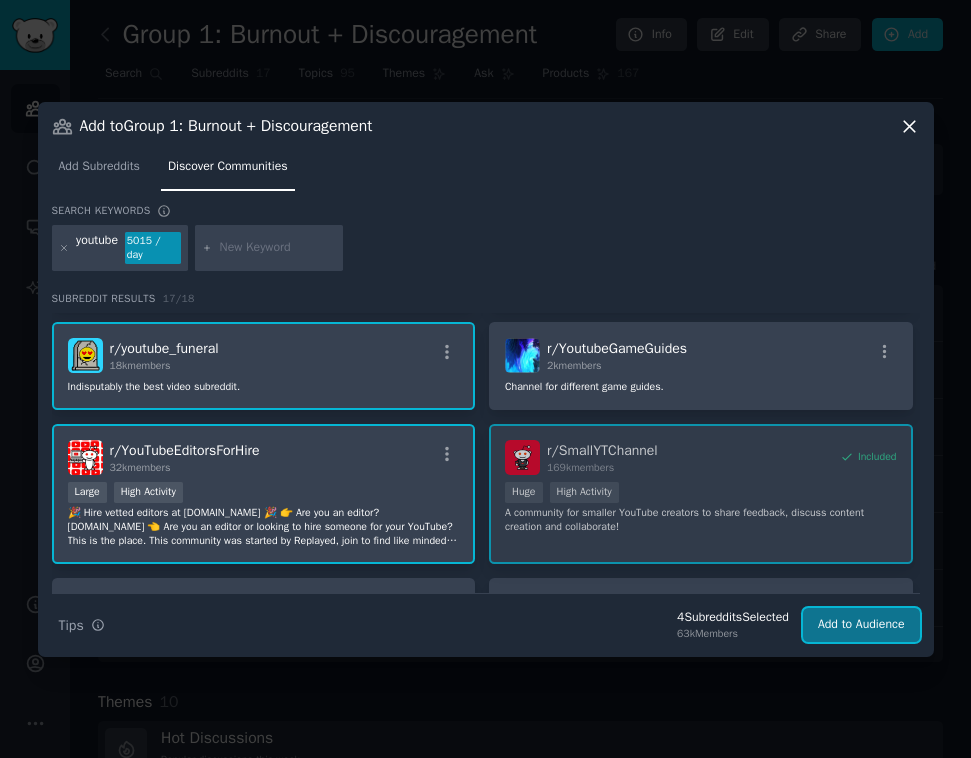 click on "Add to Audience" at bounding box center (861, 625) 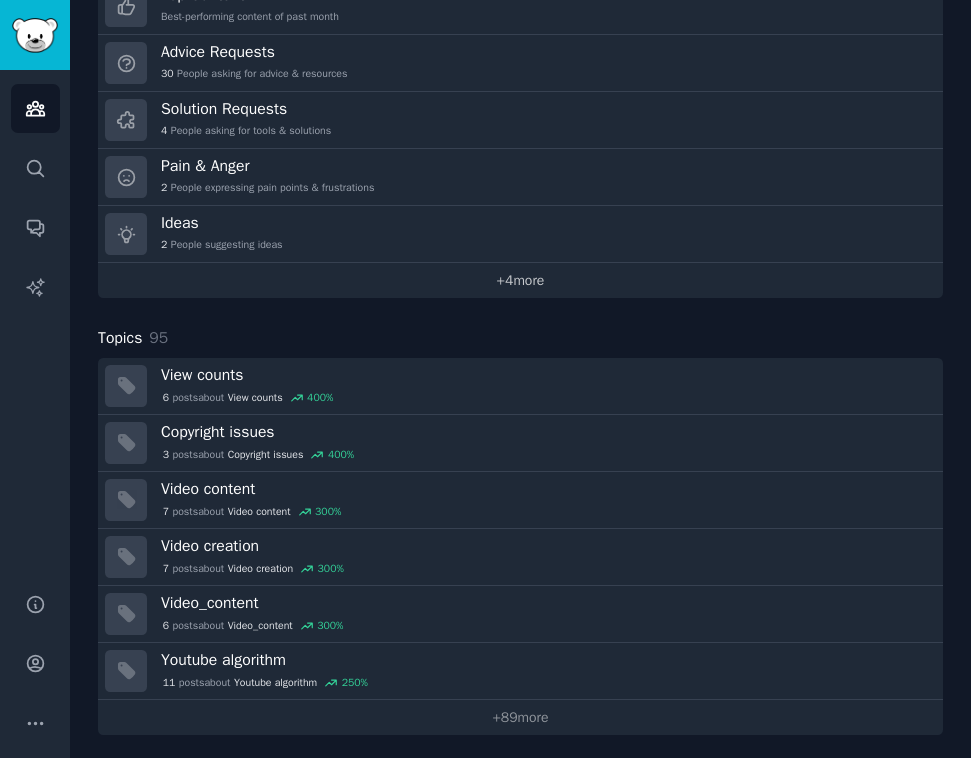 scroll, scrollTop: 804, scrollLeft: 0, axis: vertical 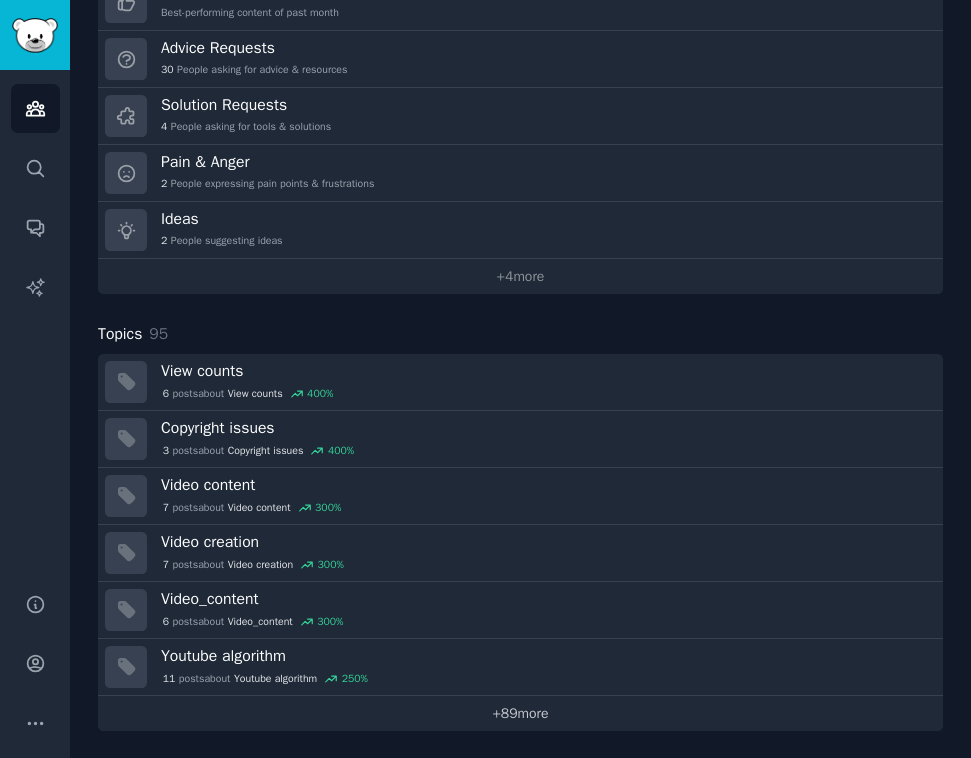 click on "+  89  more" at bounding box center (520, 713) 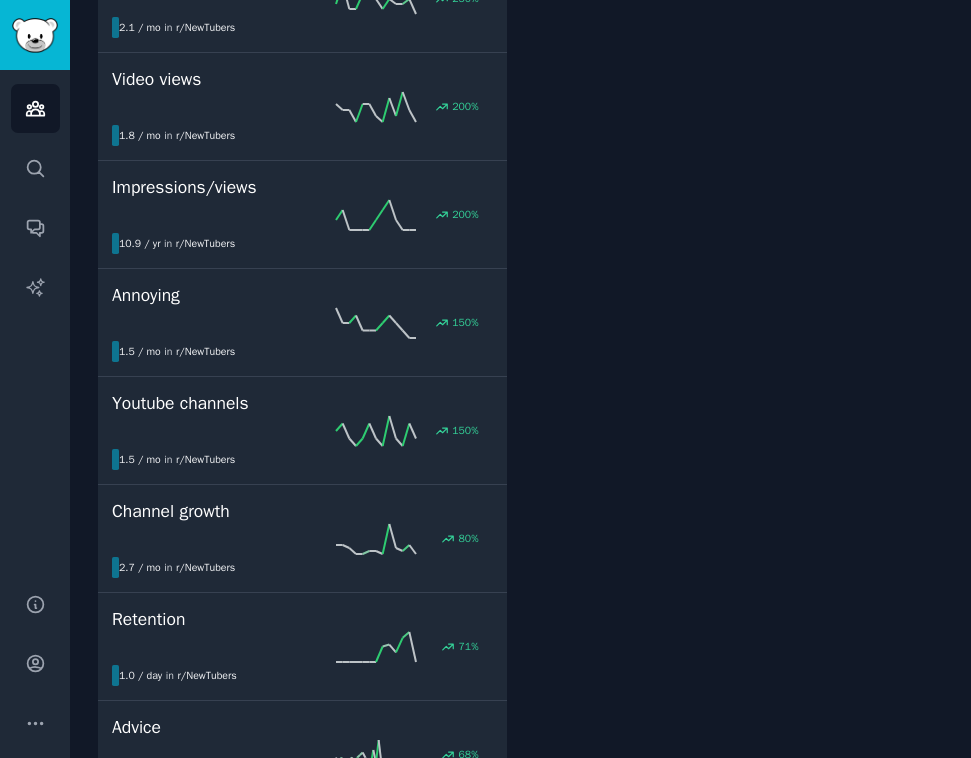 scroll, scrollTop: 0, scrollLeft: 0, axis: both 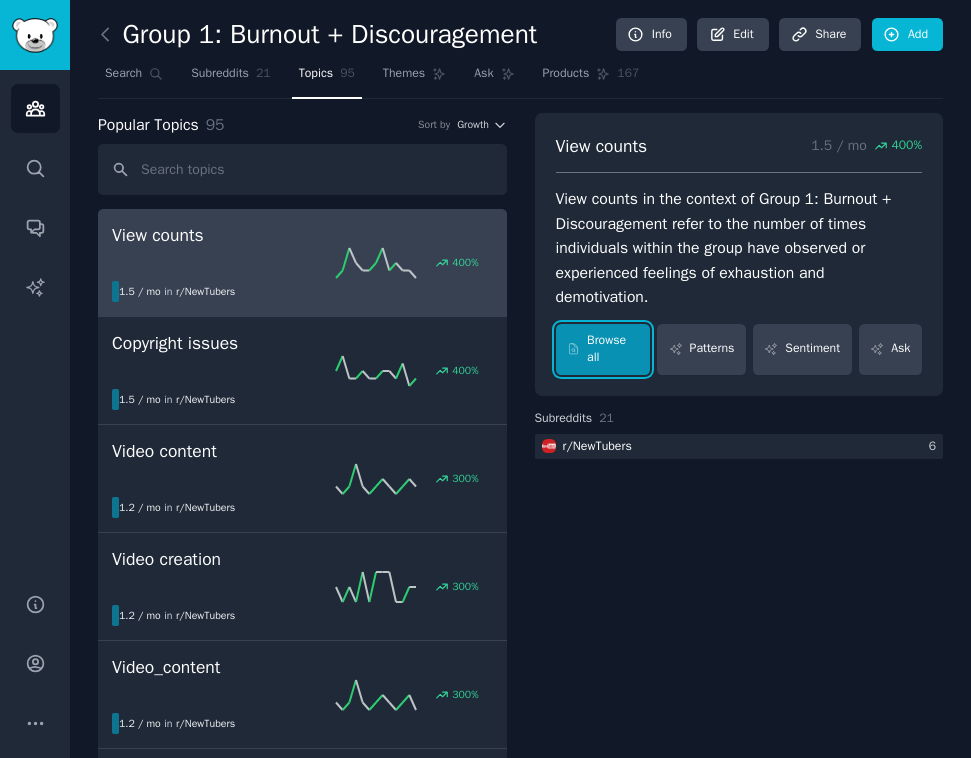 click on "Browse all" at bounding box center (603, 349) 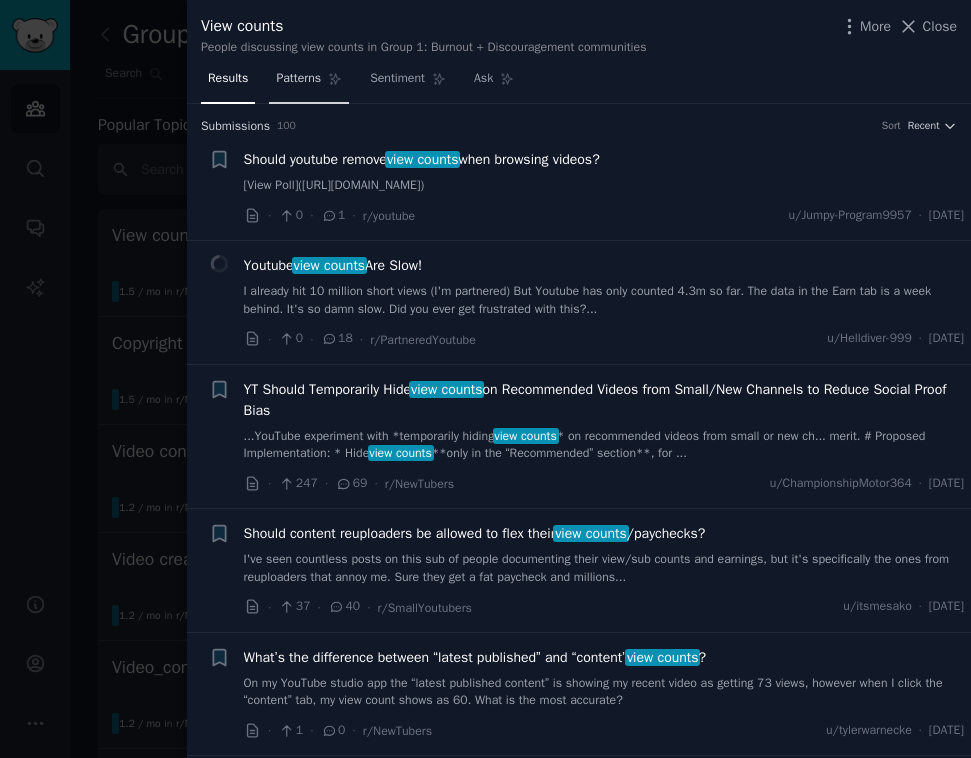 click on "Patterns" at bounding box center (298, 79) 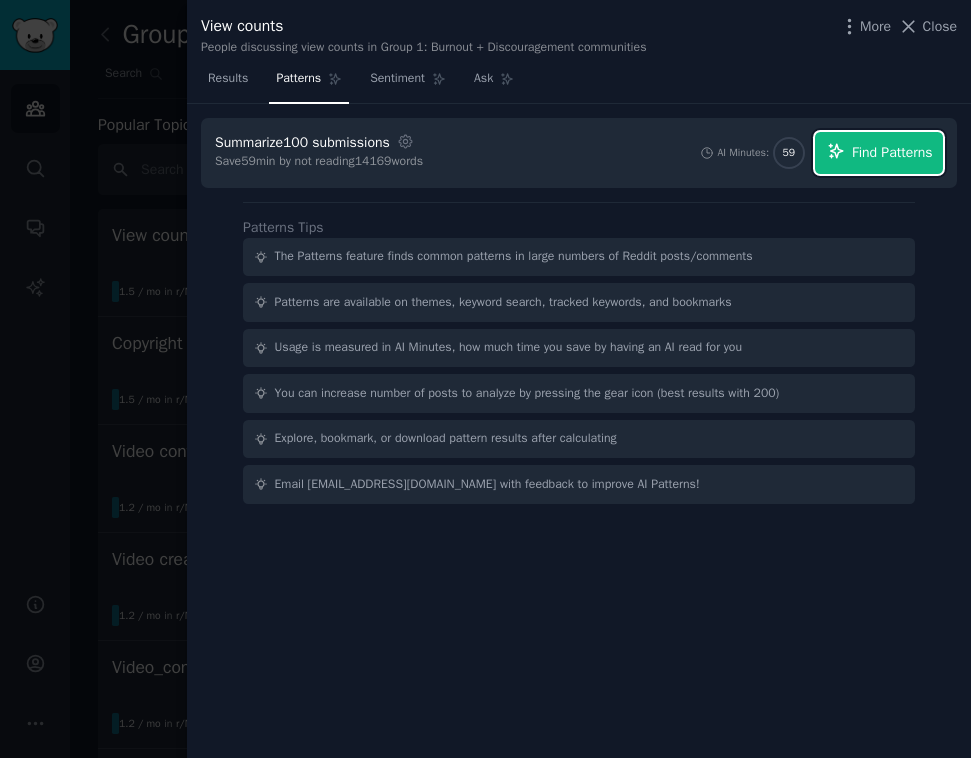 click on "Find Patterns" at bounding box center [892, 152] 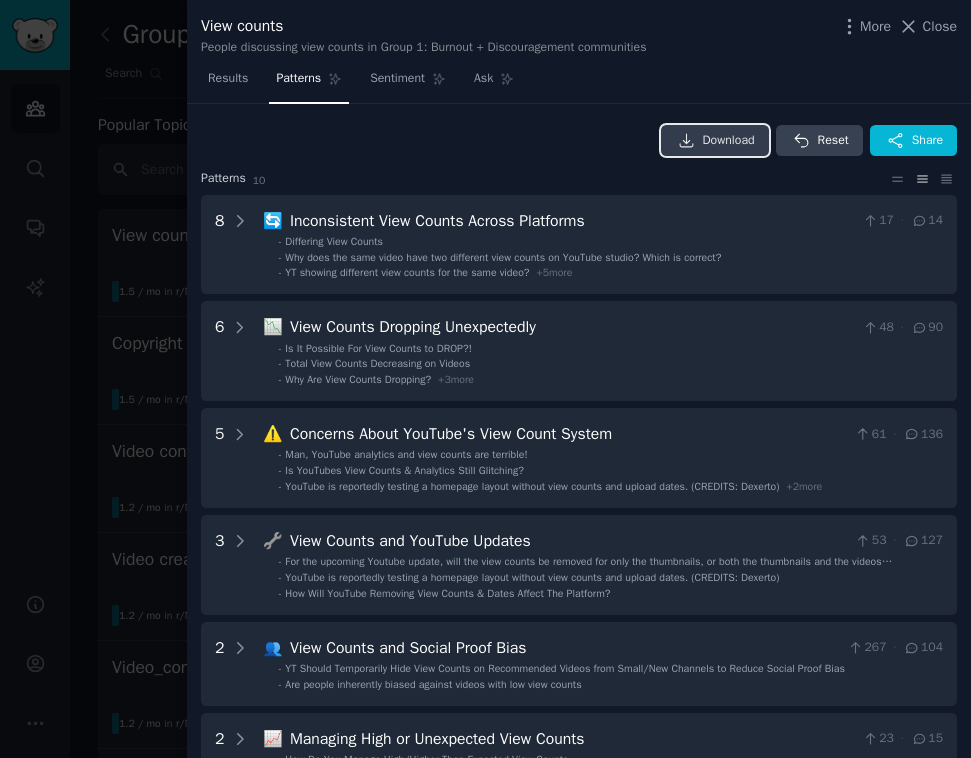click on "Download" at bounding box center [715, 141] 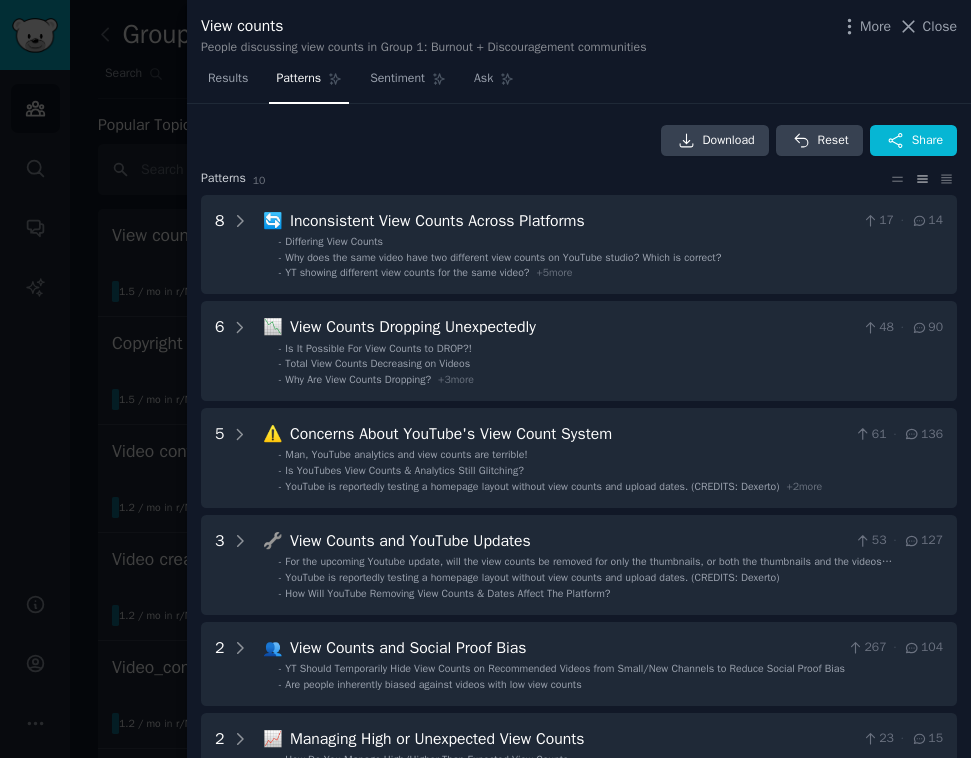 click on "Download Reset Share" at bounding box center [579, 141] 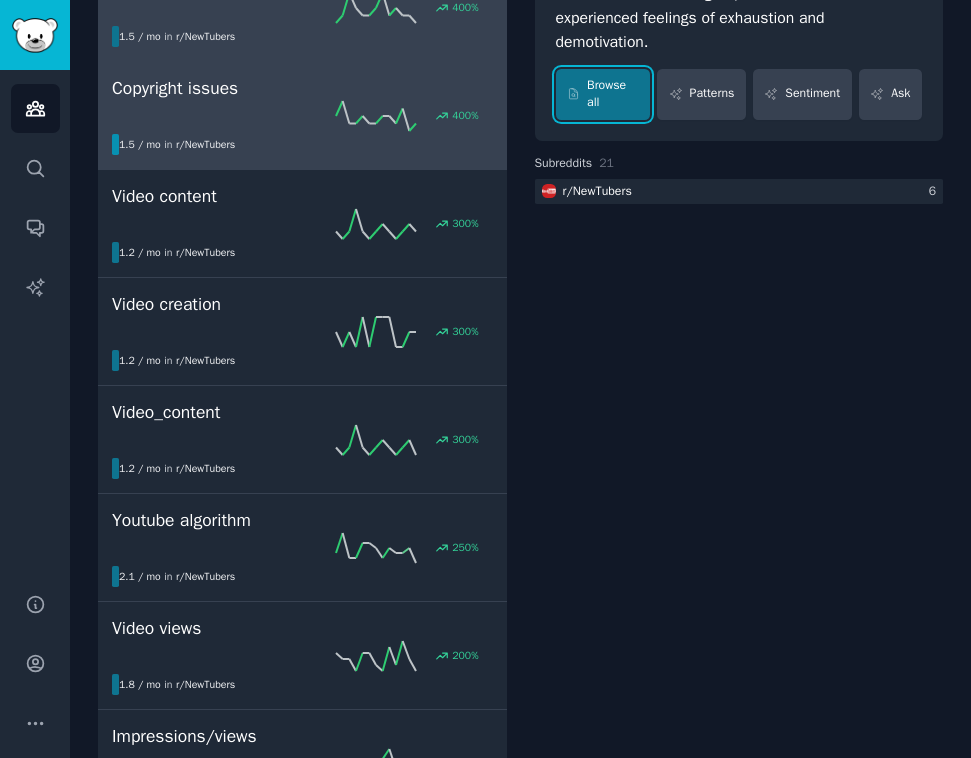 scroll, scrollTop: 257, scrollLeft: 0, axis: vertical 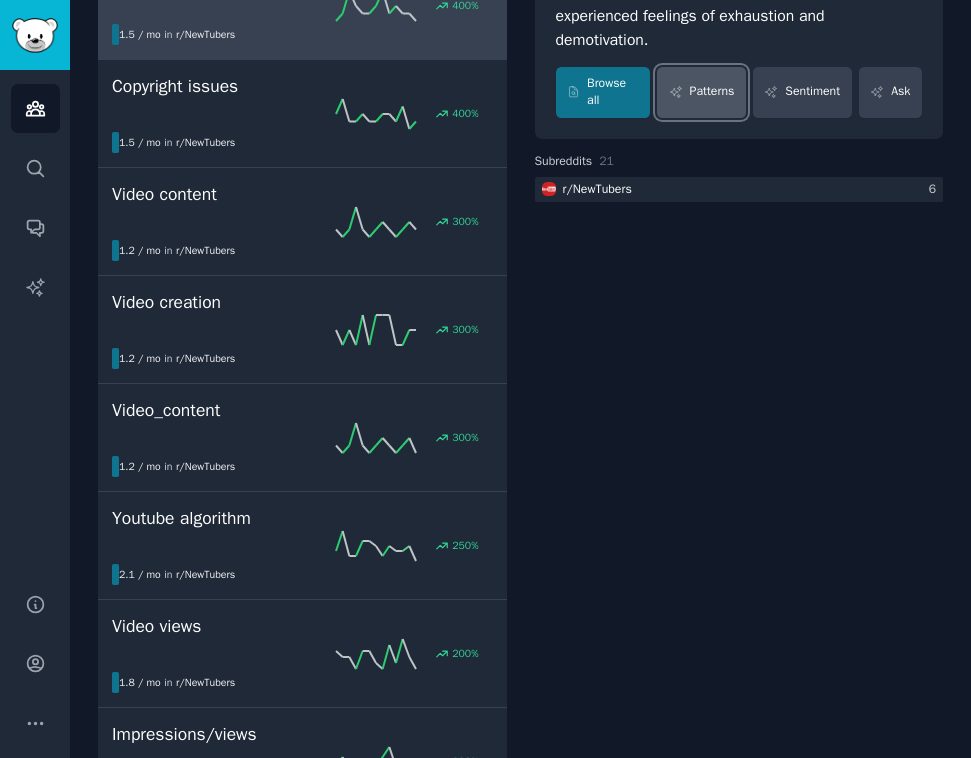 click on "Patterns" at bounding box center [701, 92] 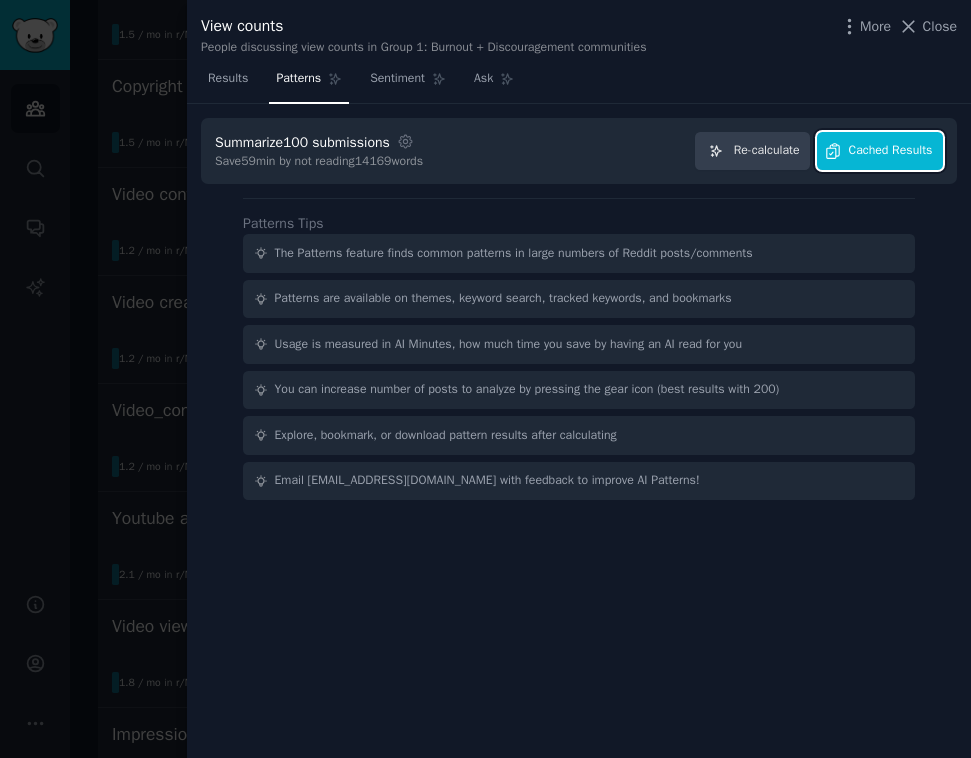click on "Cached Results" at bounding box center (880, 151) 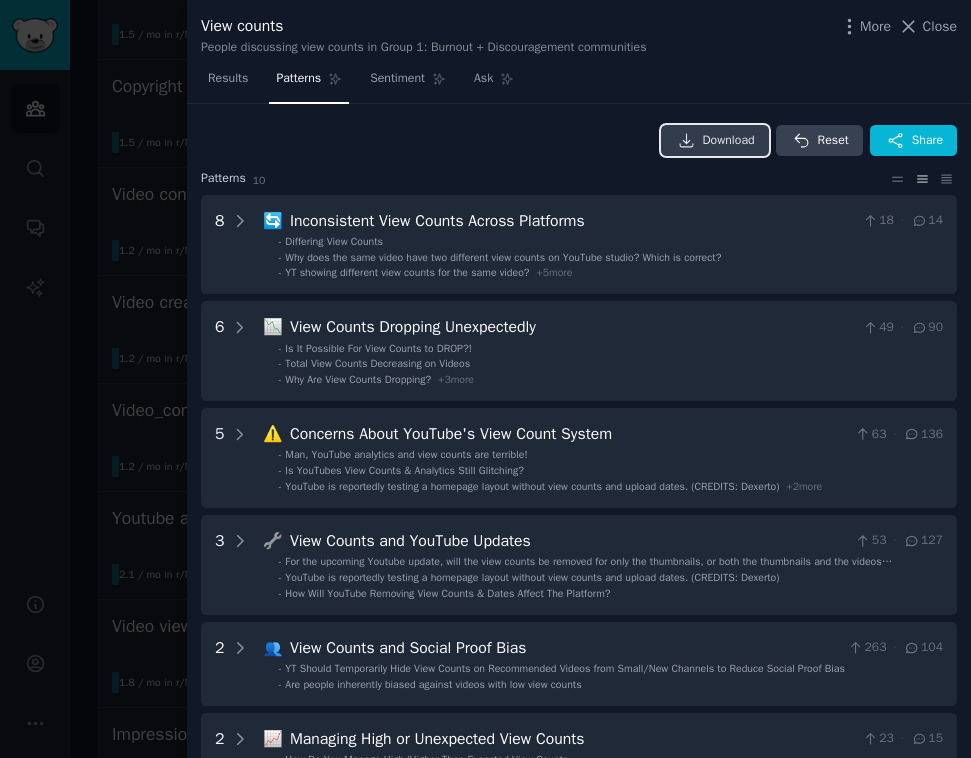 click on "Download" at bounding box center (715, 141) 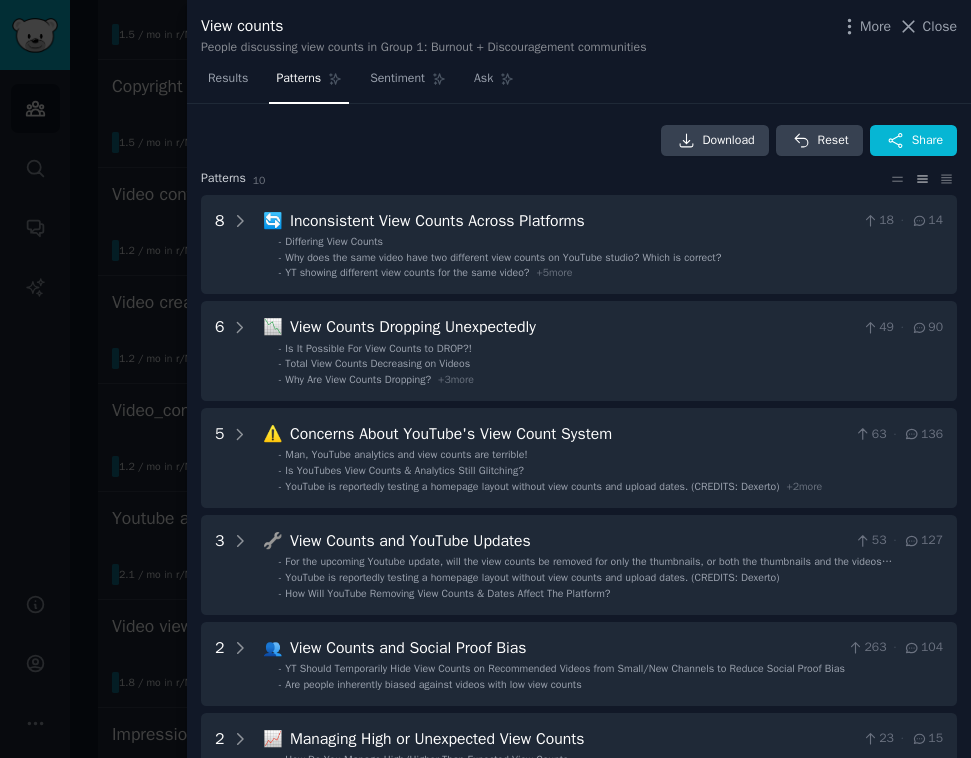click at bounding box center [485, 379] 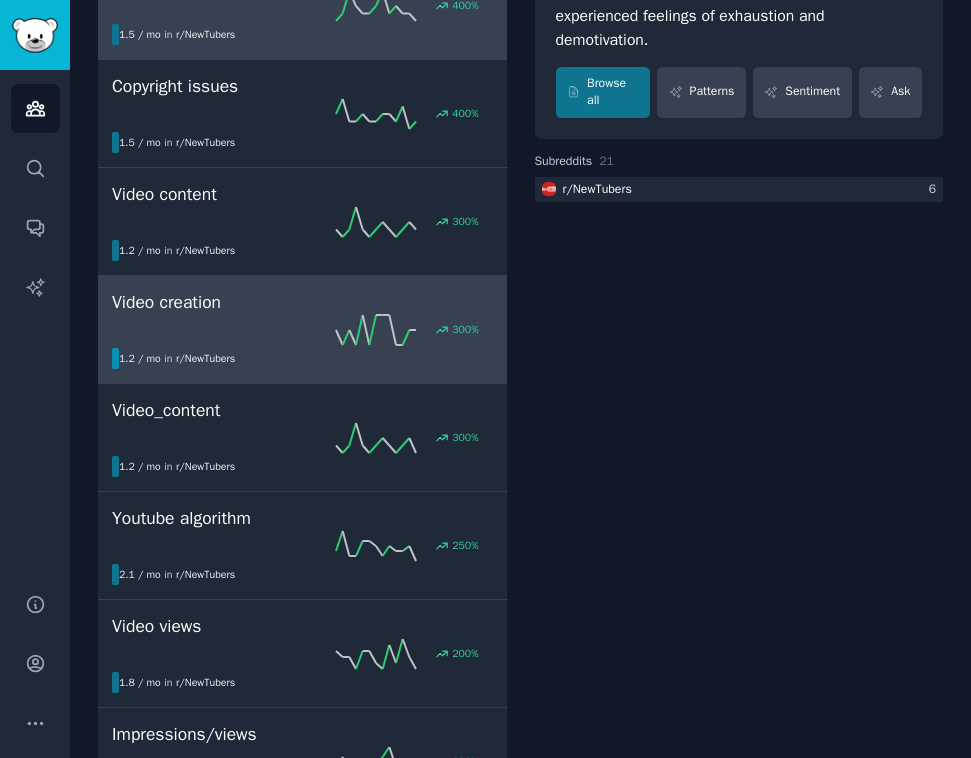 click on "300 %" at bounding box center [302, 330] 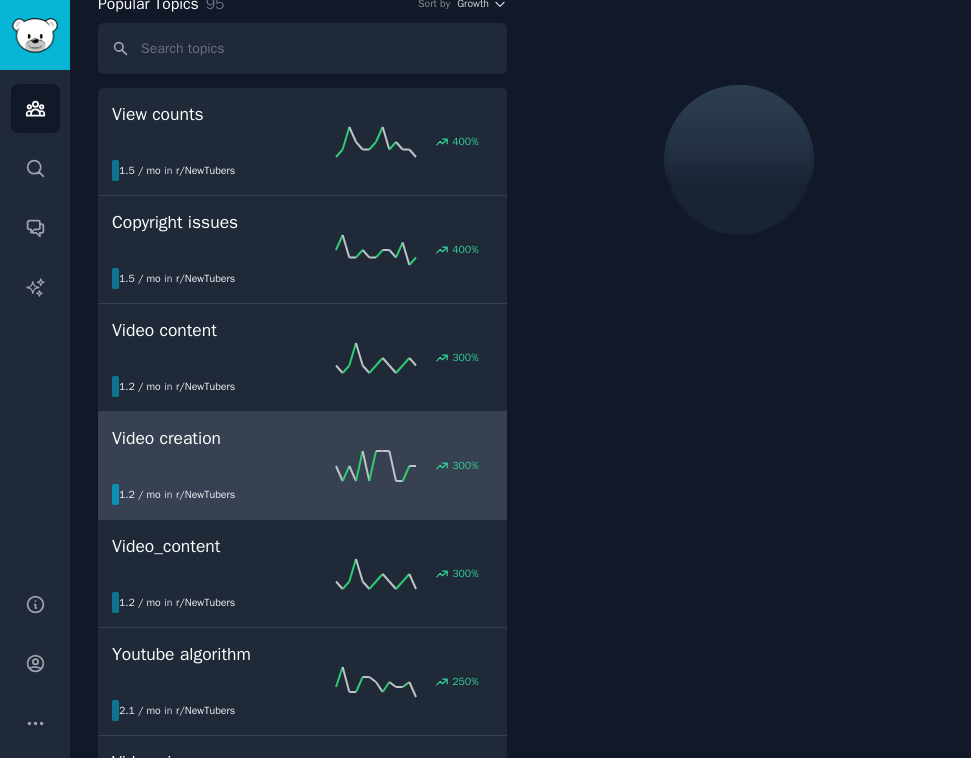 scroll, scrollTop: 112, scrollLeft: 0, axis: vertical 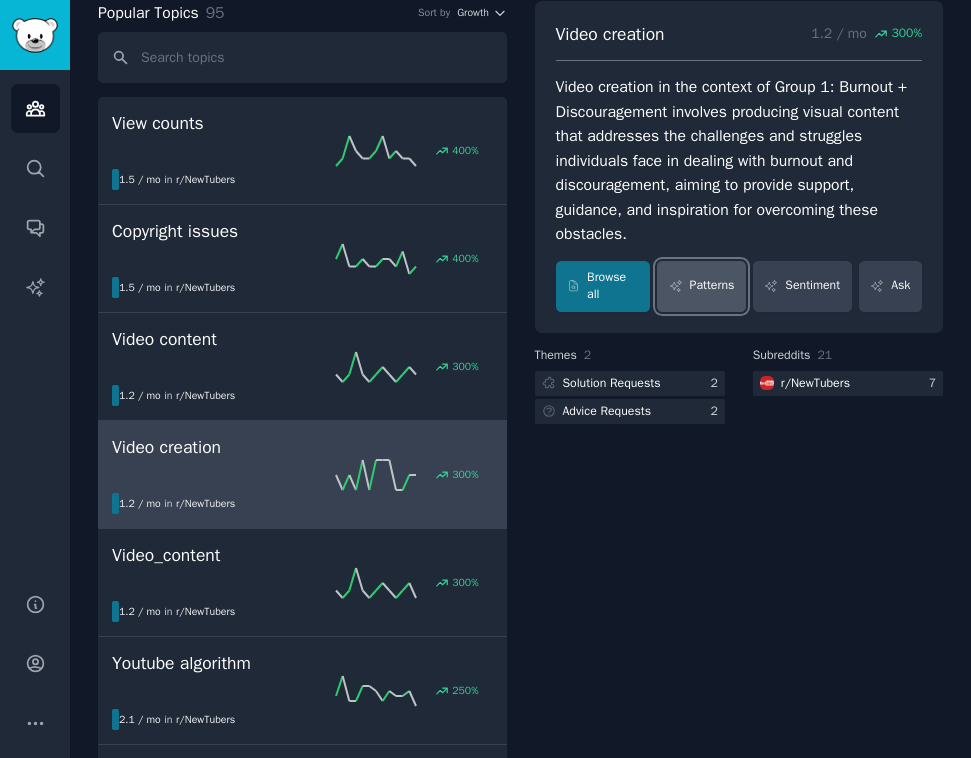 click on "Patterns" at bounding box center (701, 286) 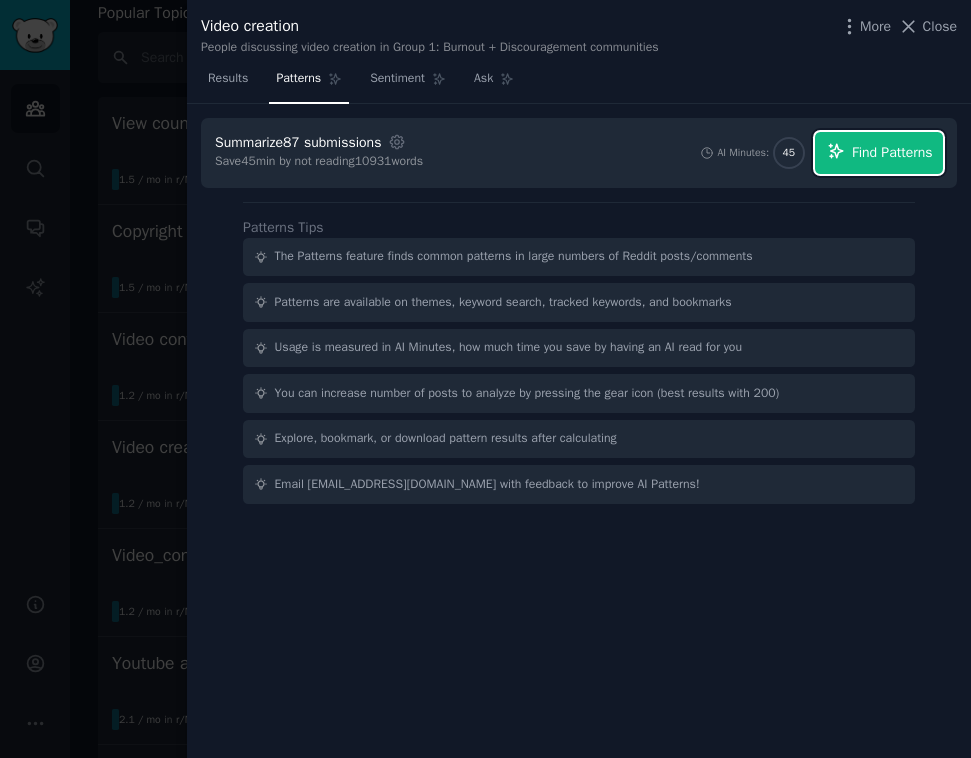 click on "Find Patterns" at bounding box center (879, 153) 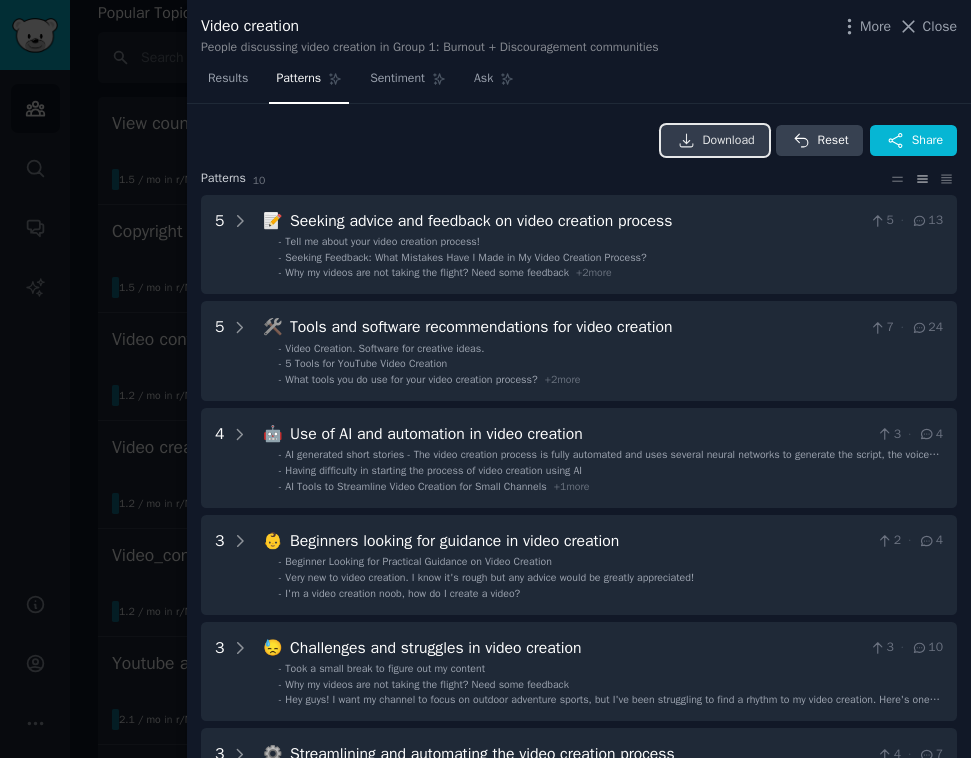 click on "Download" at bounding box center [729, 141] 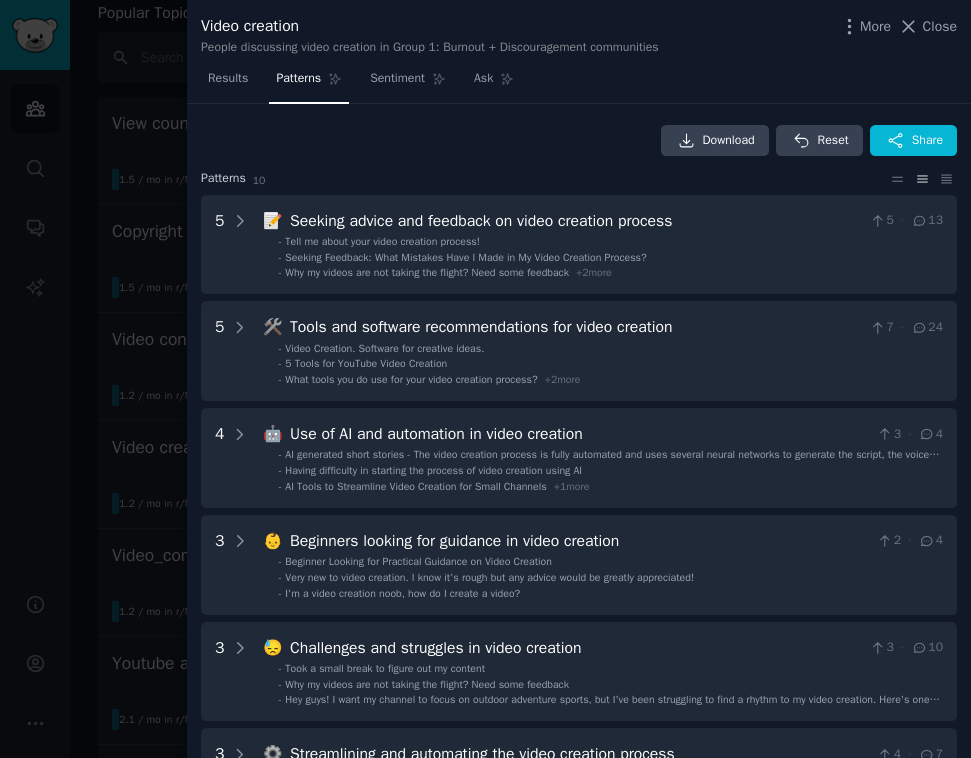 click at bounding box center [485, 379] 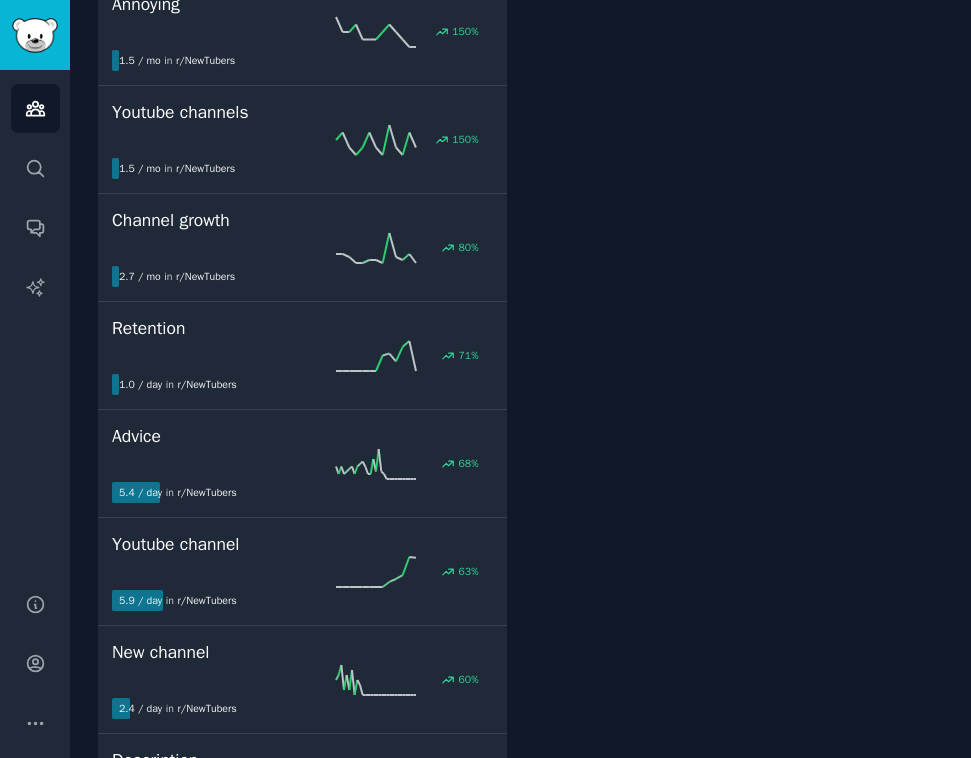 scroll, scrollTop: 1100, scrollLeft: 0, axis: vertical 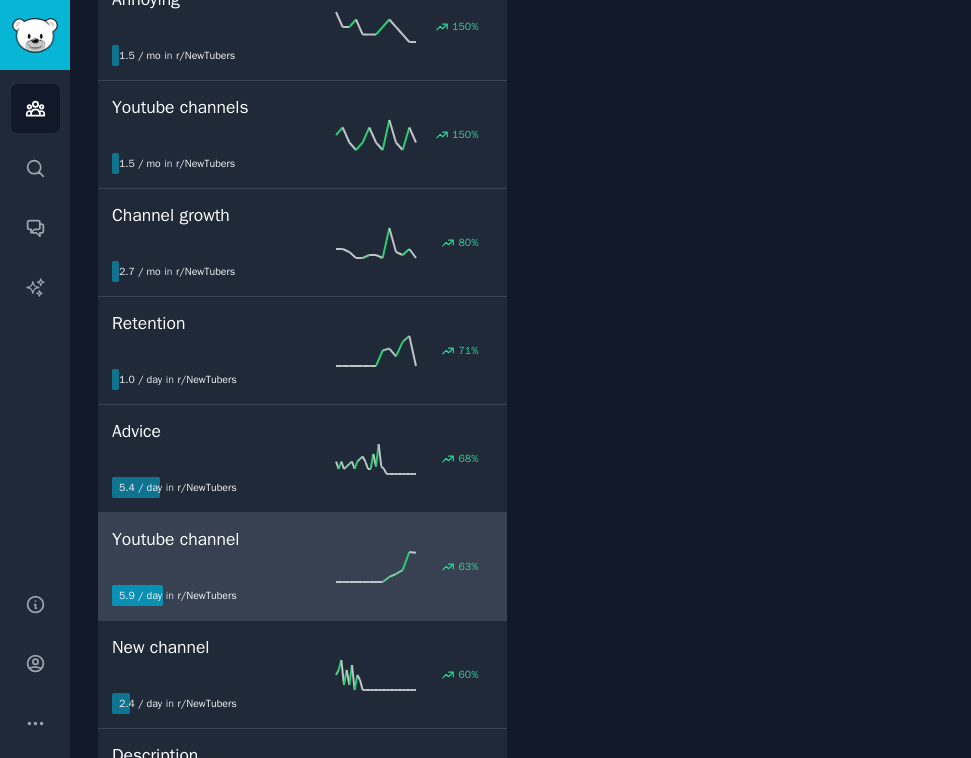click on "5.9 / day  in    r/ NewTubers" at bounding box center (295, 595) 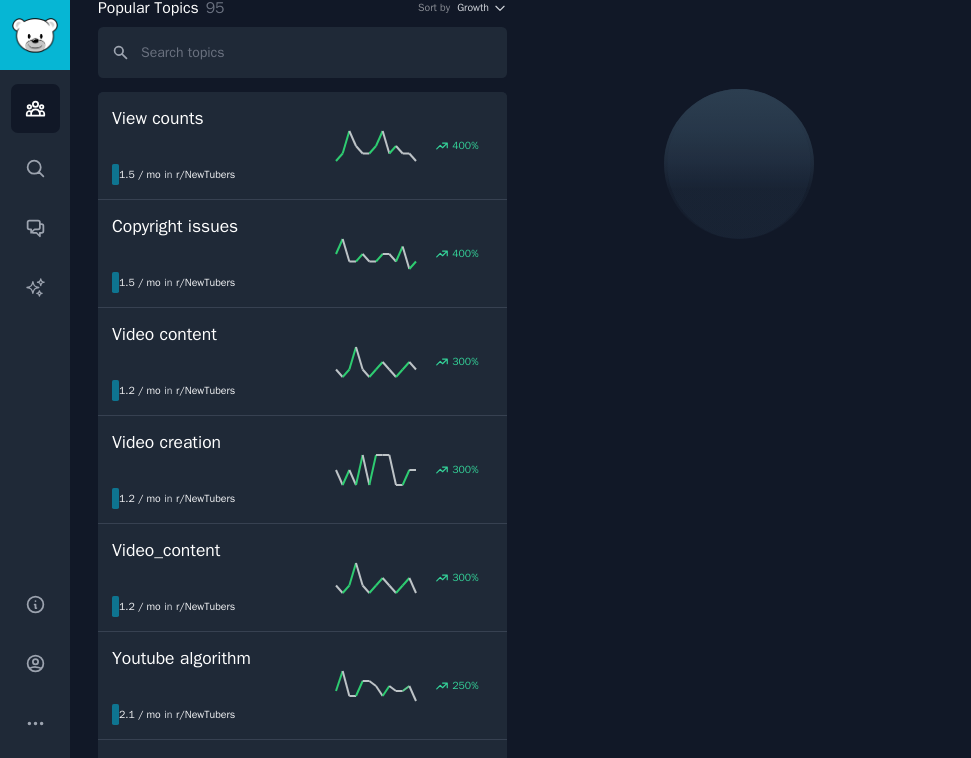 scroll, scrollTop: 112, scrollLeft: 0, axis: vertical 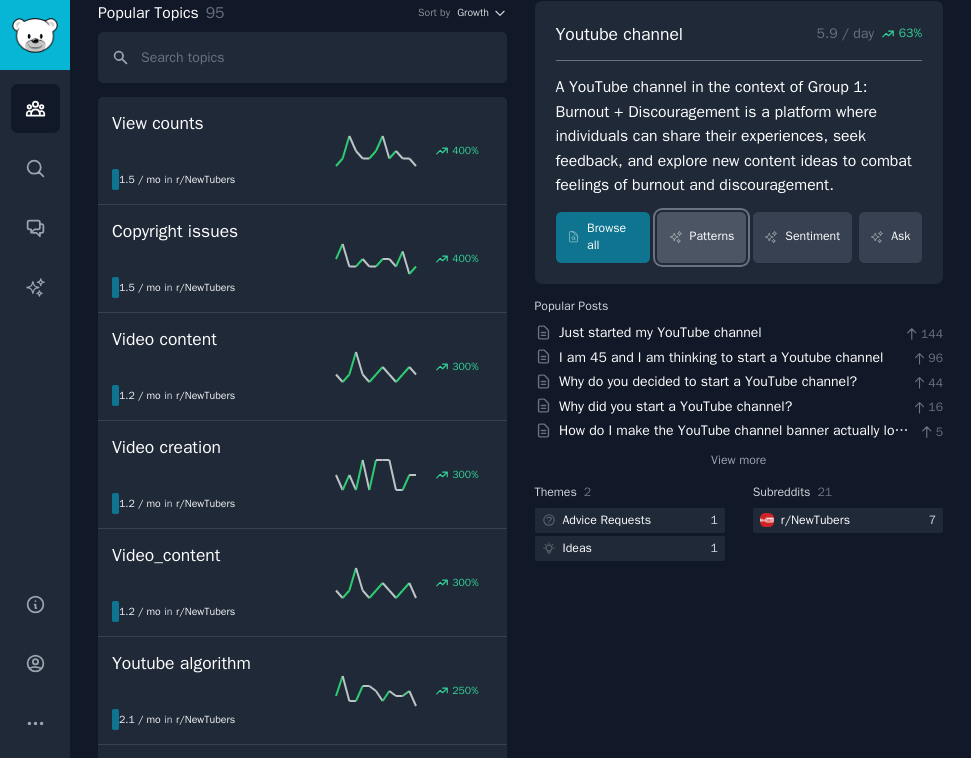 click on "Patterns" at bounding box center (701, 237) 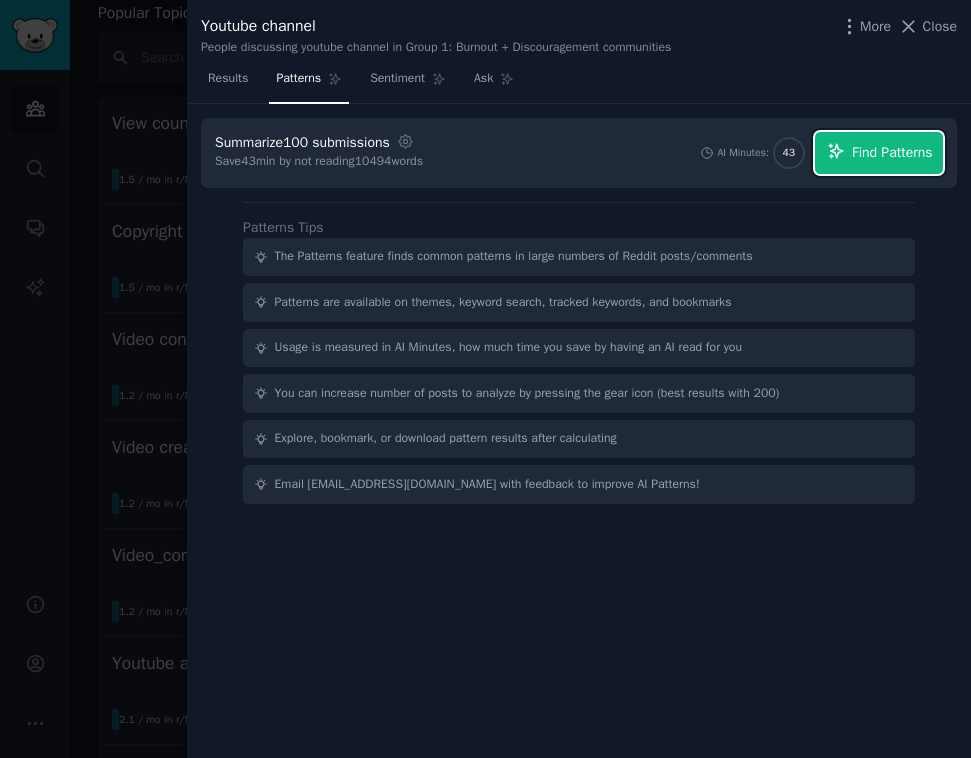 click on "Find Patterns" at bounding box center (892, 152) 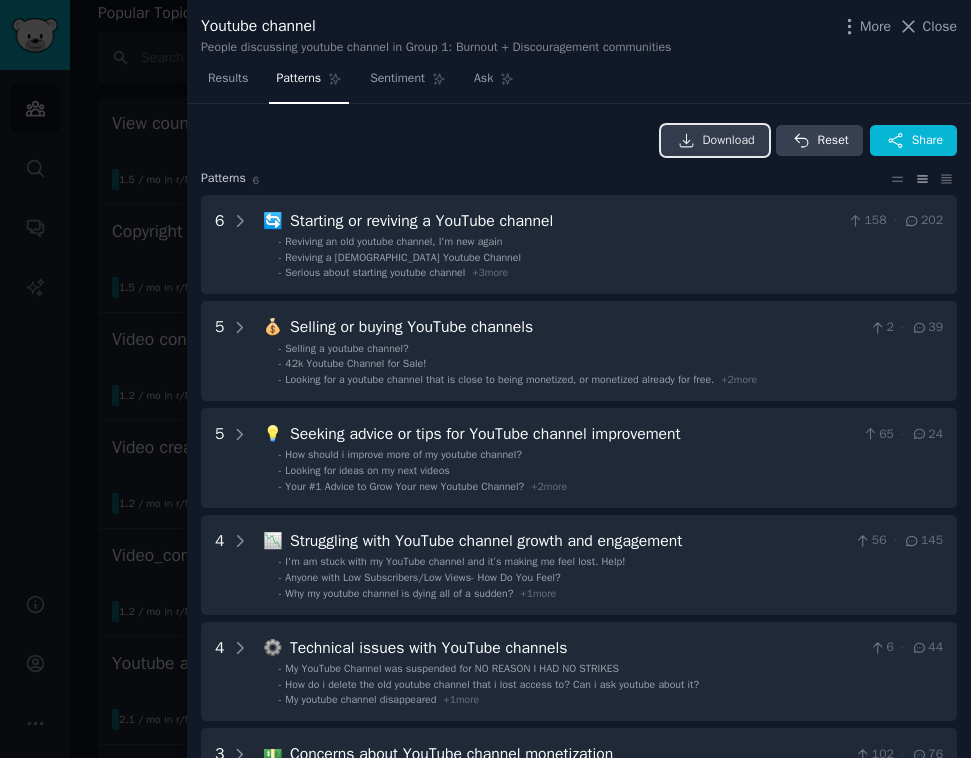 click on "Download" at bounding box center (715, 141) 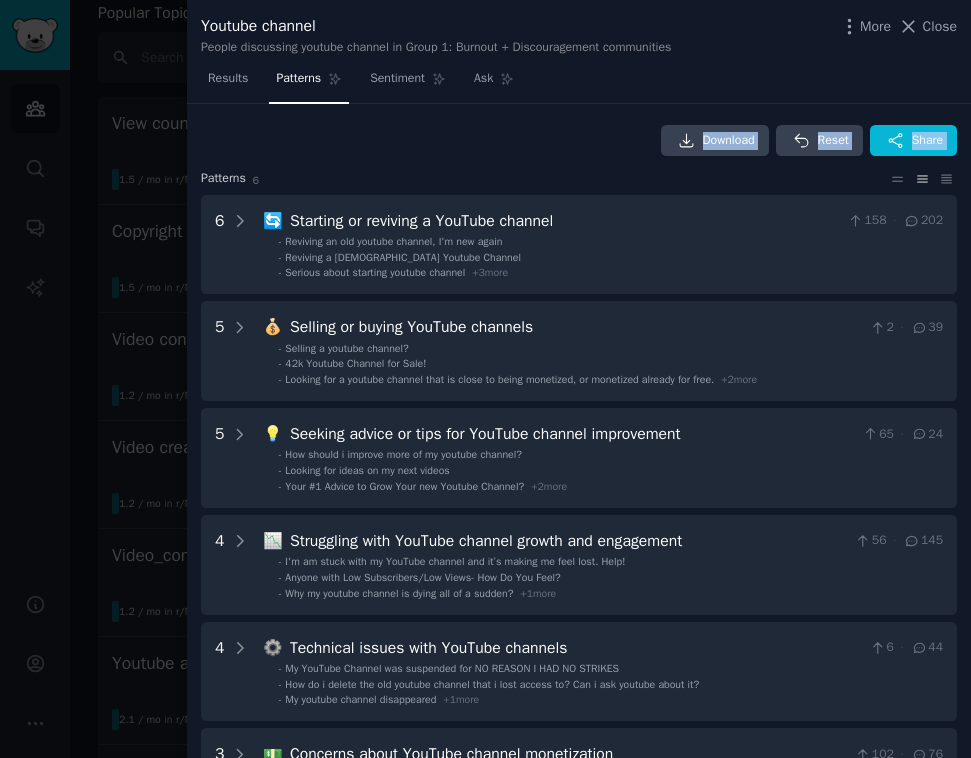 click on "Download Reset Share Pattern s 6 6 🔄 Starting or reviving a YouTube channel 158 · 202 - Reviving an old youtube channel, I'm new again - Reviving a [DEMOGRAPHIC_DATA] Youtube Channel - Serious about starting youtube channel +  3  more 5 💰 Selling or buying YouTube channels 2 · 39 - Selling a youtube channel? - 42k Youtube Channel for Sale! - Looking for a youtube channel that is close to being monetized, or monetized already for free. +  2  more 5 💡 Seeking advice or tips for YouTube channel improvement 65 · 24 - How should i improve more of my youtube channel? - Looking for ideas on my next videos - Your #1 Advice to Grow Your new Youtube Channel? +  2  more 4 📉 Struggling with YouTube channel growth and engagement 56 · 145 - I'm am stuck with my YouTube channel and it’s making me feel lost. Help! - Anyone with Low Subscribers/Low Views- How Do You Feel? - Why my youtube channel is dying all of a sudden? +  1  more 4 ⚙️ Technical issues with YouTube channels 6 · 44 - - - +  1  more 3 💵 102" at bounding box center [579, 477] 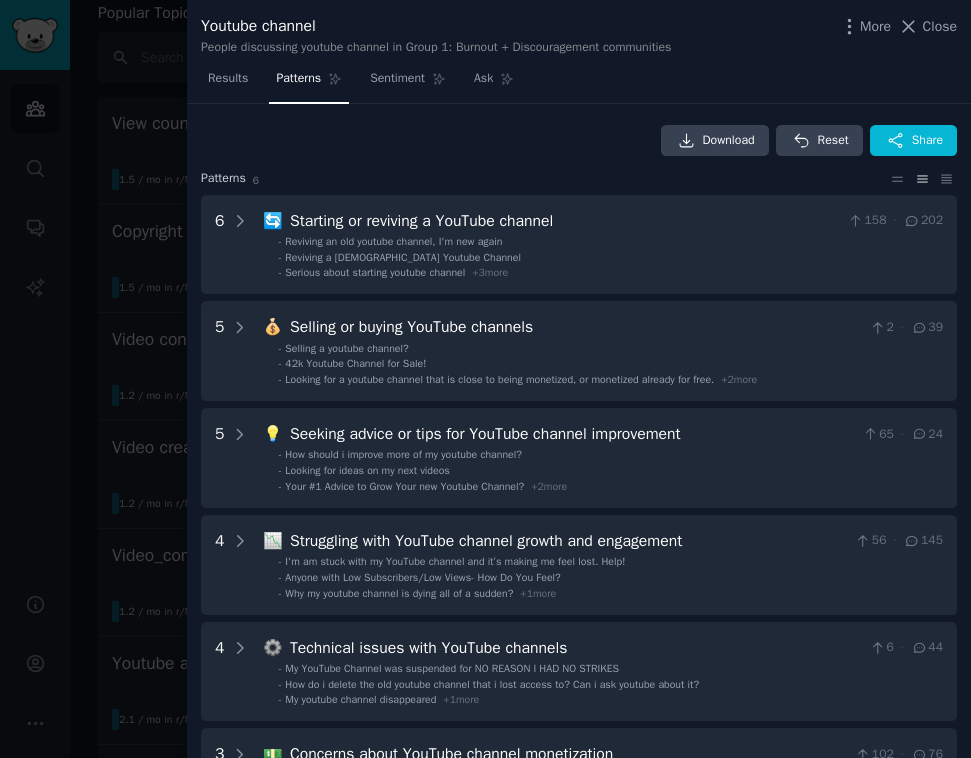 click at bounding box center (485, 379) 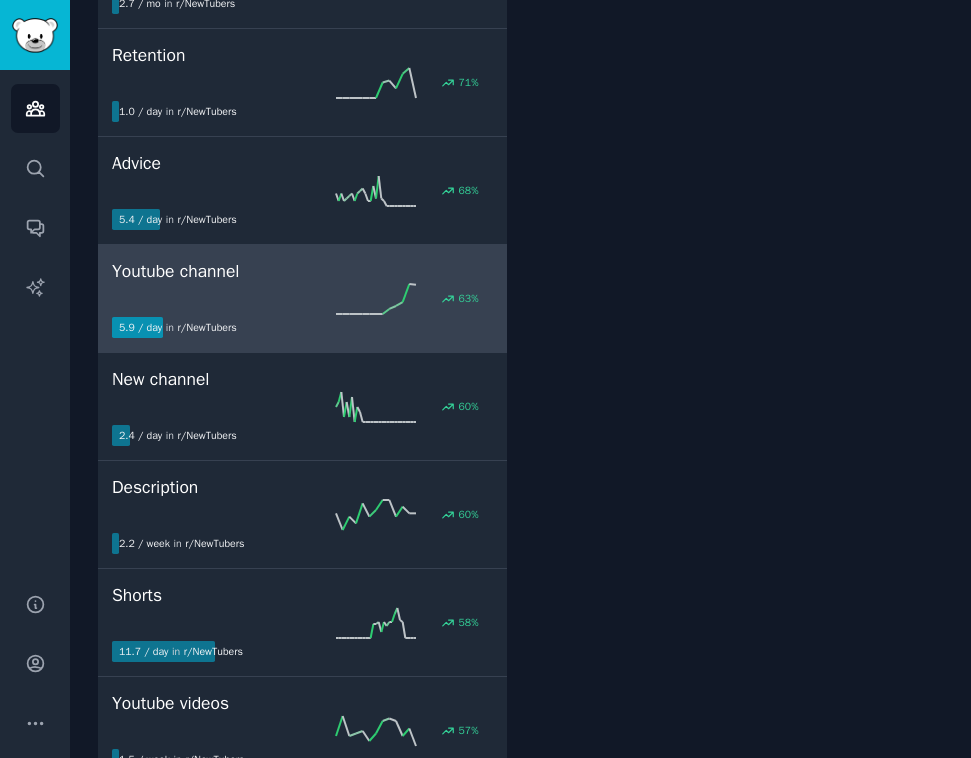 scroll, scrollTop: 0, scrollLeft: 0, axis: both 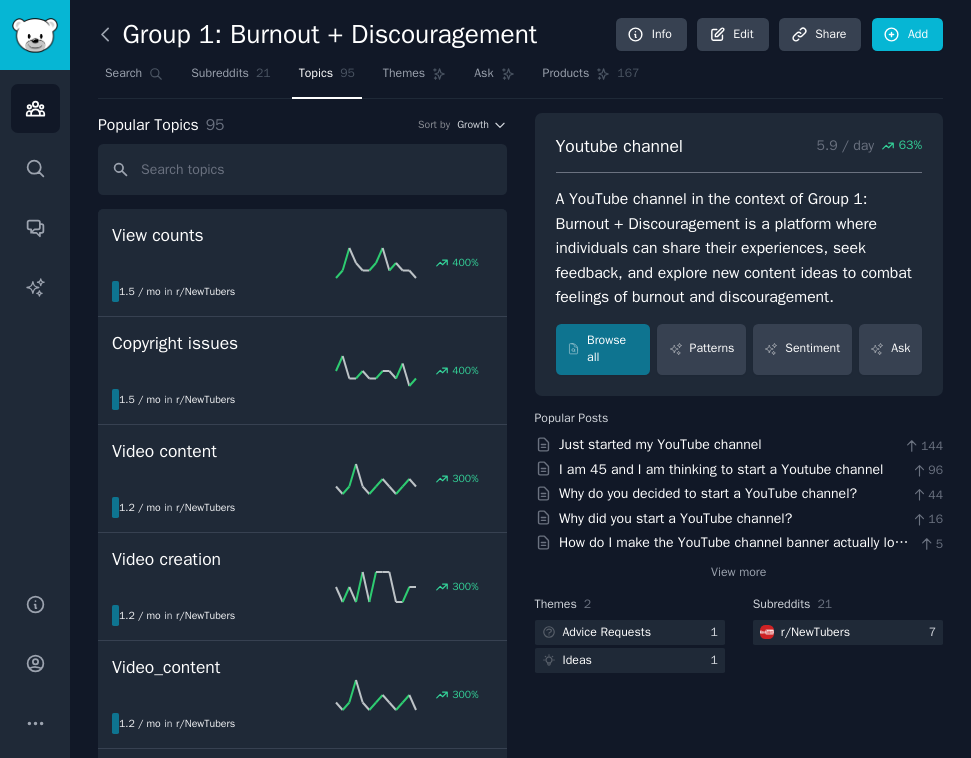 click 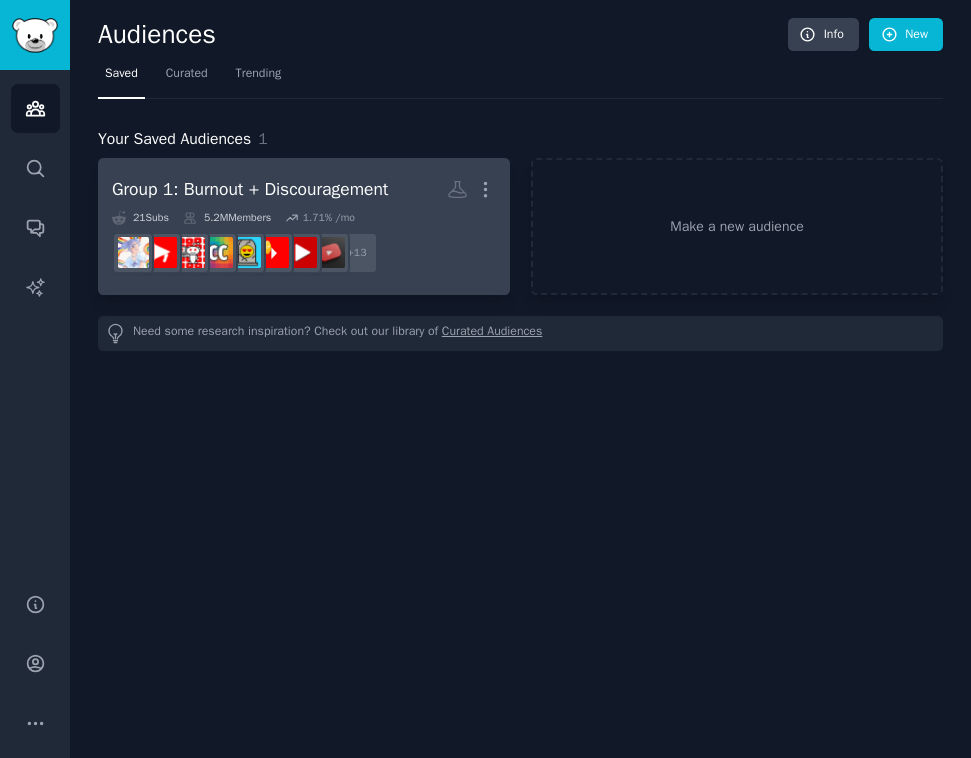 click on "Group 1: Burnout + Discouragement" at bounding box center (250, 189) 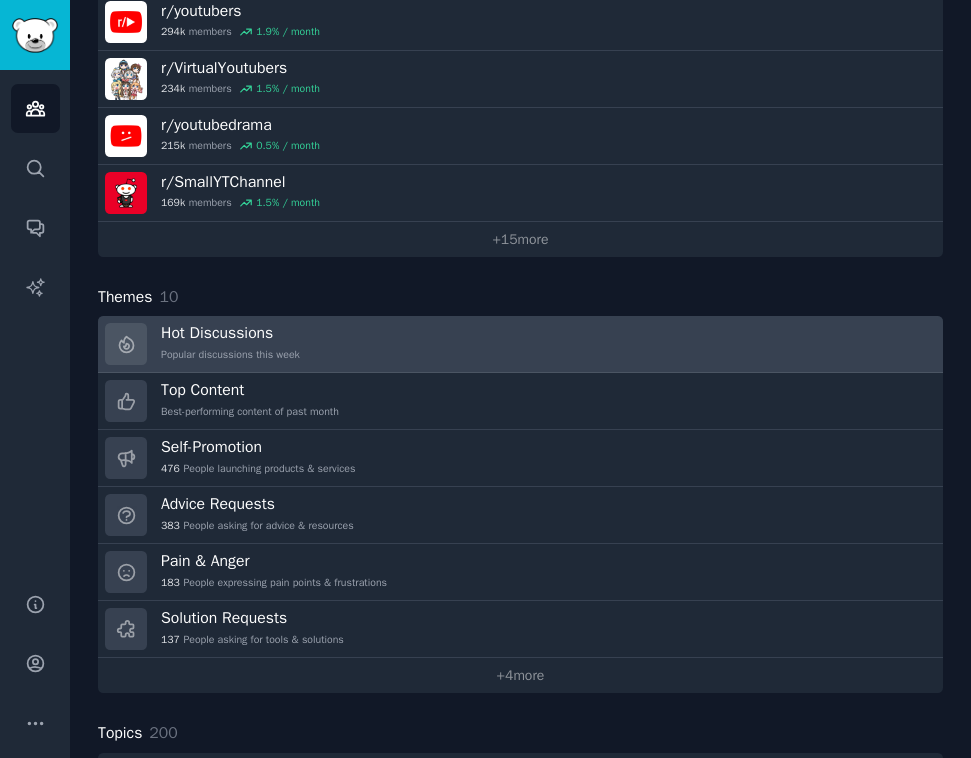 click on "Hot Discussions" at bounding box center (230, 333) 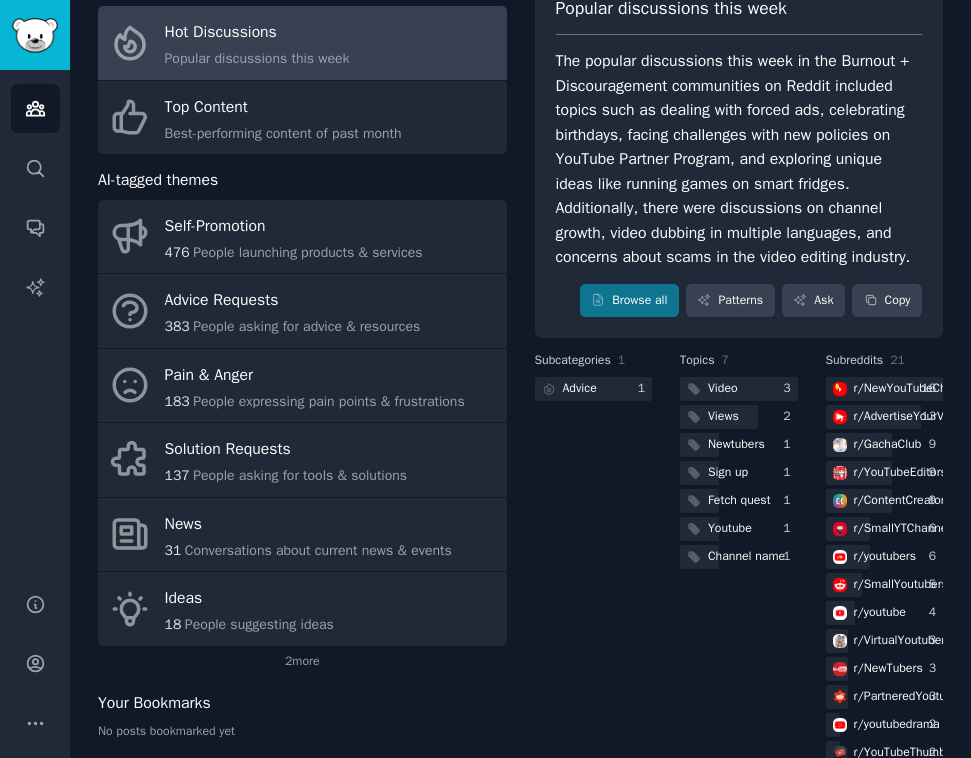 scroll, scrollTop: 140, scrollLeft: 0, axis: vertical 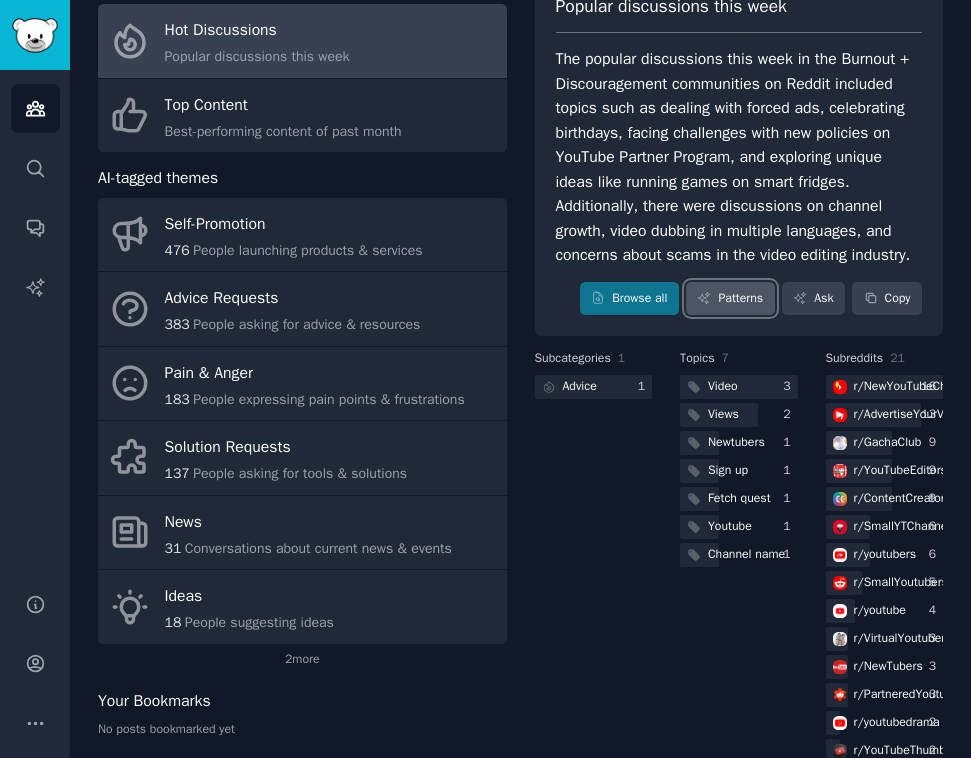 click on "Patterns" at bounding box center (730, 299) 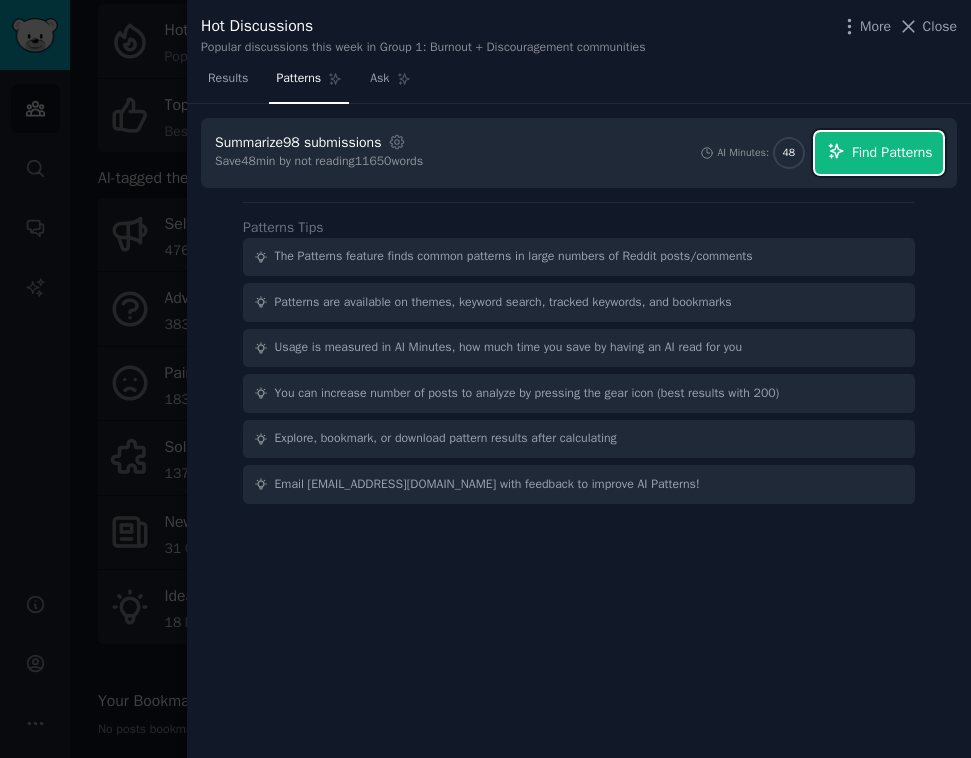 click on "Find Patterns" at bounding box center (892, 152) 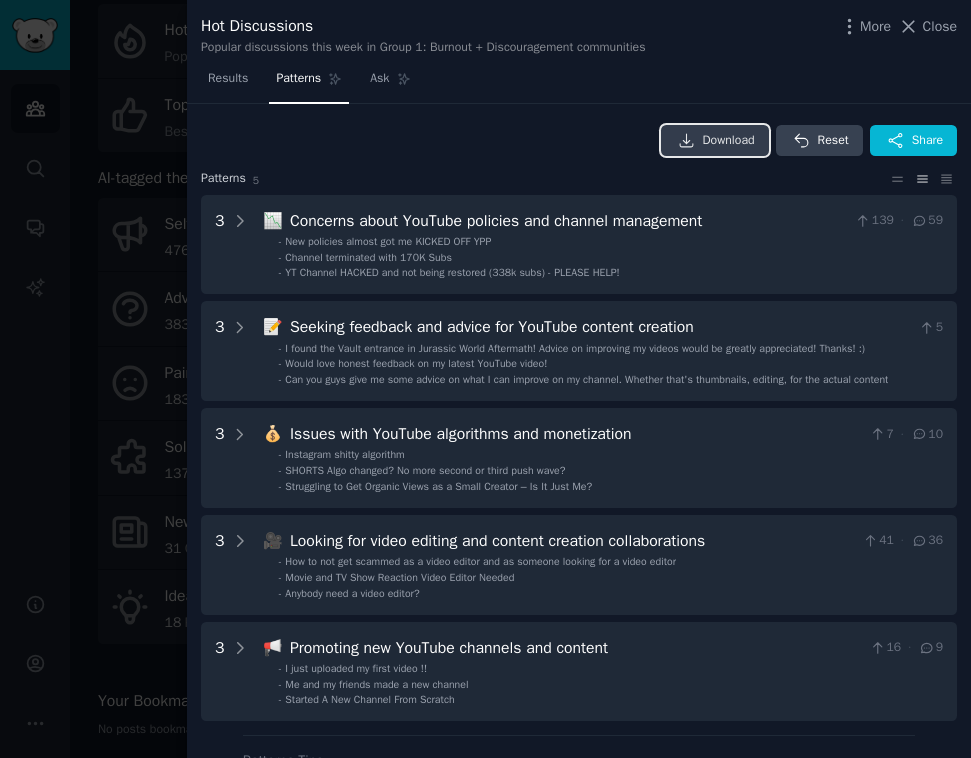 click on "Download" at bounding box center [715, 141] 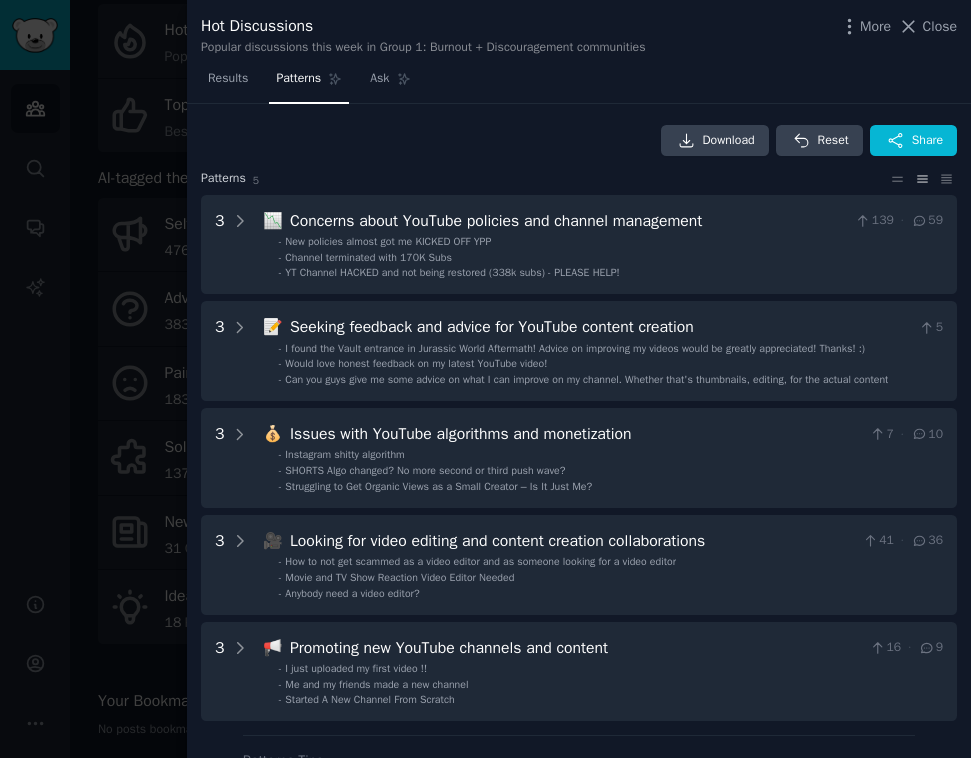 click at bounding box center (485, 379) 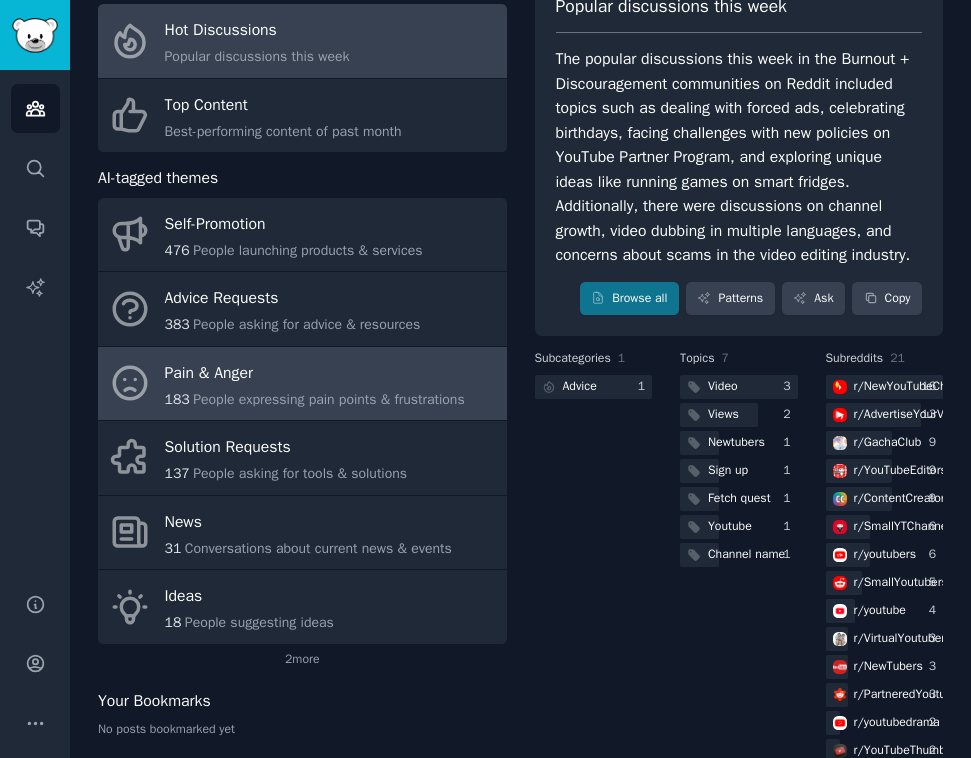 click on "Pain & Anger 183 People expressing pain points & frustrations" at bounding box center (302, 384) 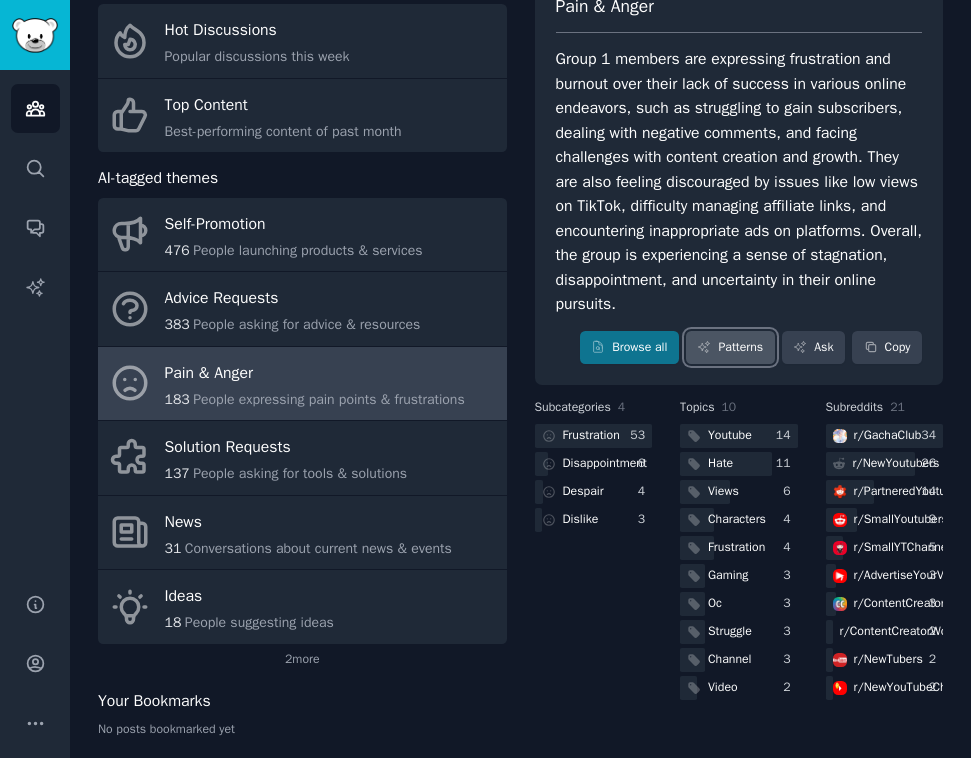 click on "Patterns" at bounding box center [730, 348] 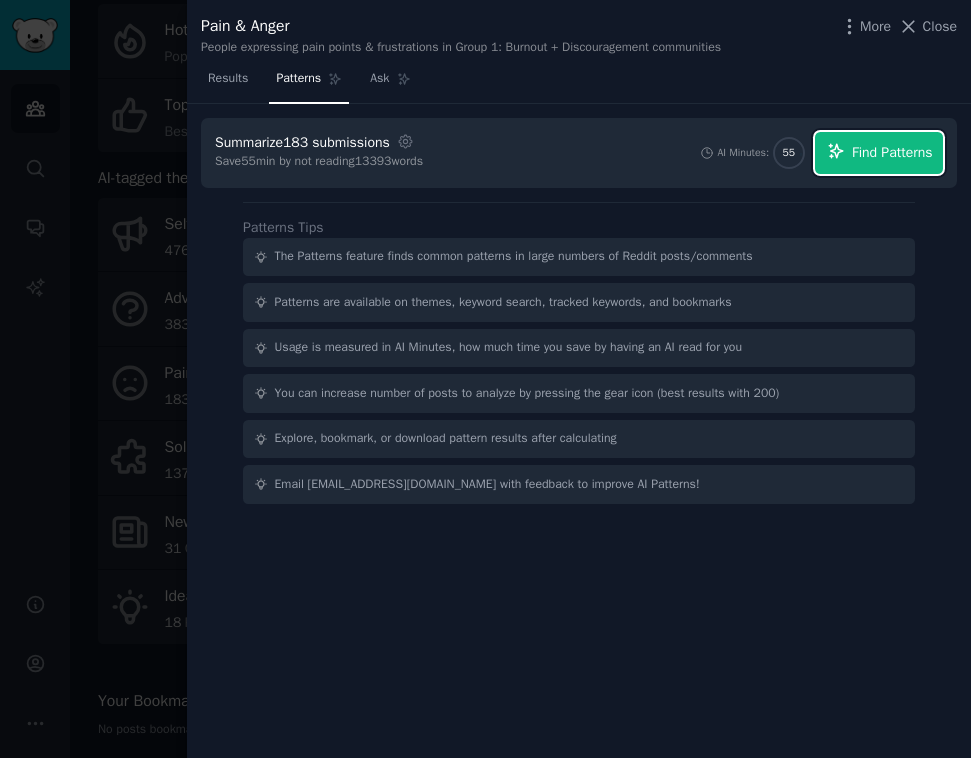 click on "Find Patterns" at bounding box center [892, 152] 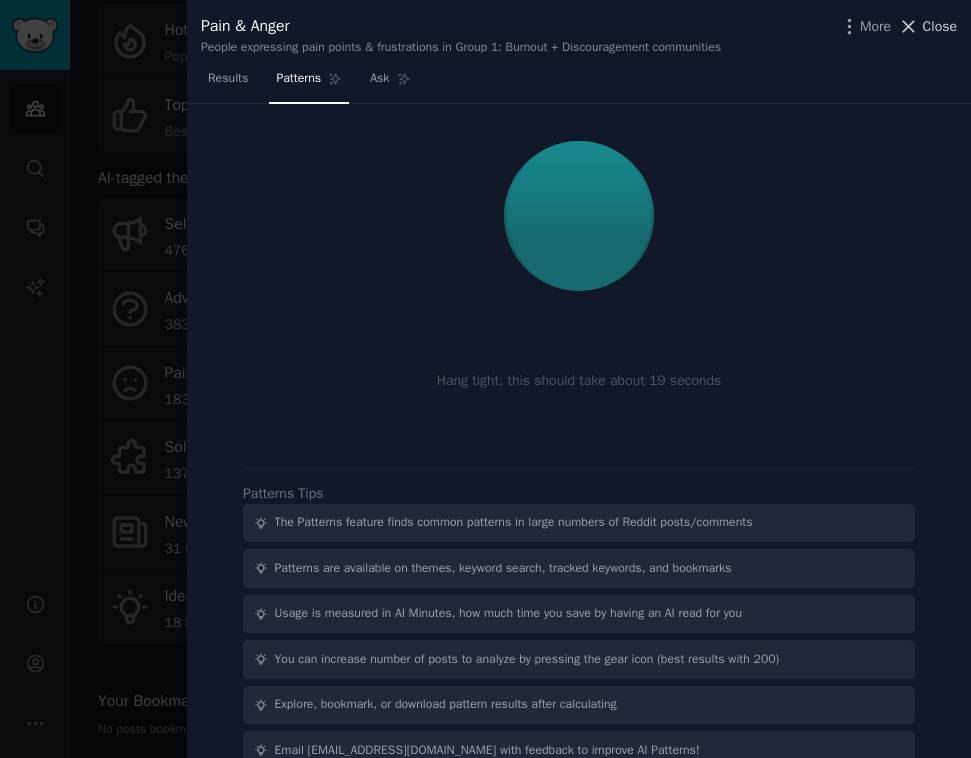 click on "Close" at bounding box center [927, 26] 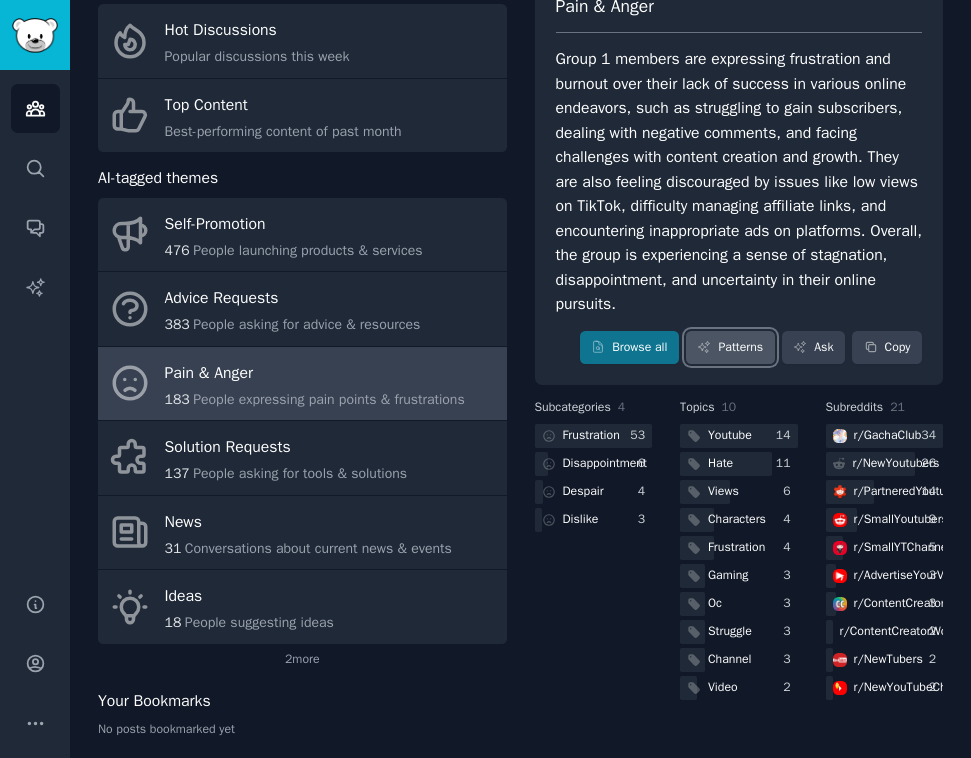 click on "Patterns" at bounding box center [730, 348] 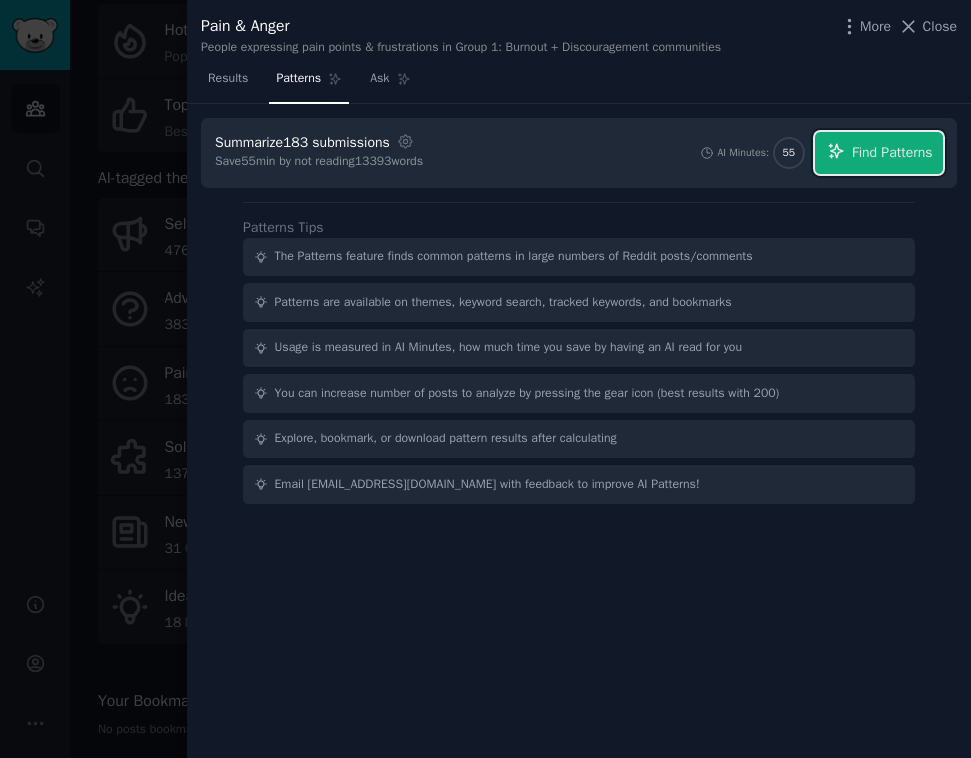 click on "Find Patterns" at bounding box center (892, 152) 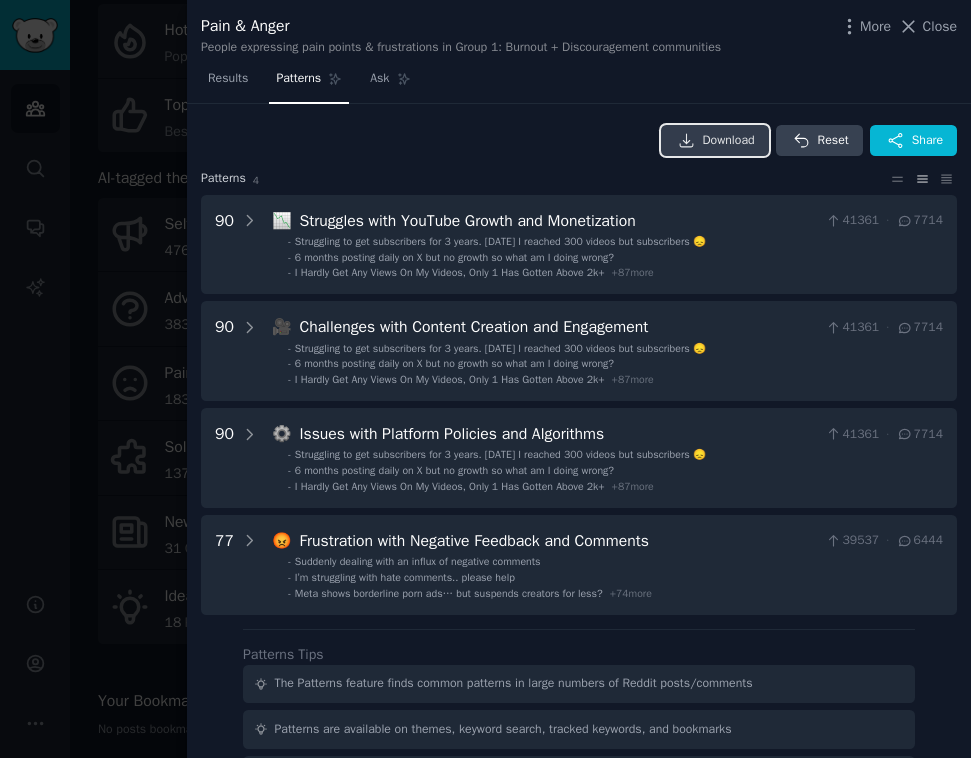 click on "Download" at bounding box center [729, 141] 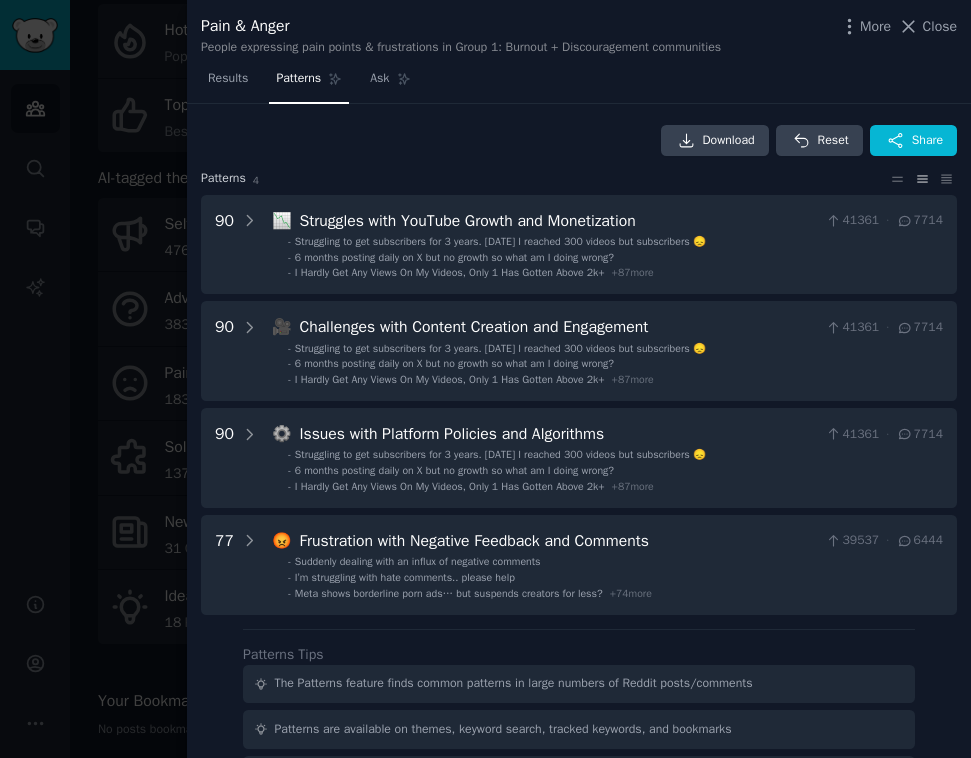 click at bounding box center (485, 379) 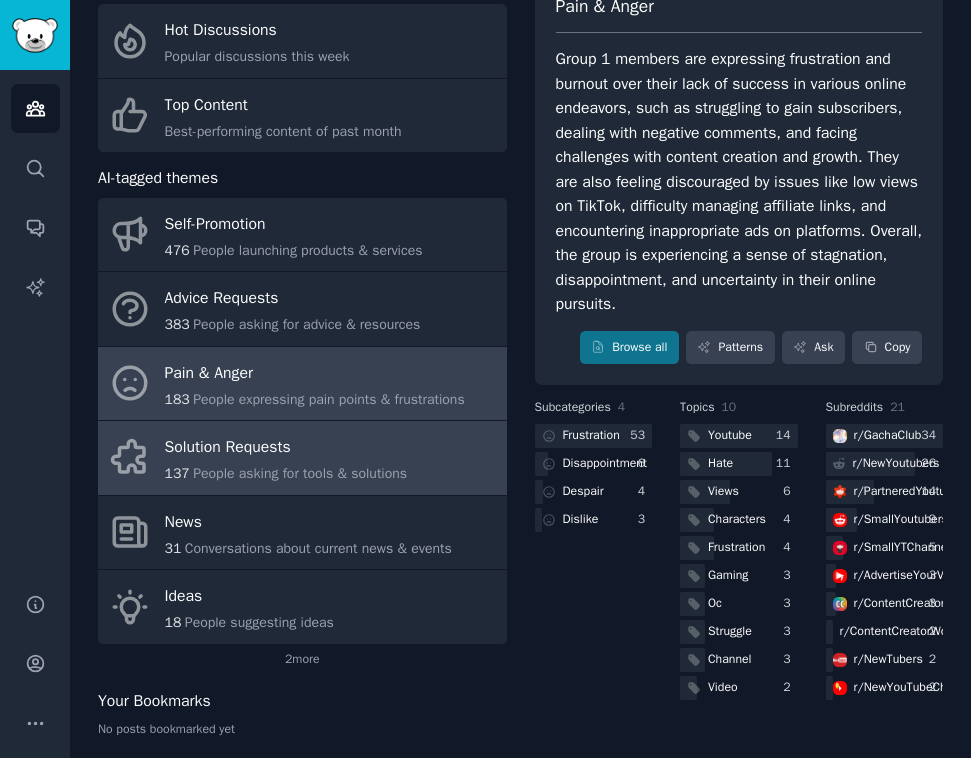 click on "Solution Requests" at bounding box center [286, 448] 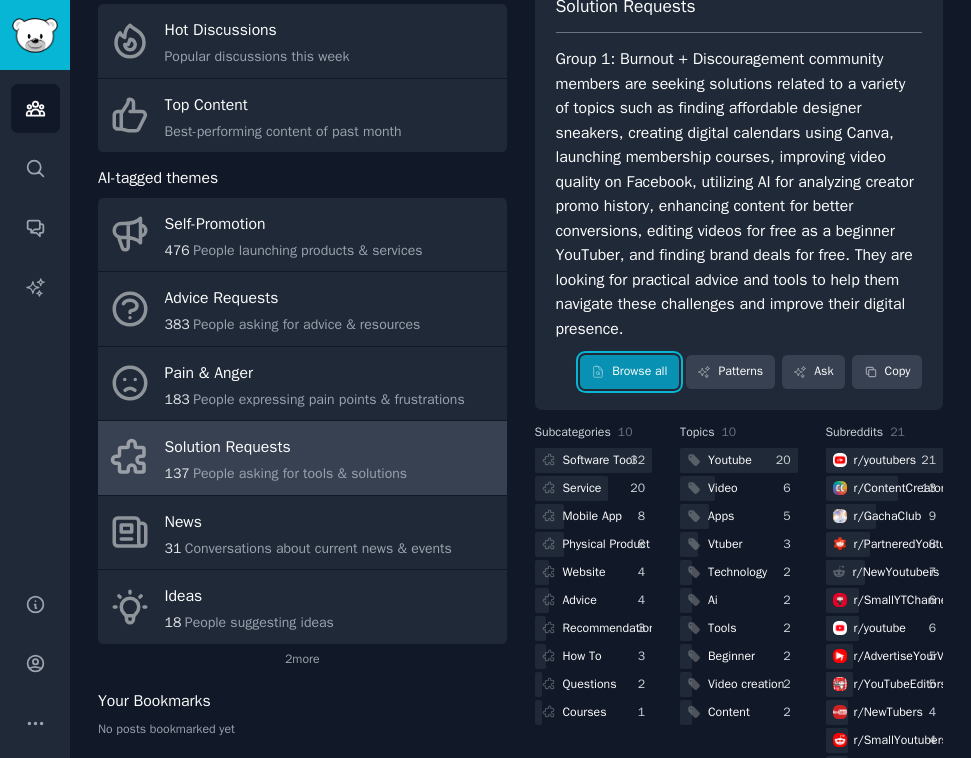click on "Browse all" at bounding box center (629, 372) 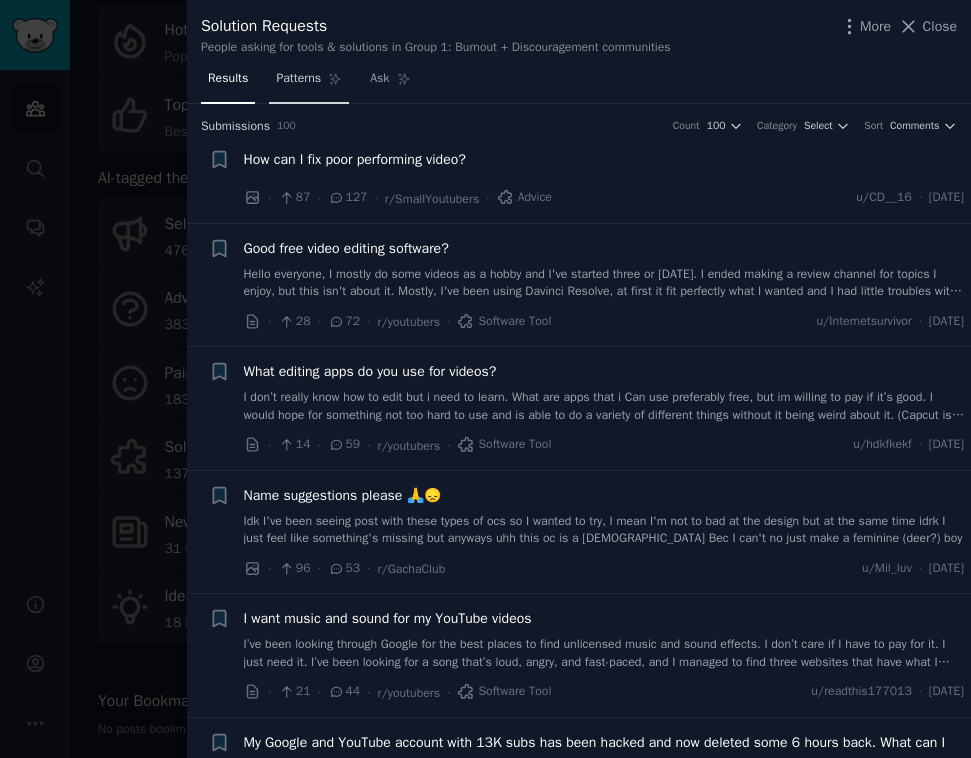 click on "Patterns" at bounding box center (309, 83) 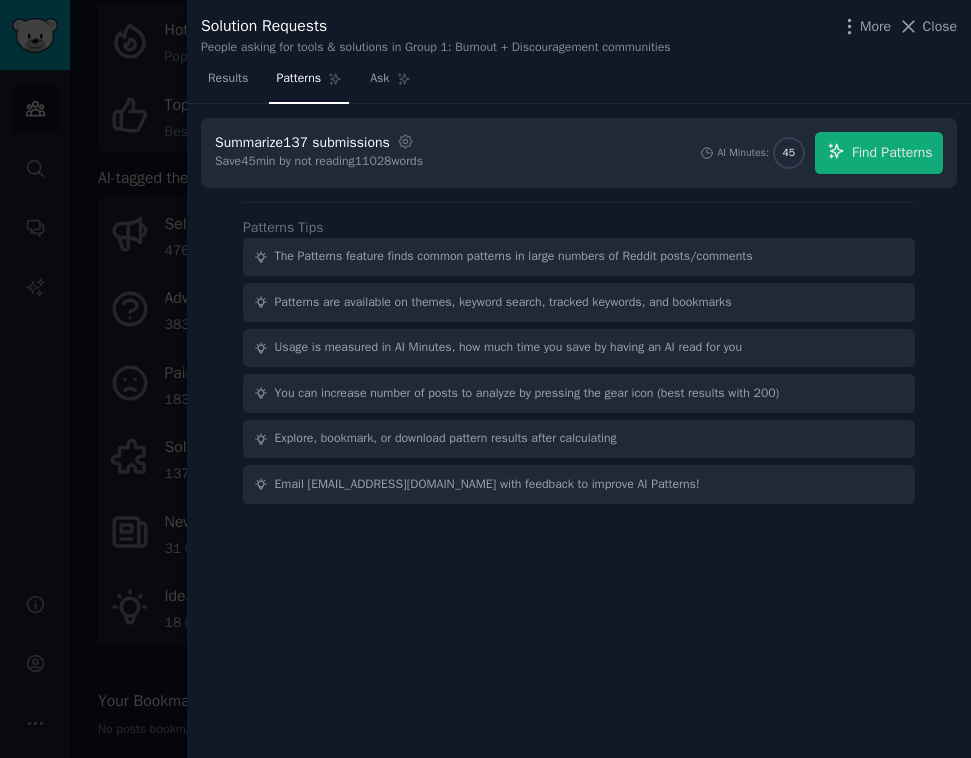 click on "Summarize  137   submissions Settings Save  45  min by not reading  11028  words AI Minutes:  45 Find Patterns" at bounding box center [579, 153] 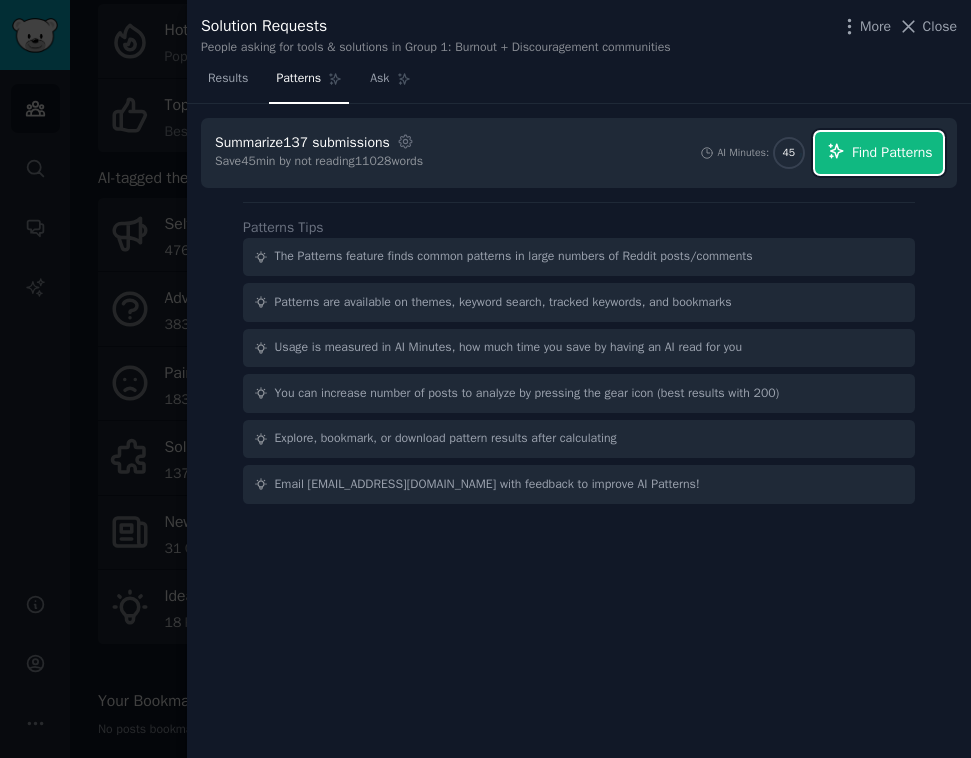click on "Find Patterns" at bounding box center (879, 153) 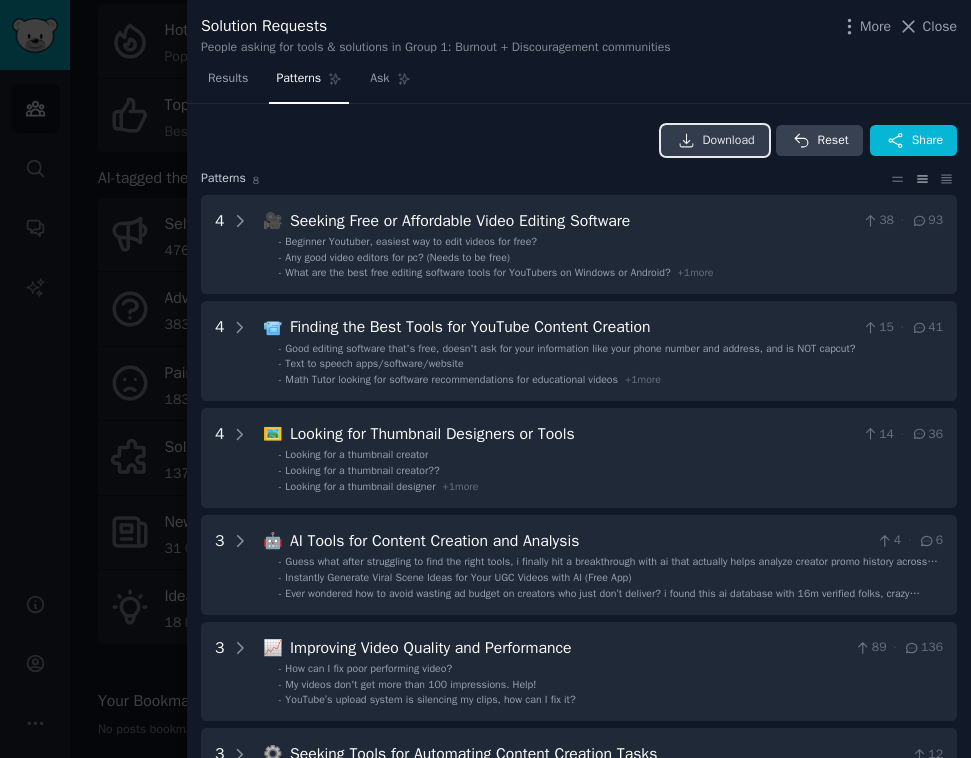 click on "Download" at bounding box center [715, 141] 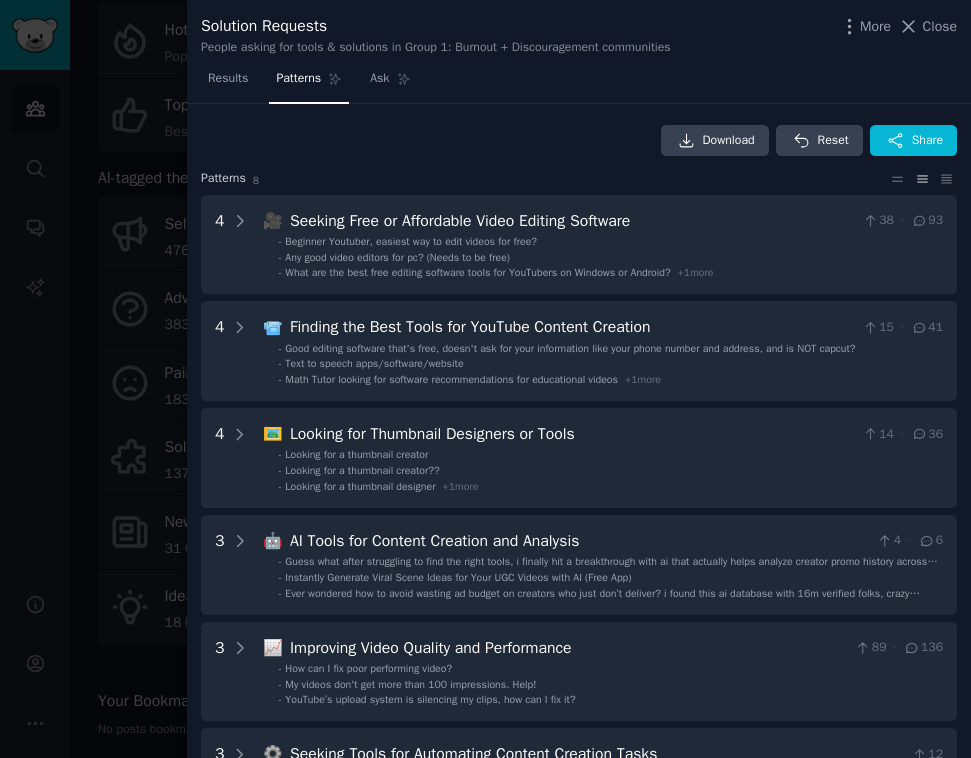 click at bounding box center [485, 379] 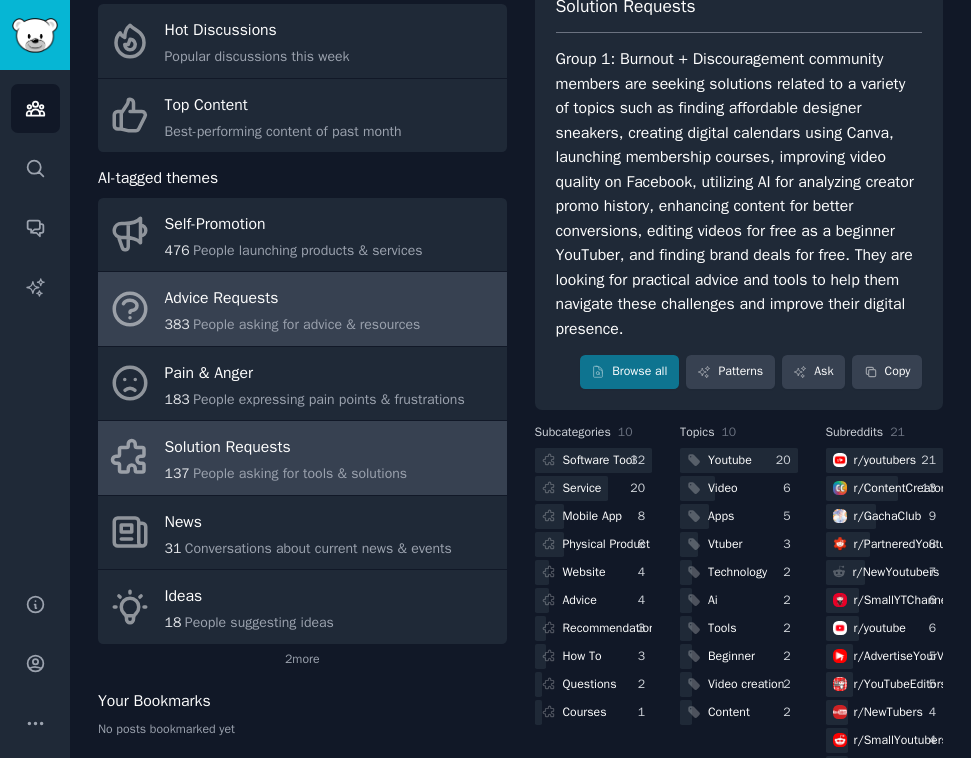 click on "Advice Requests" at bounding box center [293, 299] 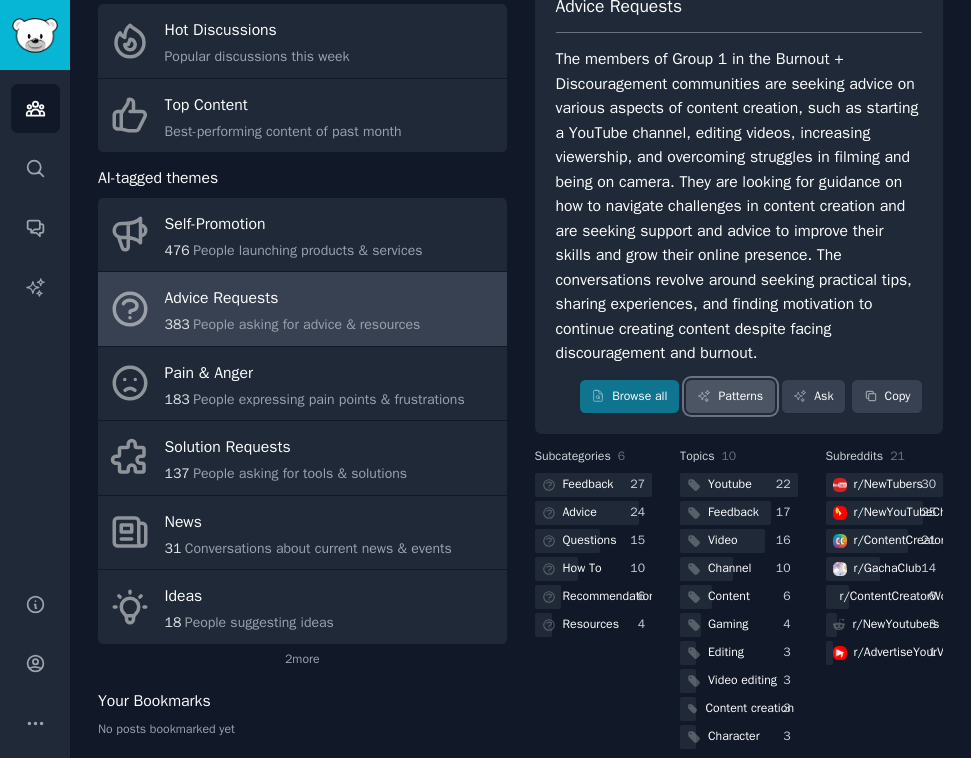 click on "Patterns" at bounding box center (730, 397) 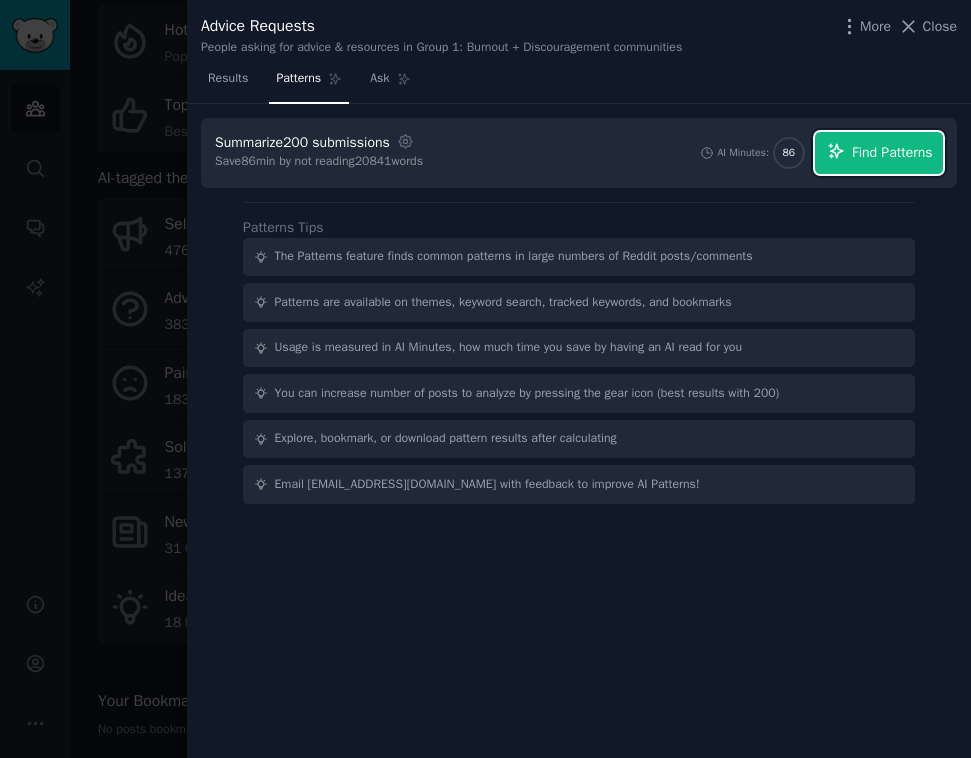 click on "Find Patterns" at bounding box center [892, 152] 